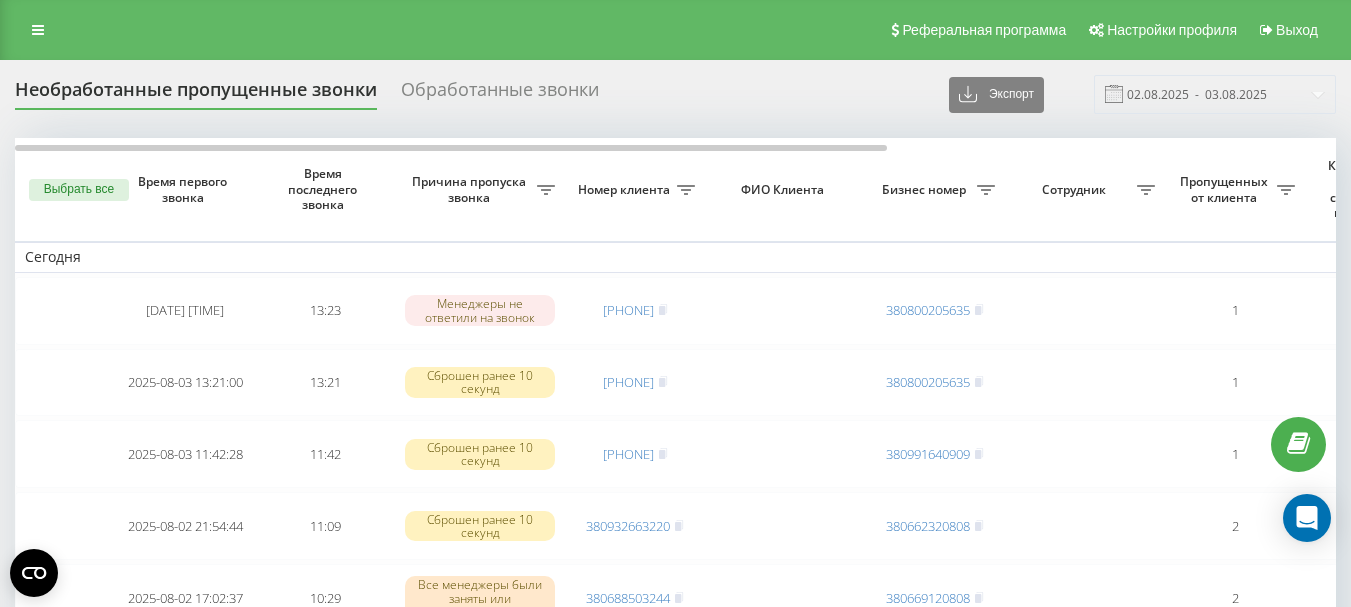 scroll, scrollTop: 0, scrollLeft: 0, axis: both 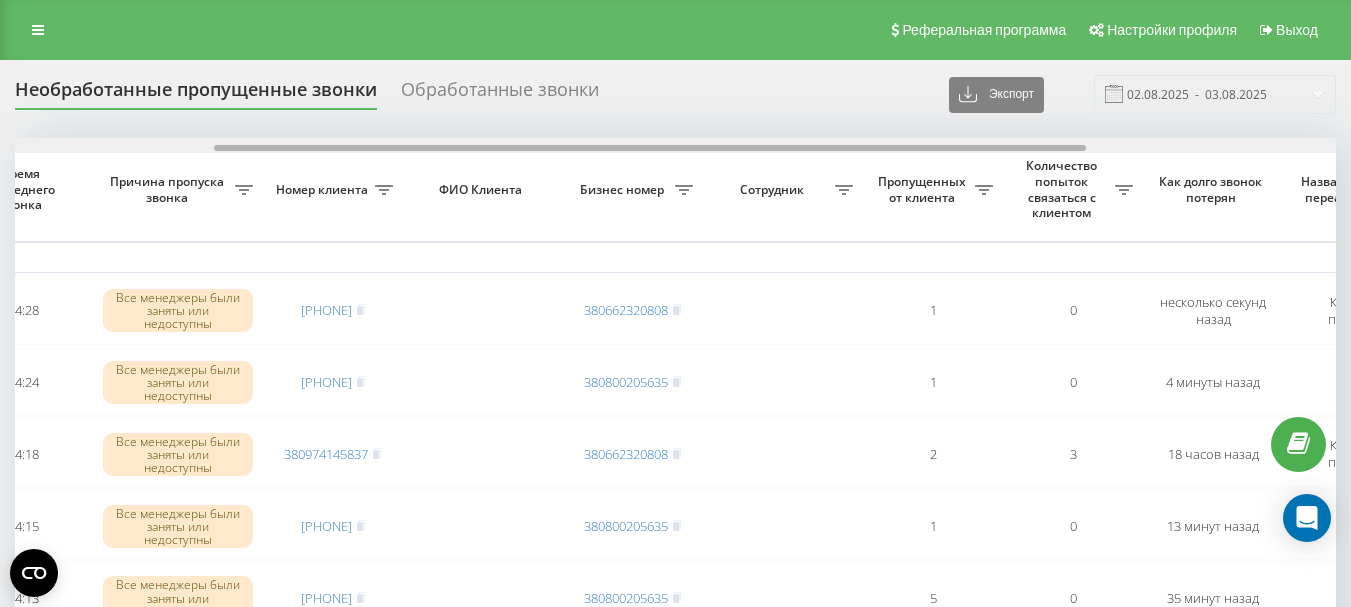 drag, startPoint x: 512, startPoint y: 150, endPoint x: 712, endPoint y: 144, distance: 200.08998 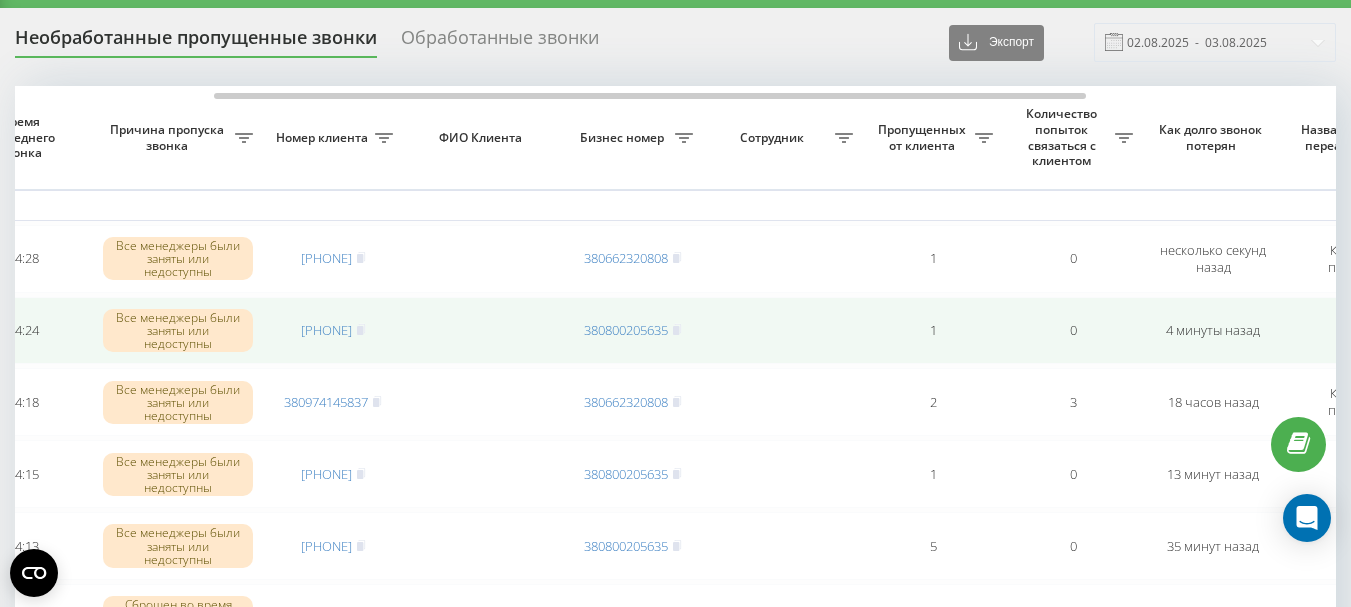 scroll, scrollTop: 100, scrollLeft: 0, axis: vertical 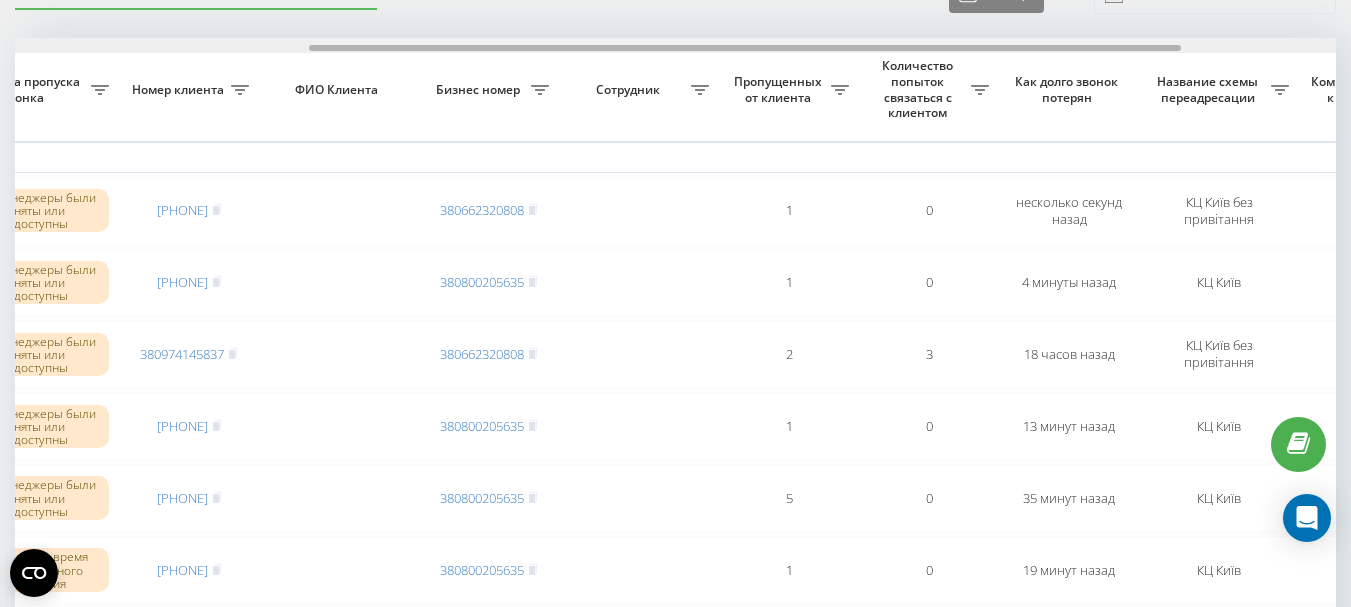 drag, startPoint x: 433, startPoint y: 46, endPoint x: 528, endPoint y: 43, distance: 95.047356 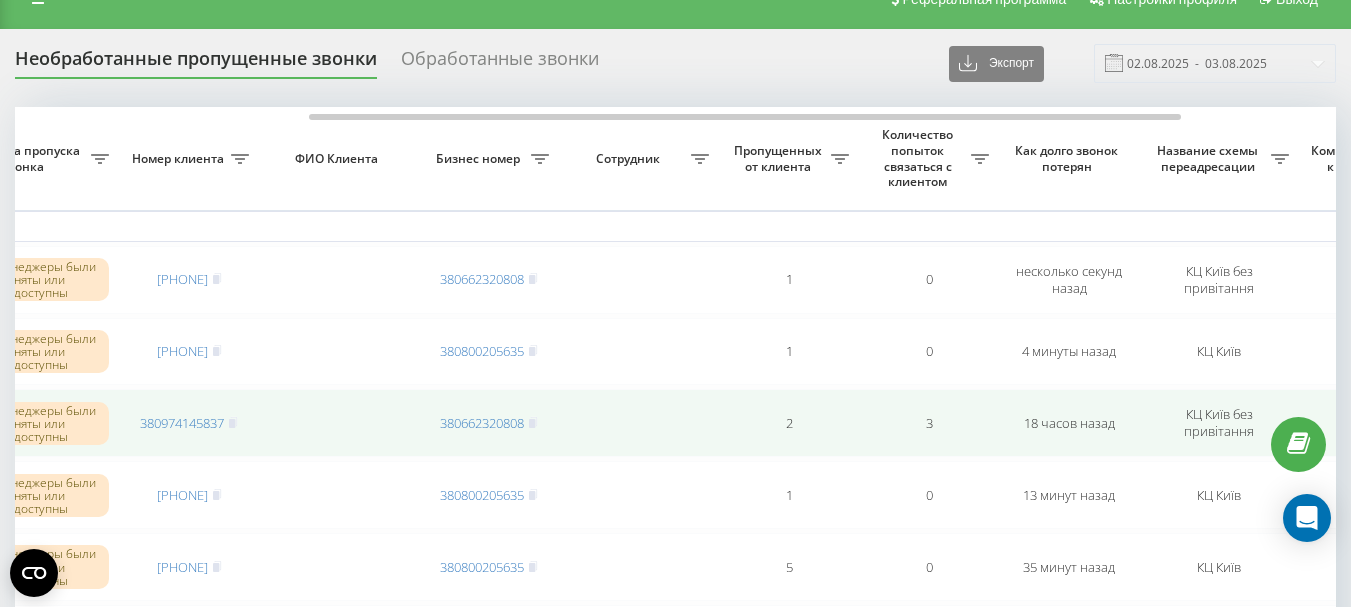 scroll, scrollTop: 0, scrollLeft: 0, axis: both 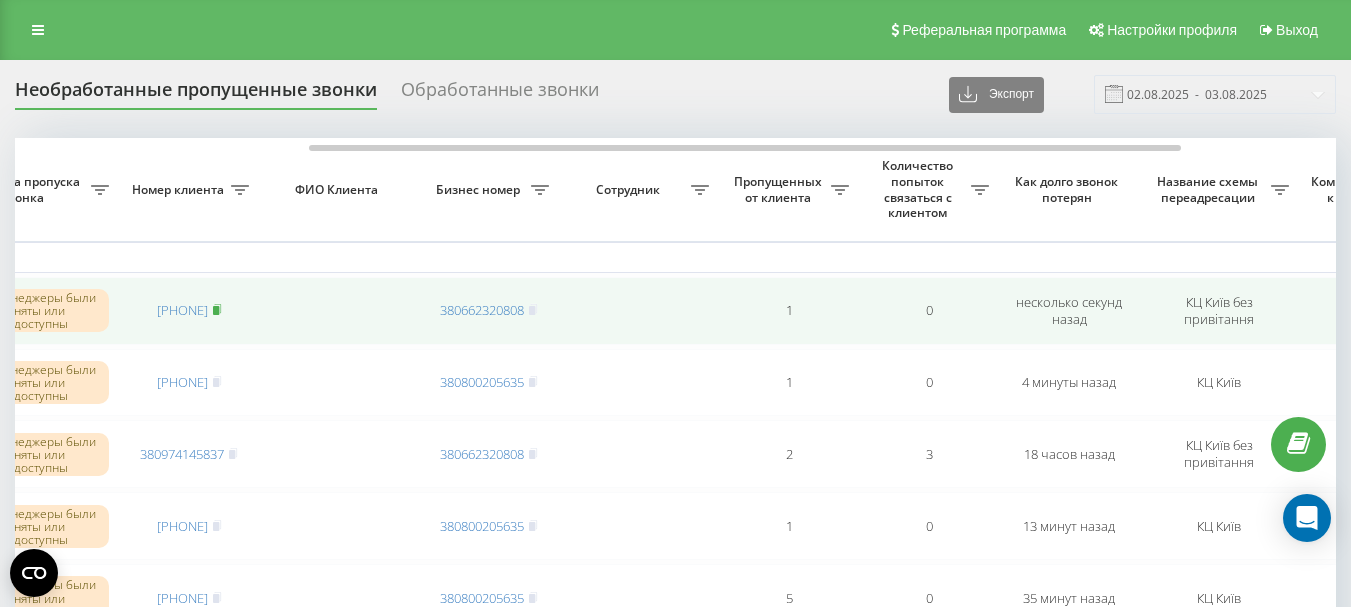 click 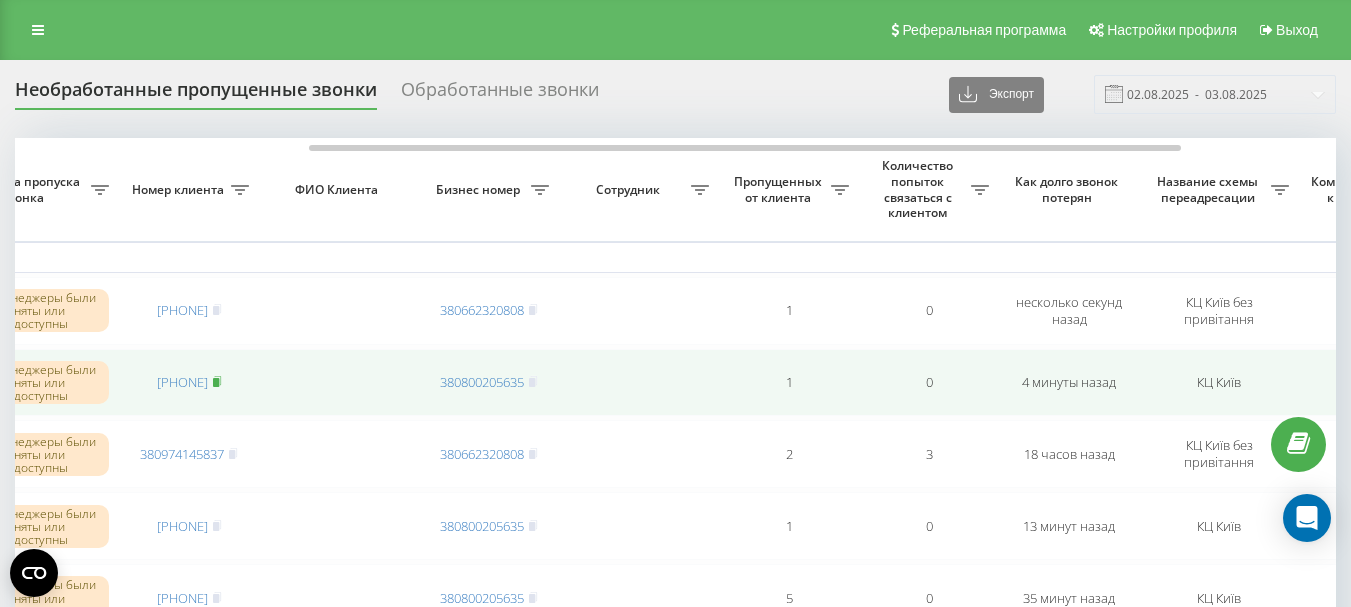 click 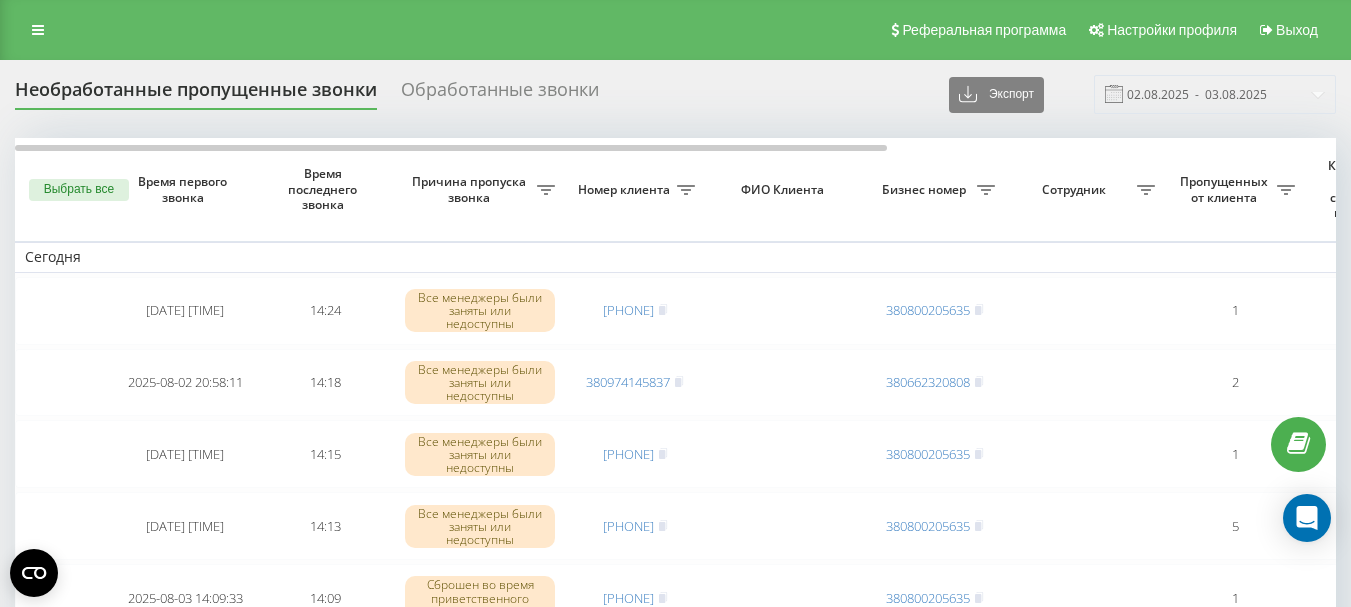 scroll, scrollTop: 0, scrollLeft: 0, axis: both 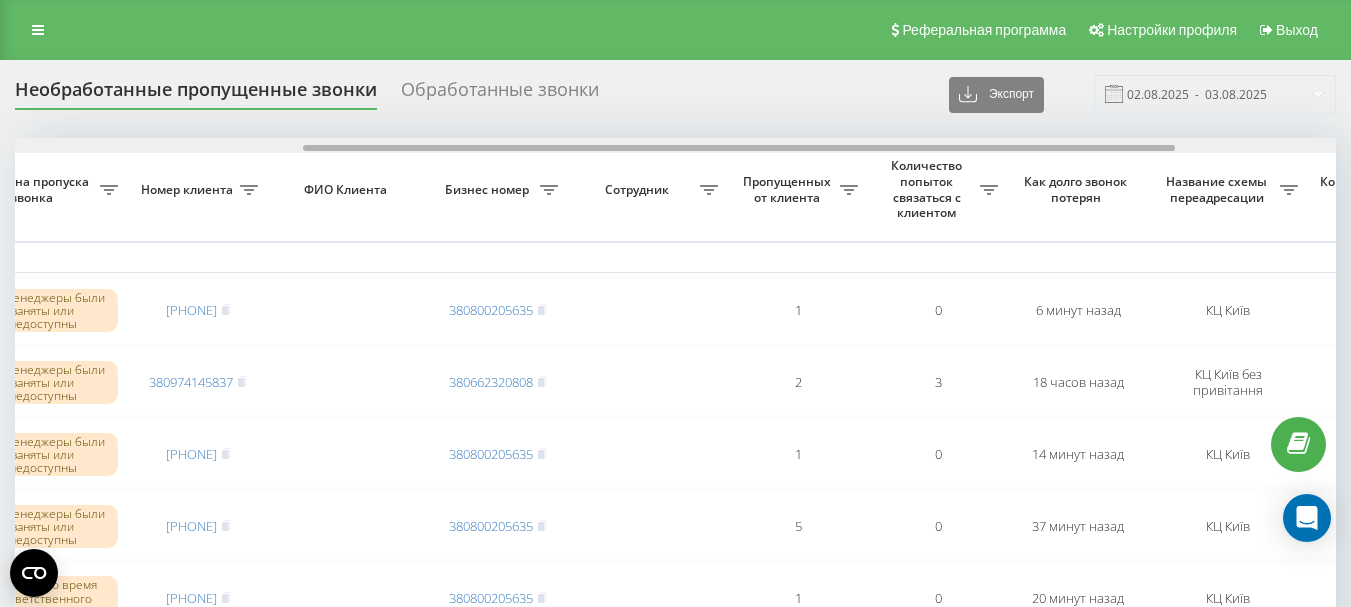 drag, startPoint x: 326, startPoint y: 149, endPoint x: 615, endPoint y: 143, distance: 289.0623 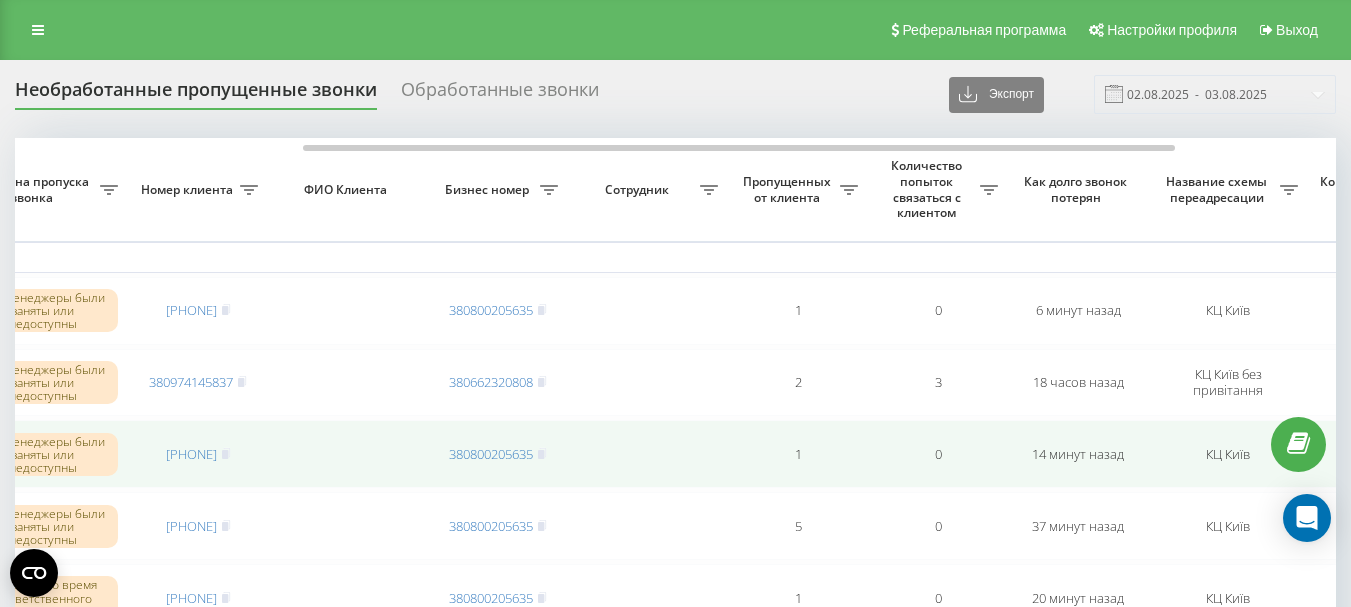 scroll, scrollTop: 100, scrollLeft: 0, axis: vertical 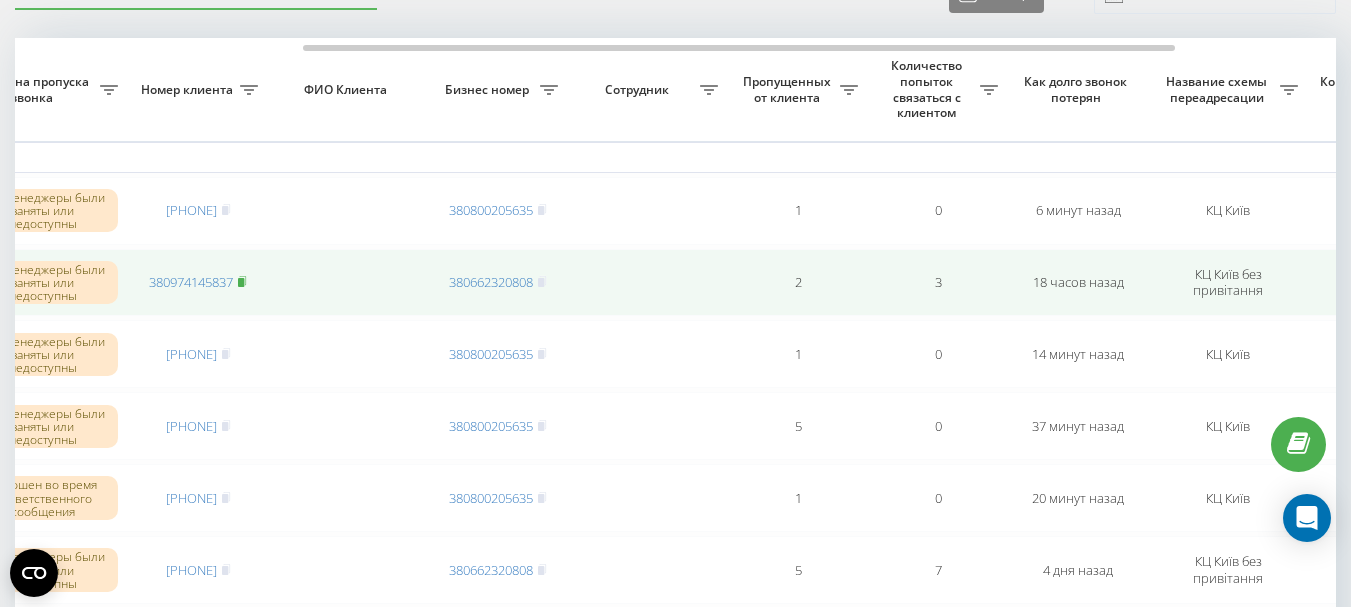 click 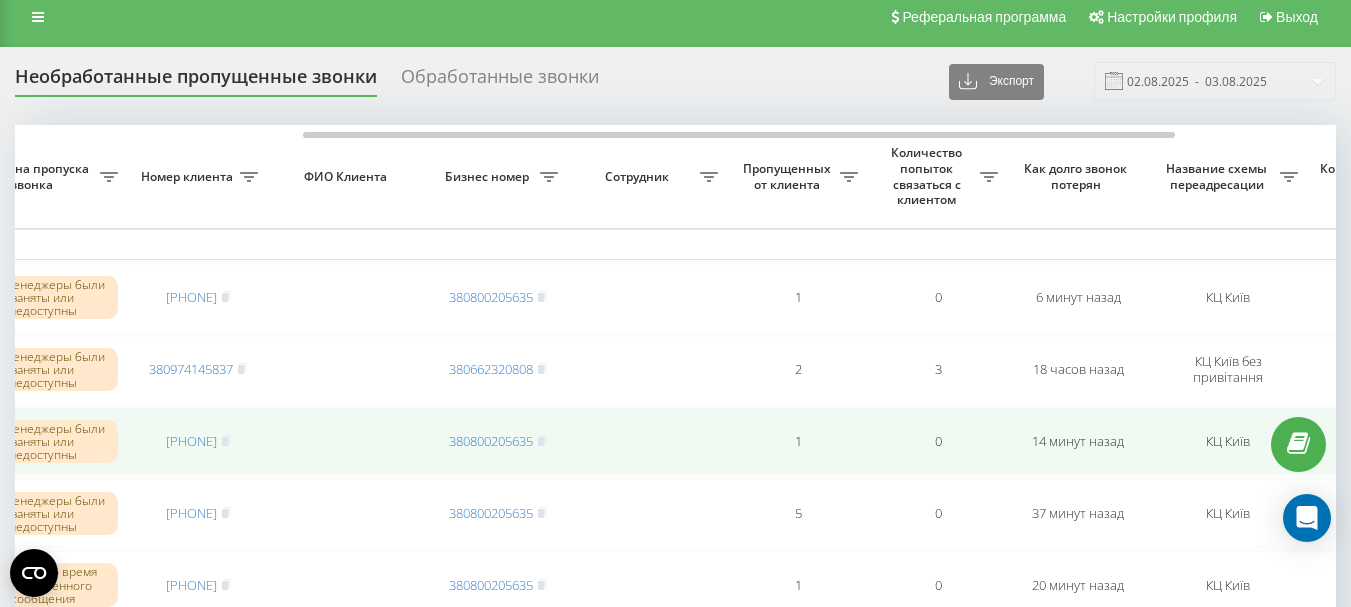 scroll, scrollTop: 0, scrollLeft: 0, axis: both 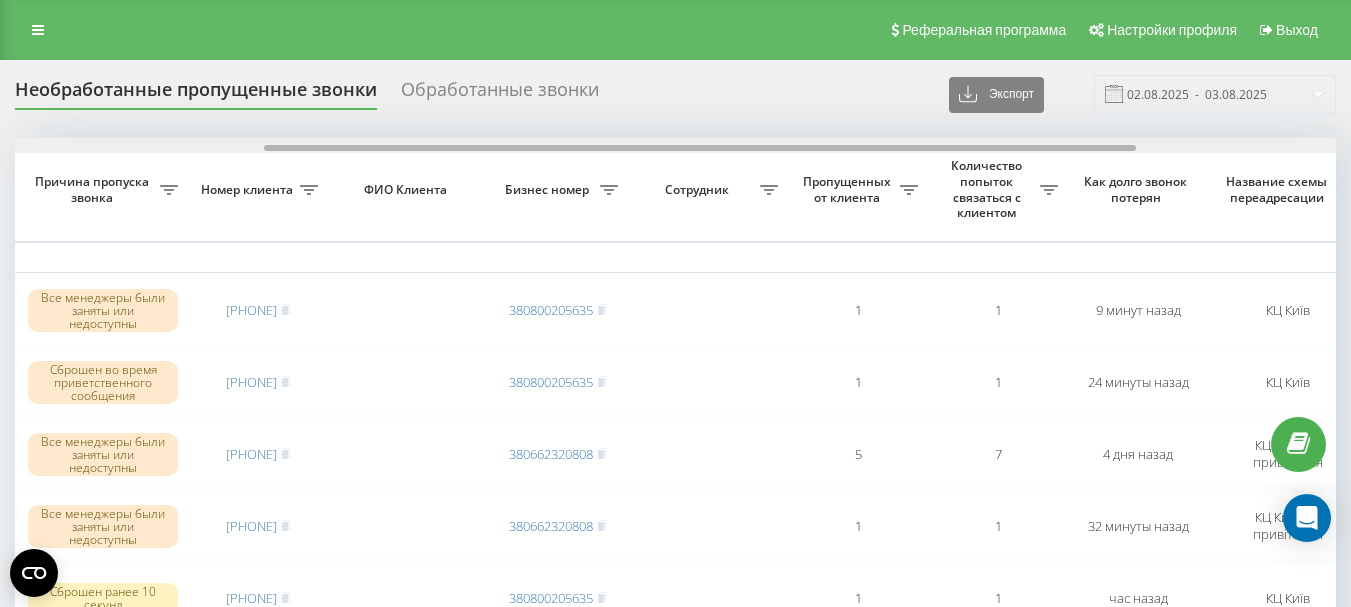drag, startPoint x: 431, startPoint y: 150, endPoint x: 680, endPoint y: 137, distance: 249.33913 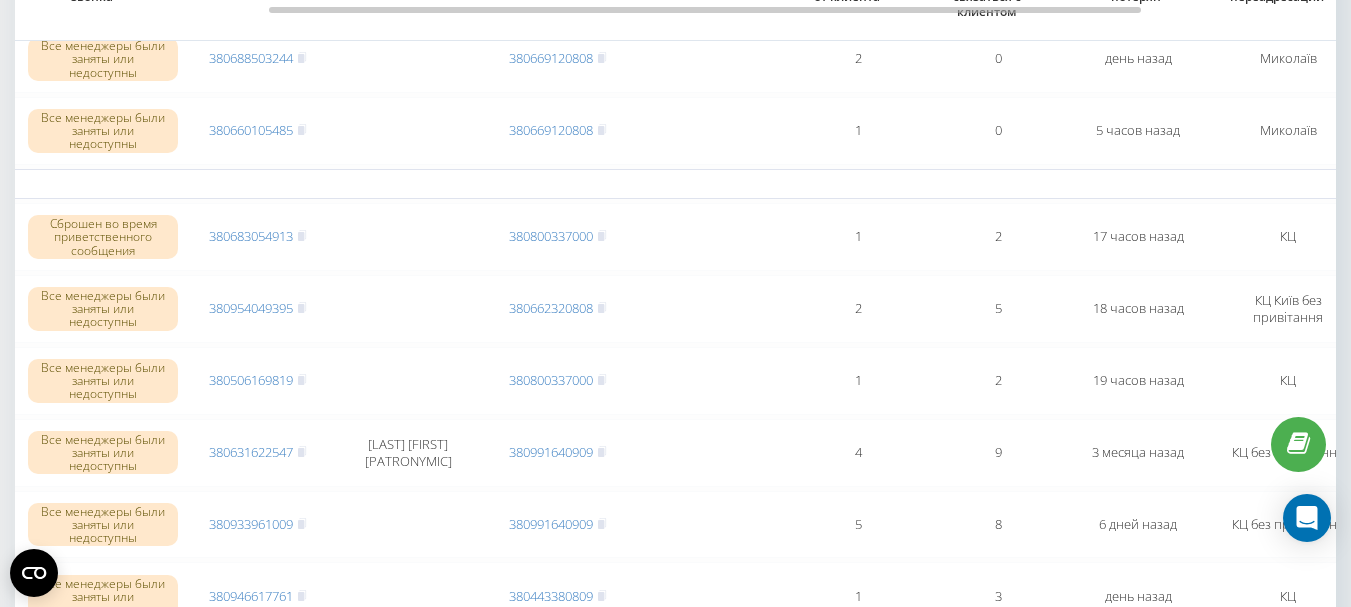 scroll, scrollTop: 600, scrollLeft: 0, axis: vertical 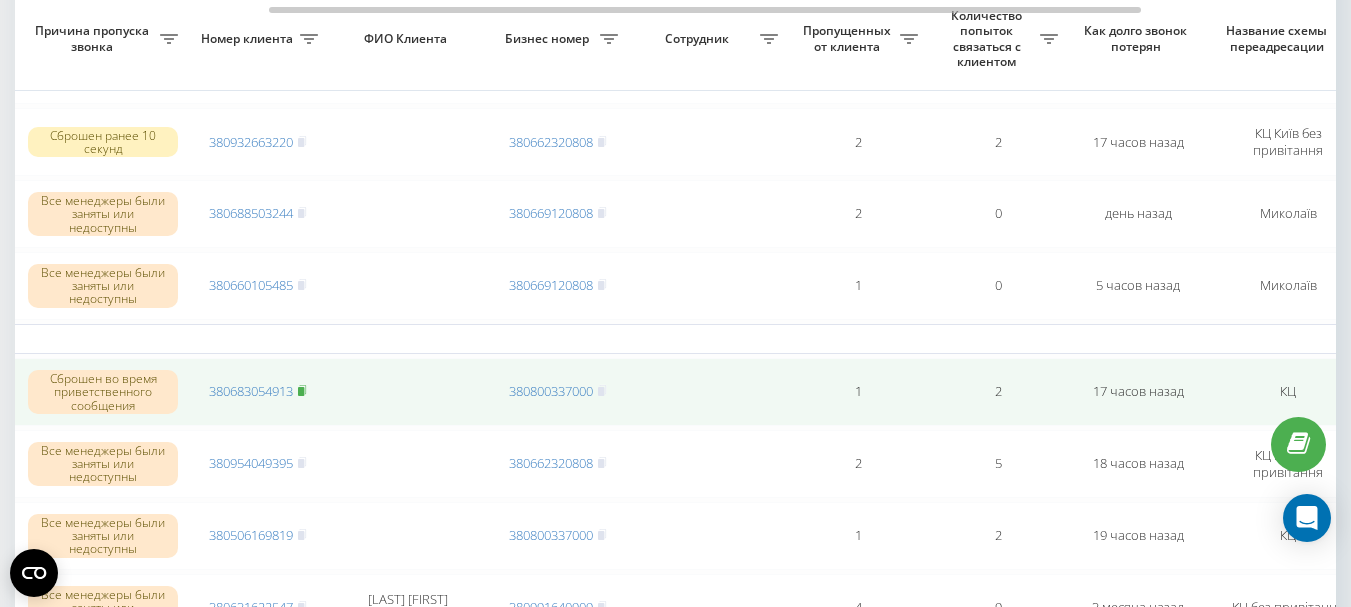 click 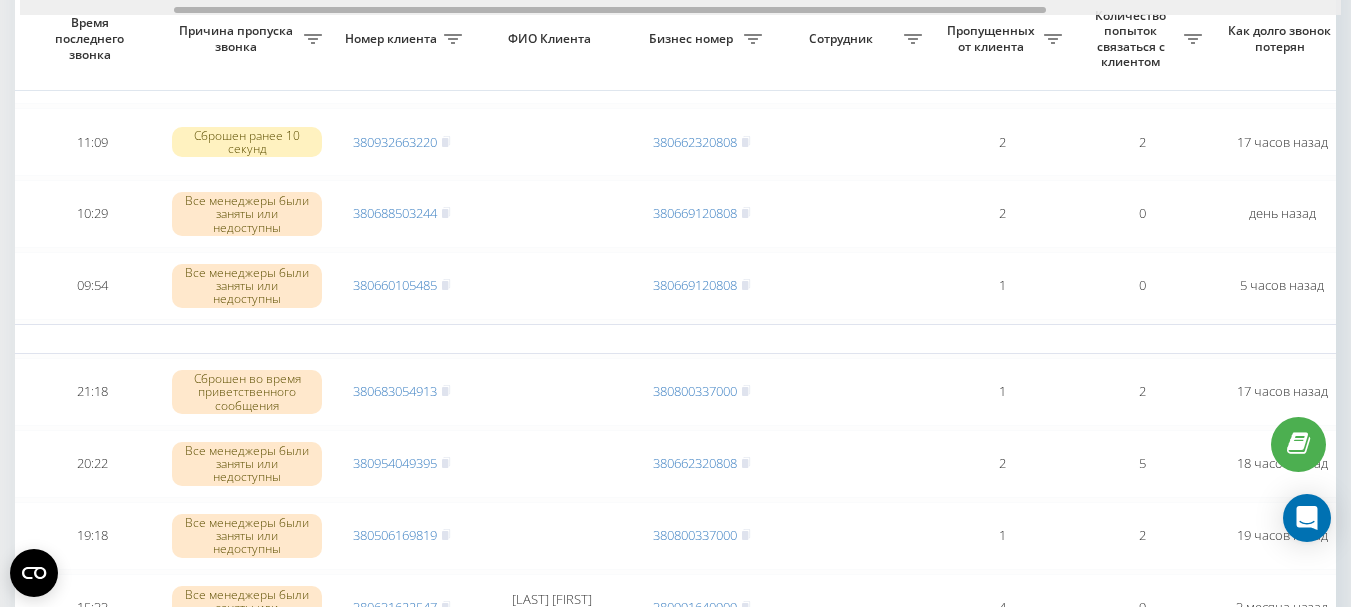 scroll, scrollTop: 0, scrollLeft: 220, axis: horizontal 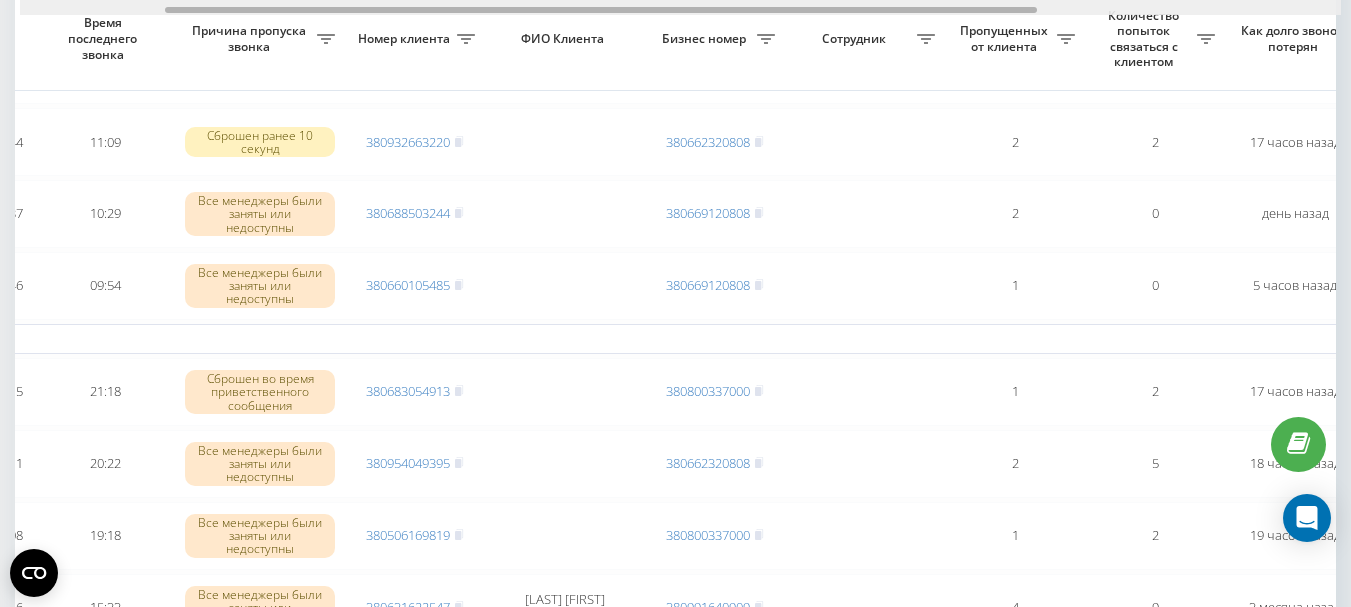drag, startPoint x: 726, startPoint y: 11, endPoint x: 622, endPoint y: 25, distance: 104.93808 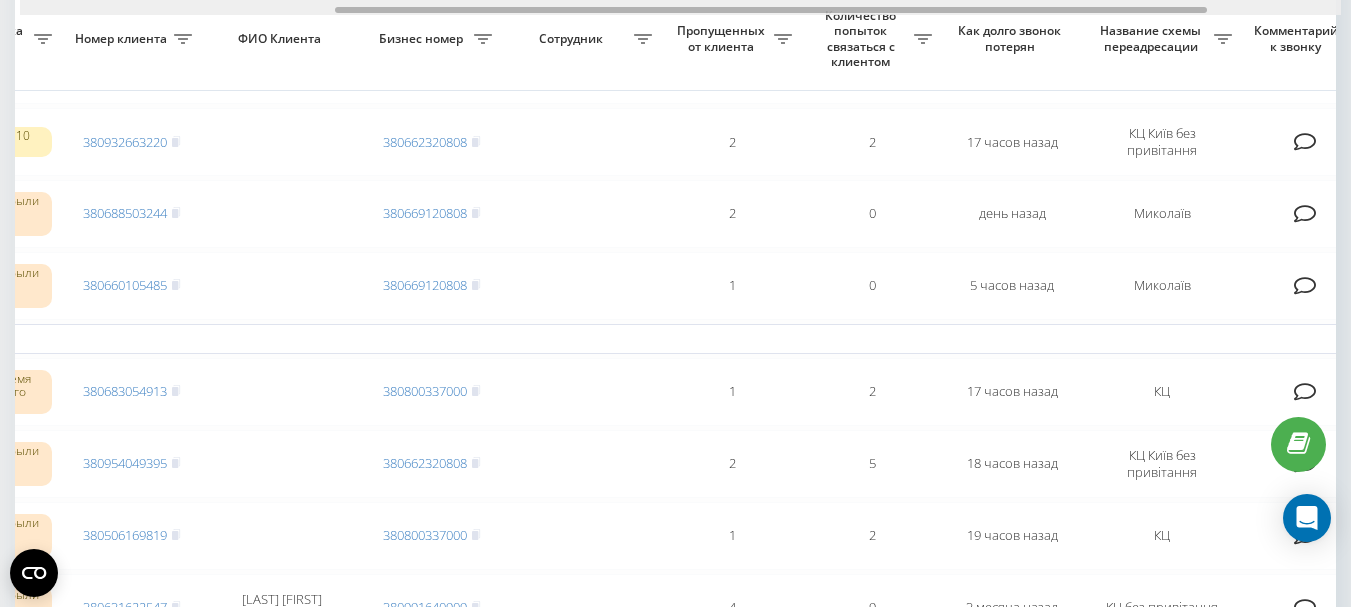scroll, scrollTop: 0, scrollLeft: 507, axis: horizontal 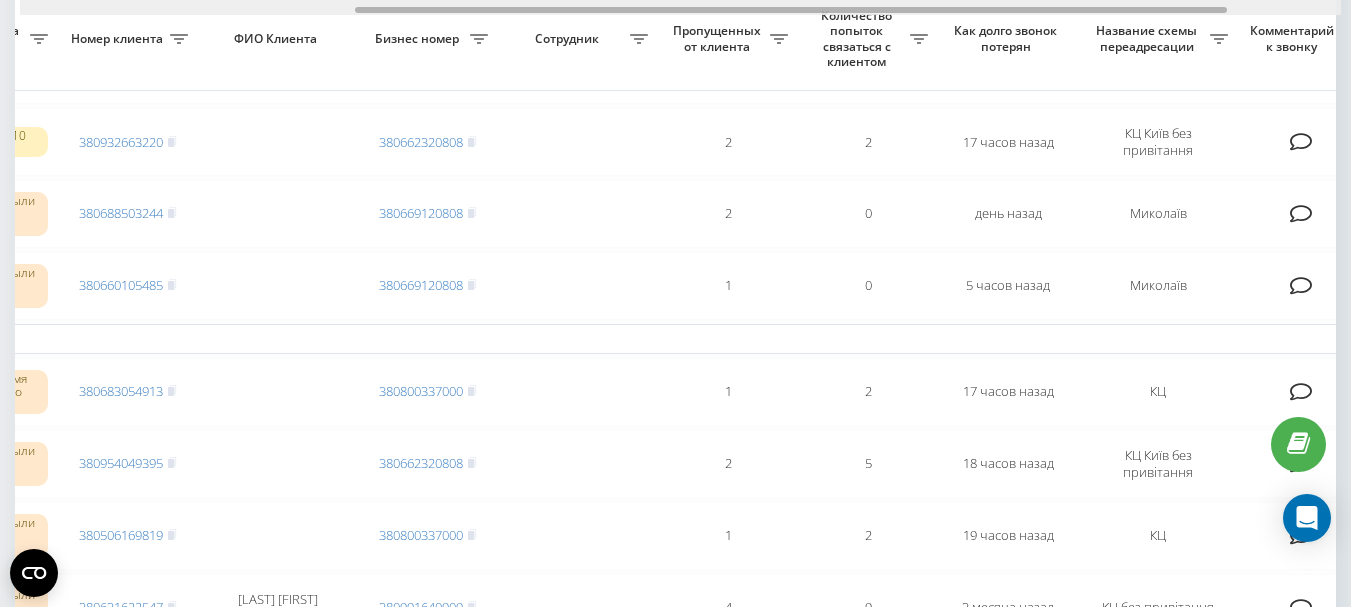 drag, startPoint x: 496, startPoint y: 12, endPoint x: 686, endPoint y: 10, distance: 190.01053 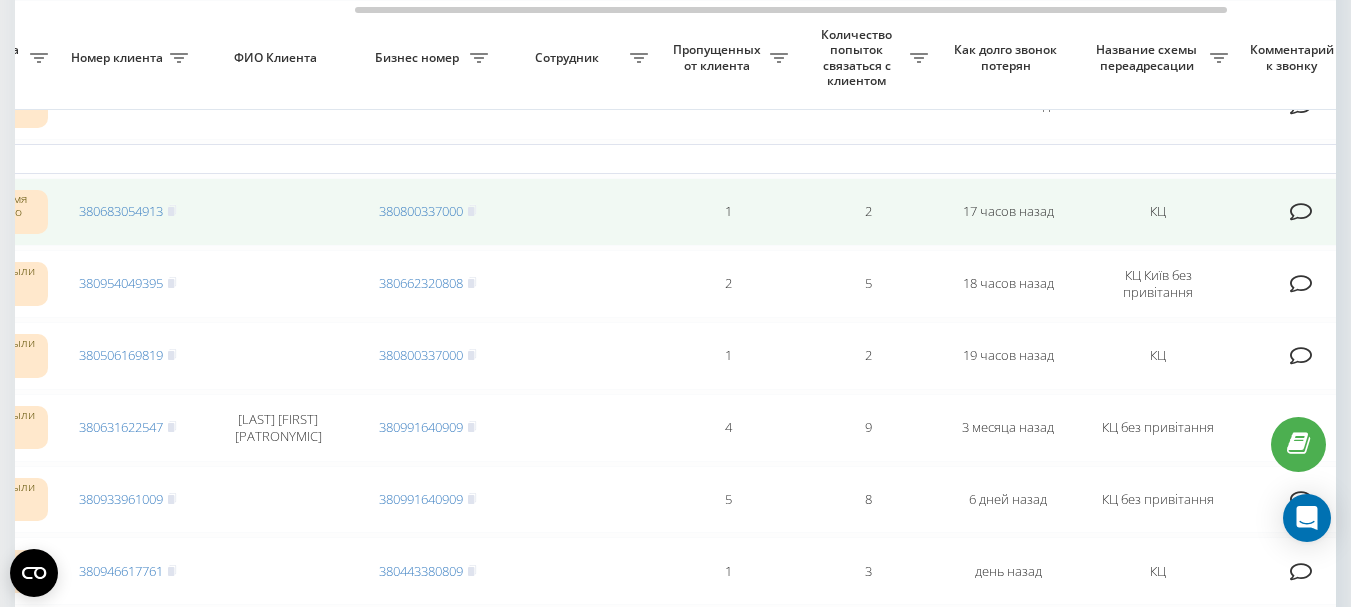 scroll, scrollTop: 800, scrollLeft: 0, axis: vertical 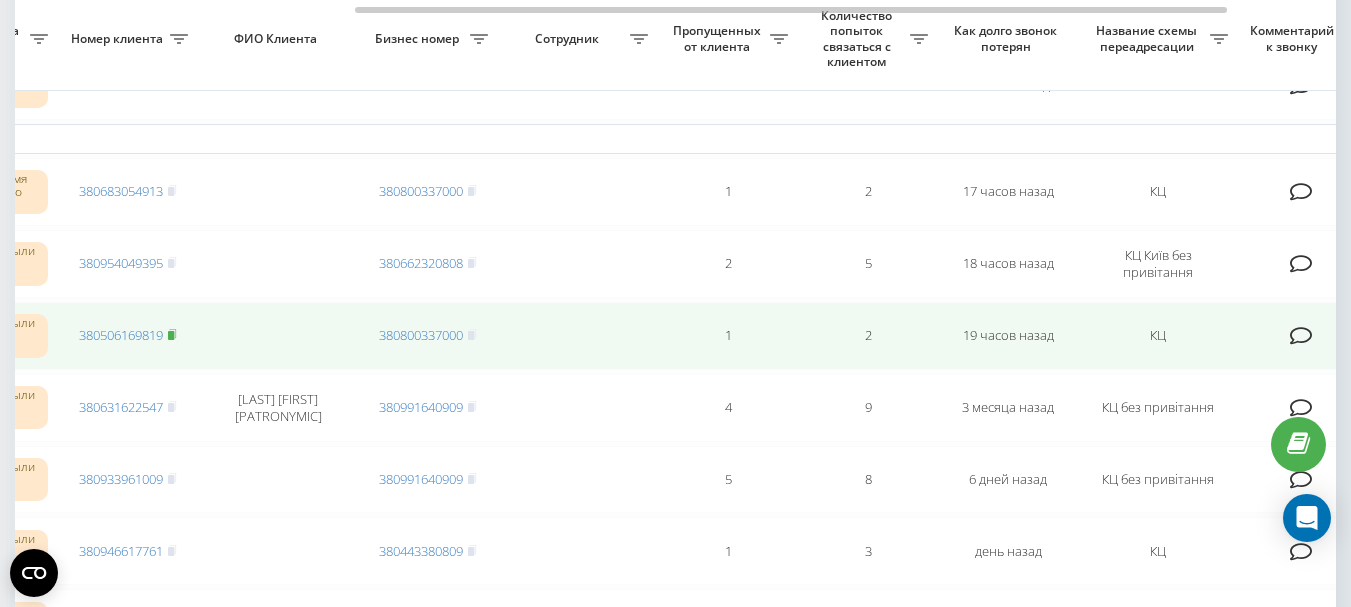 click 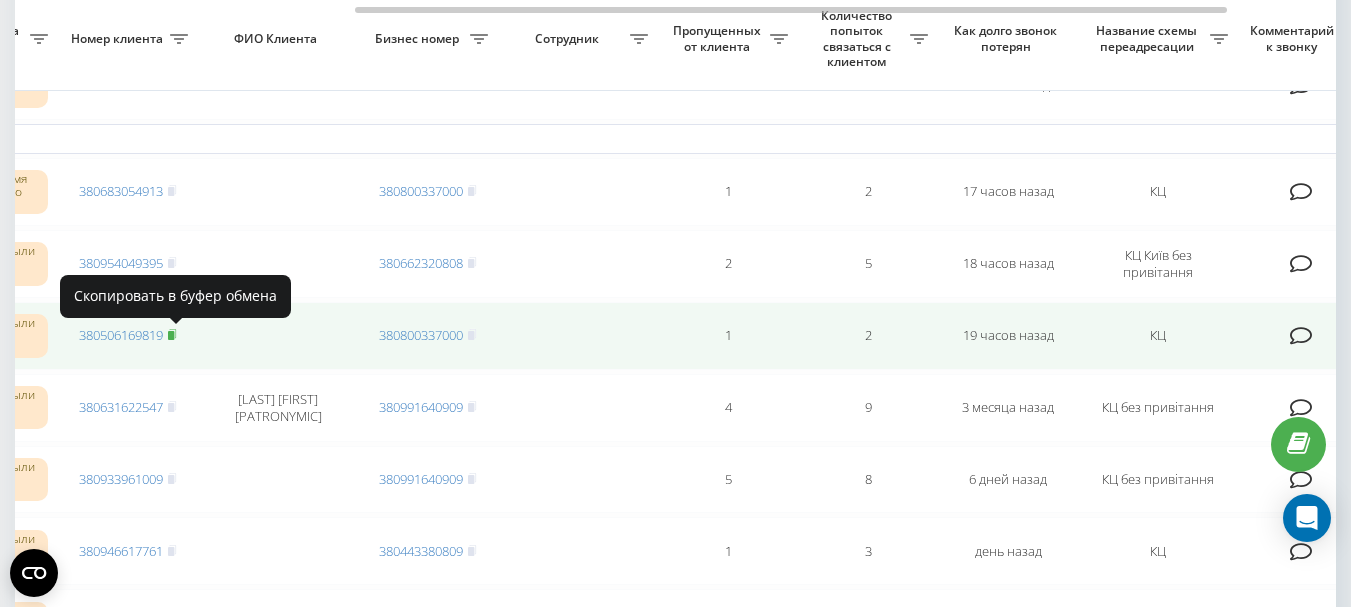click 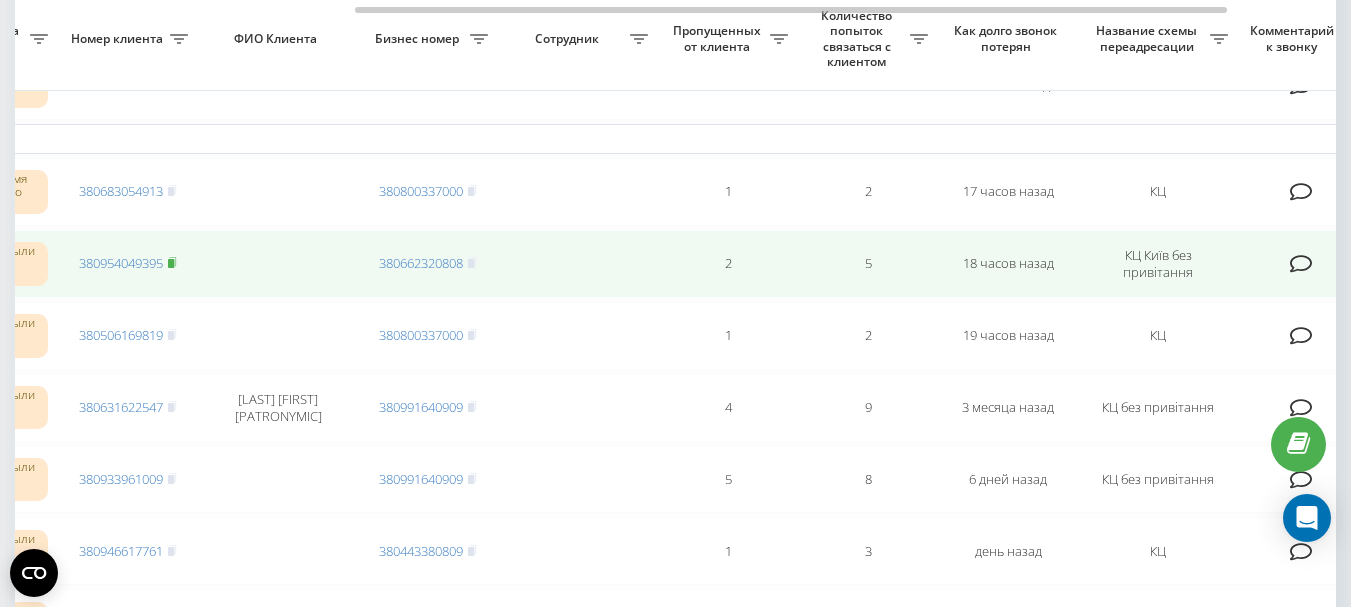 click 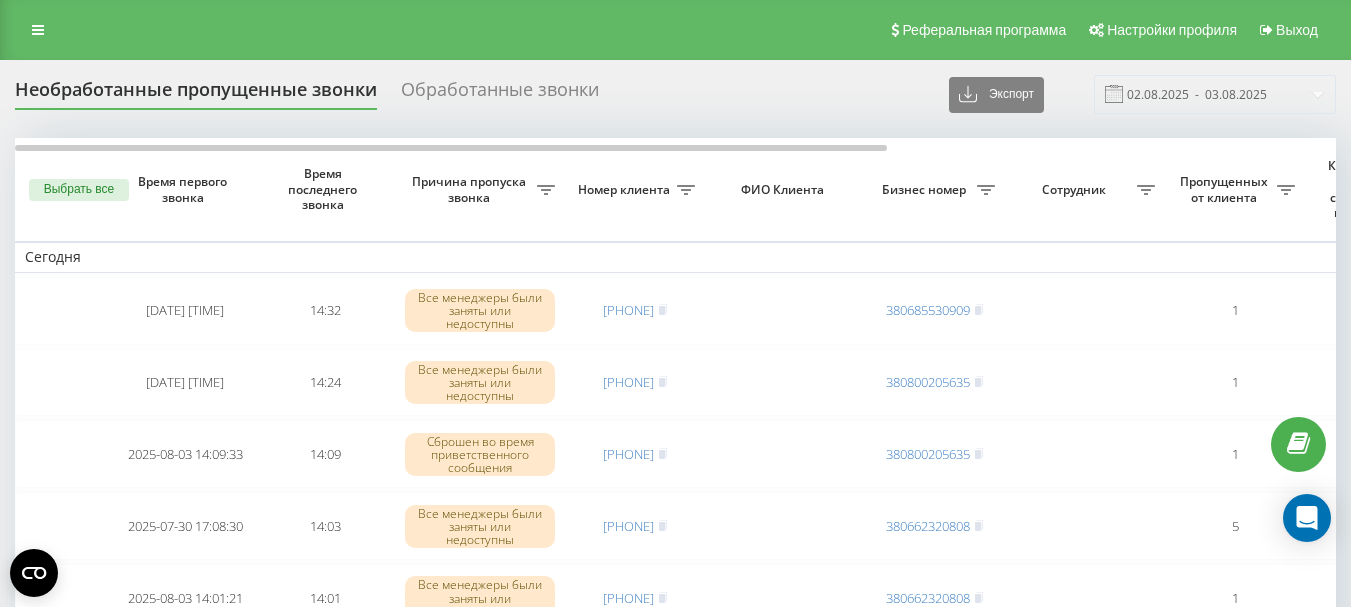 scroll, scrollTop: 0, scrollLeft: 0, axis: both 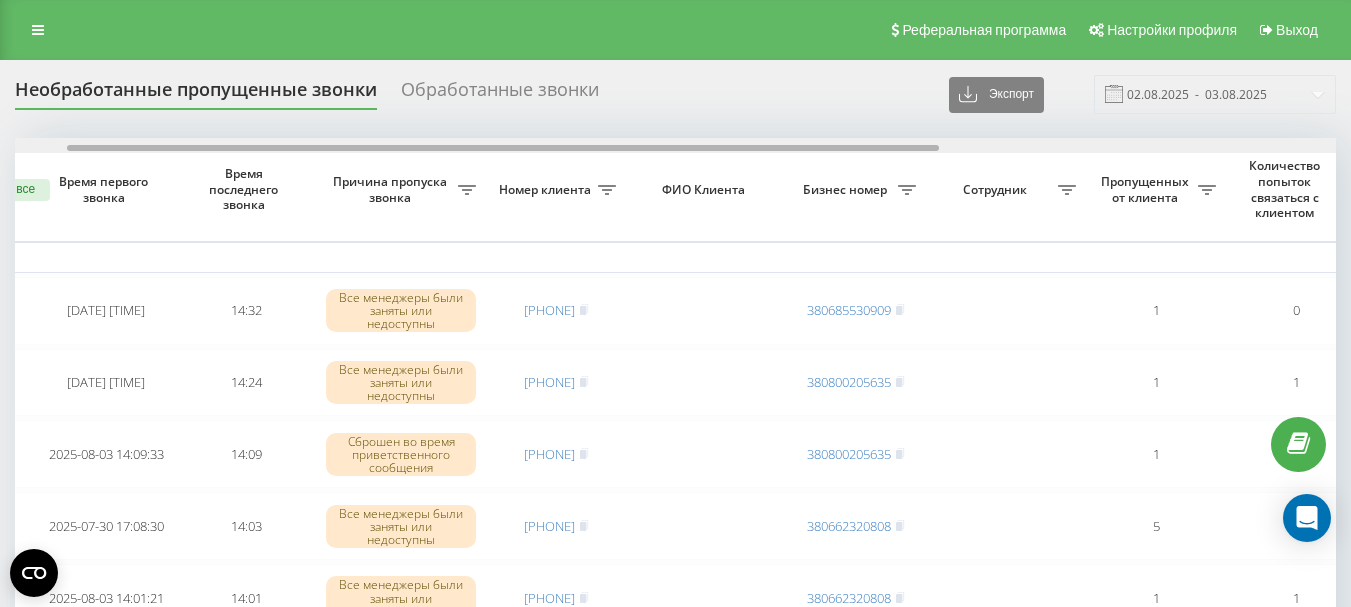 drag, startPoint x: 440, startPoint y: 150, endPoint x: 492, endPoint y: 175, distance: 57.697487 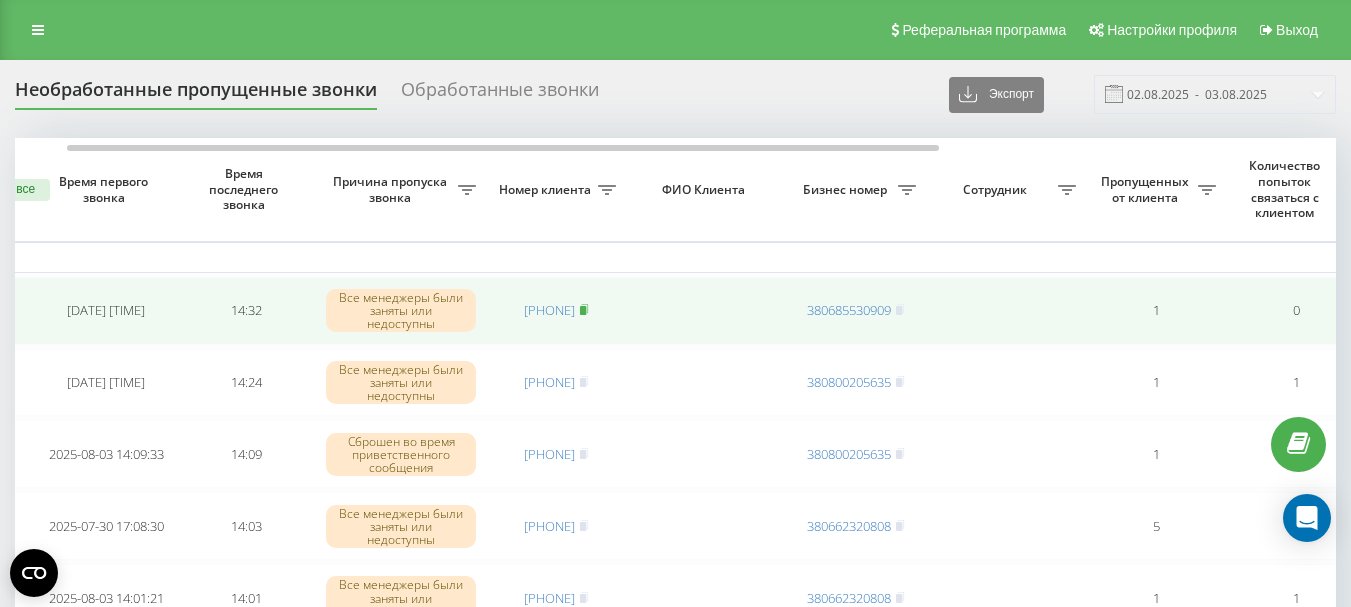 click 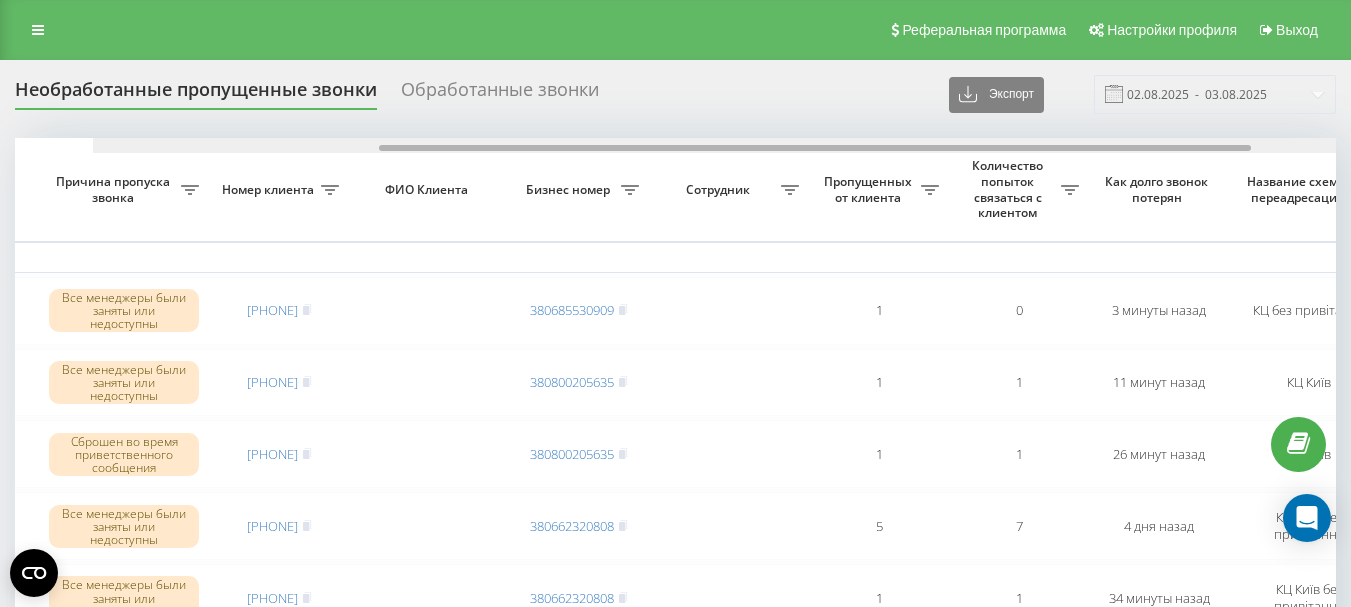 scroll, scrollTop: 0, scrollLeft: 434, axis: horizontal 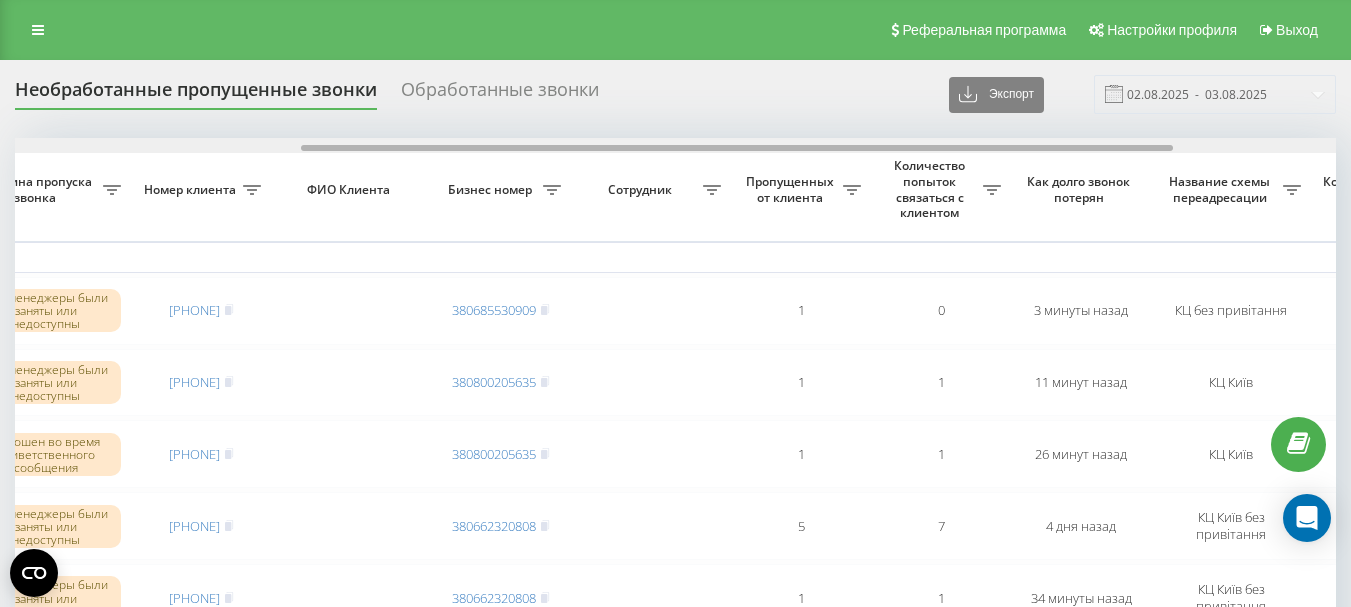 drag, startPoint x: 521, startPoint y: 145, endPoint x: 756, endPoint y: 145, distance: 235 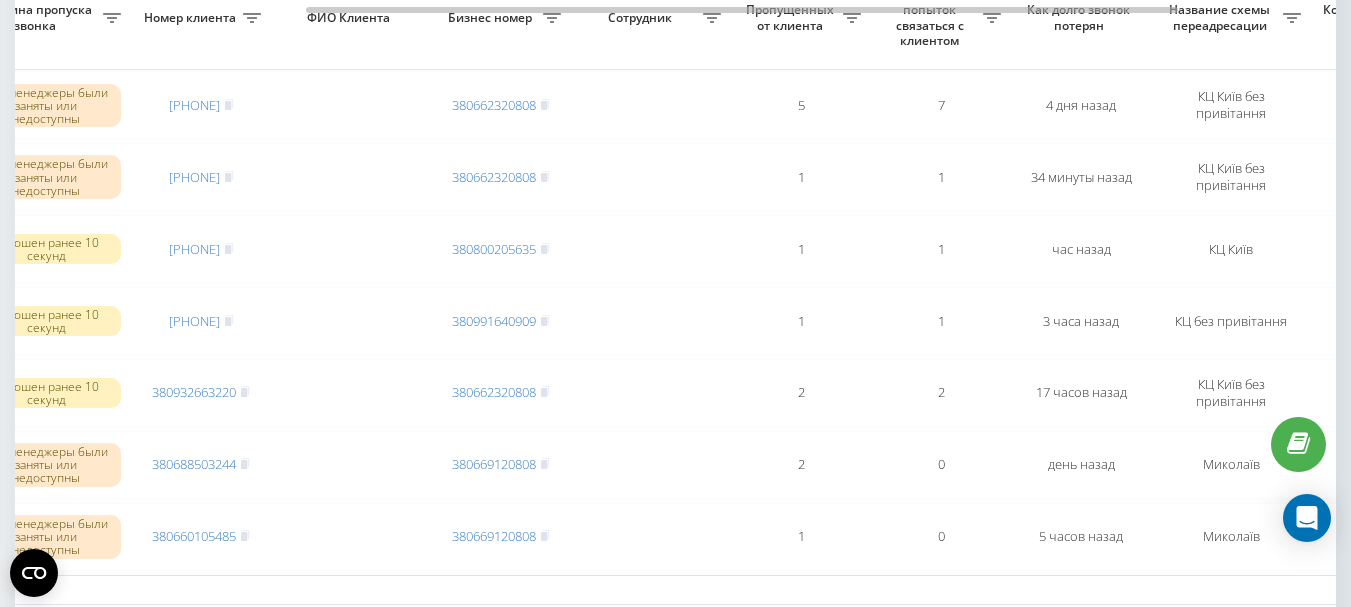 scroll, scrollTop: 400, scrollLeft: 0, axis: vertical 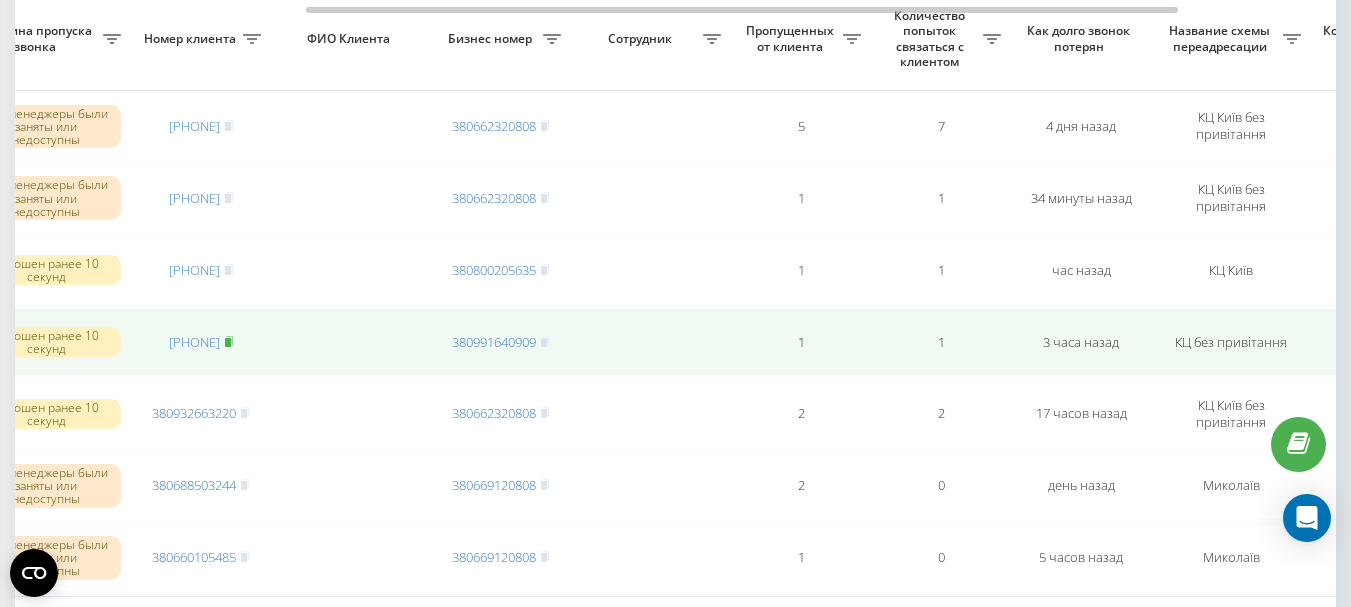 click 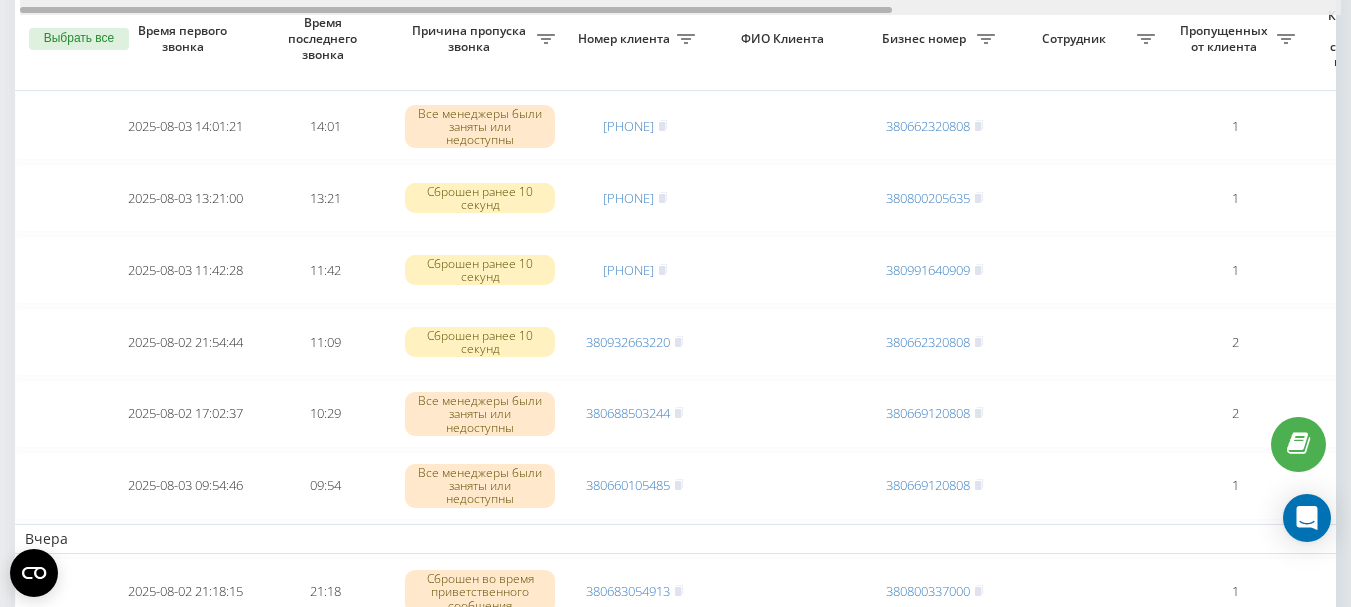 scroll, scrollTop: 400, scrollLeft: 0, axis: vertical 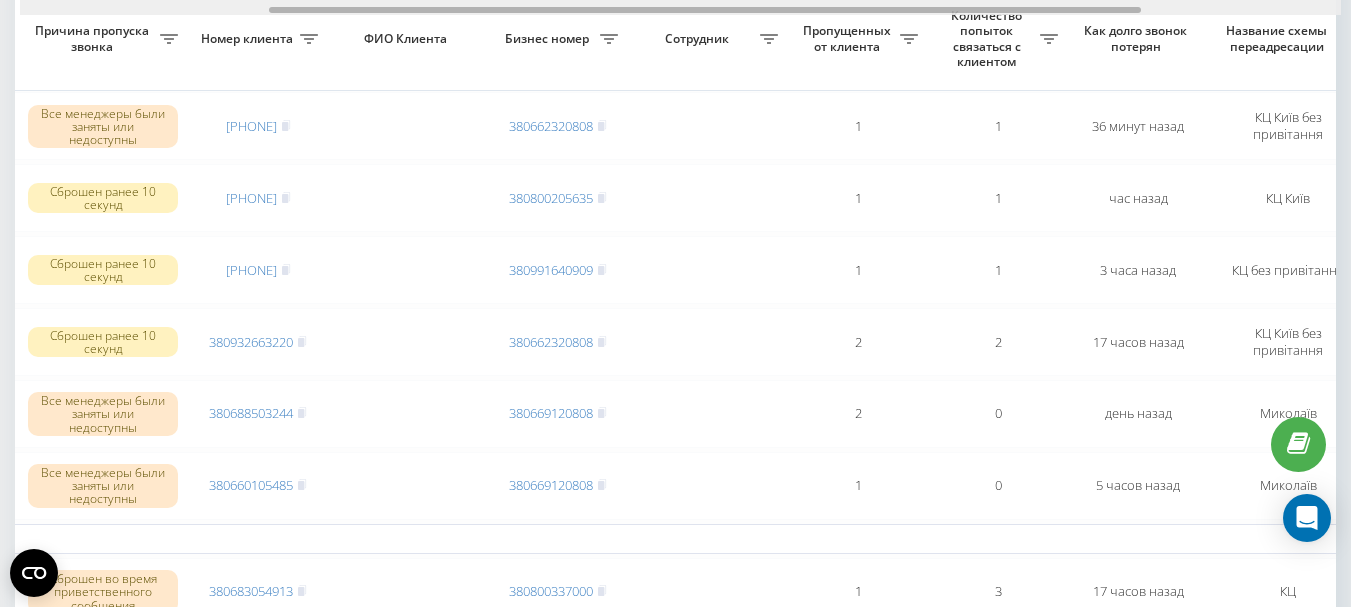 drag, startPoint x: 402, startPoint y: 9, endPoint x: 651, endPoint y: 12, distance: 249.01807 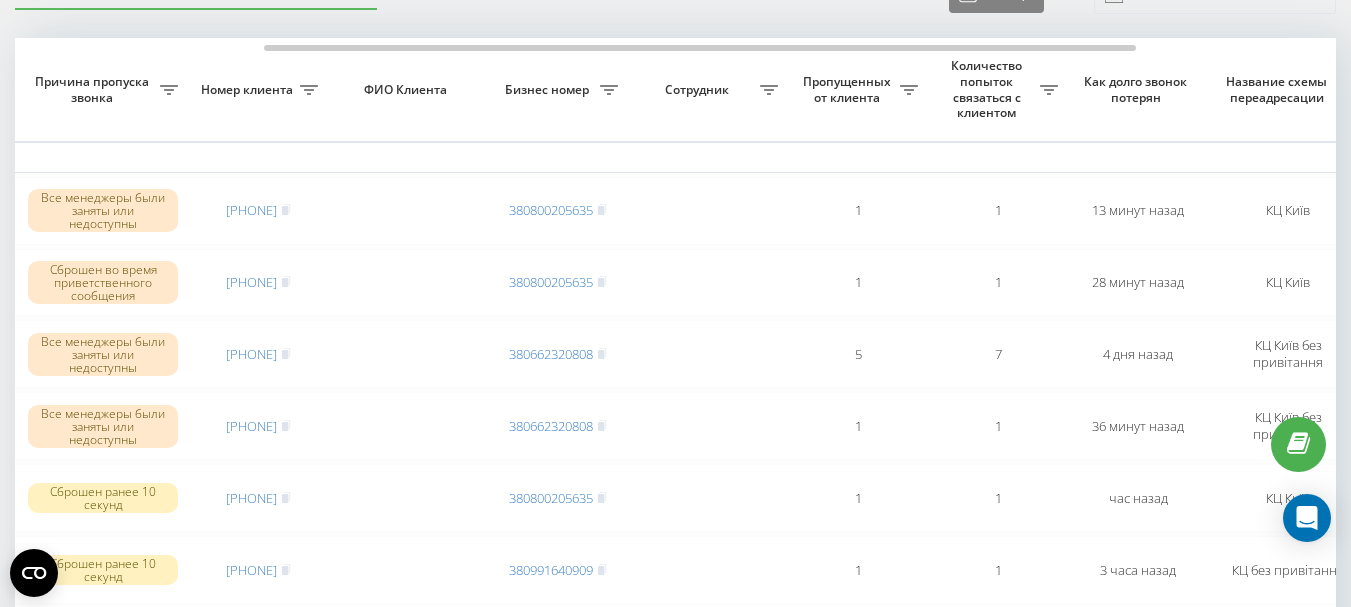 scroll, scrollTop: 0, scrollLeft: 0, axis: both 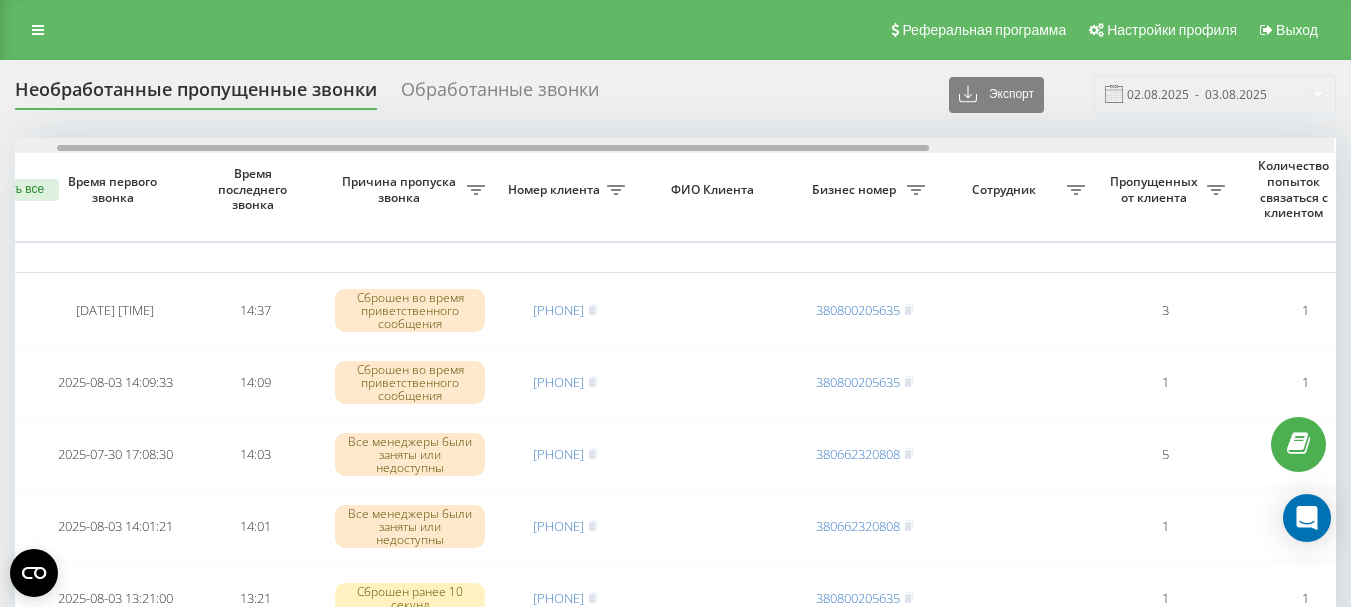 drag, startPoint x: 360, startPoint y: 147, endPoint x: 406, endPoint y: 168, distance: 50.566788 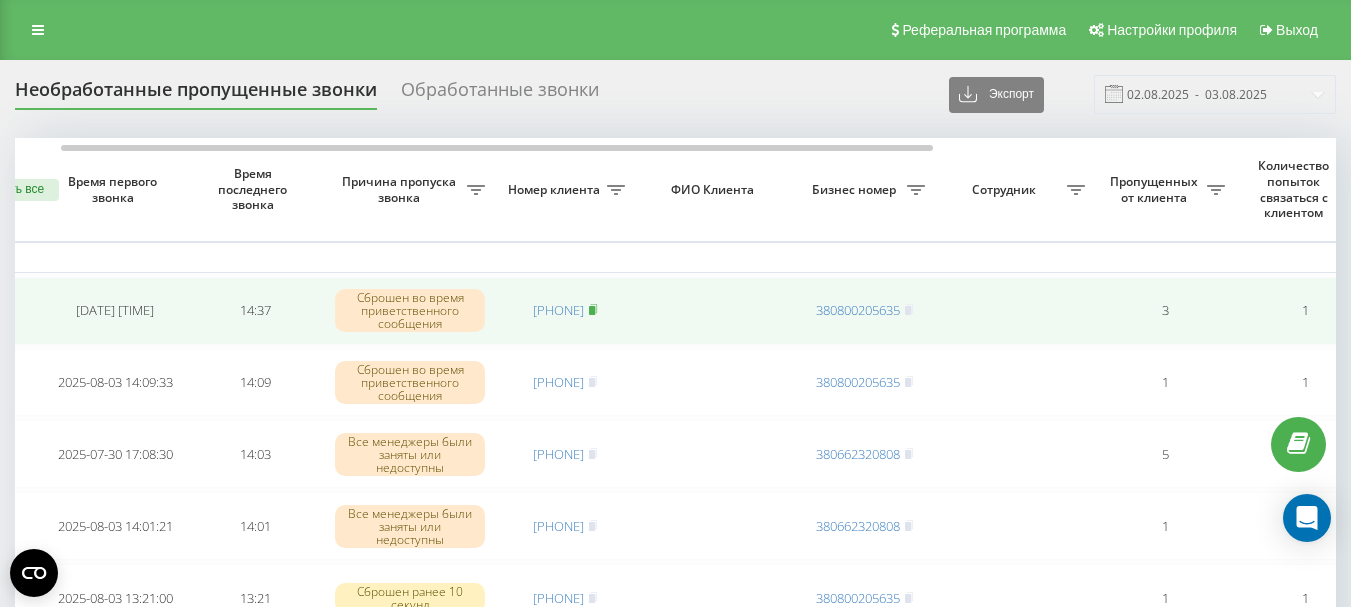 click 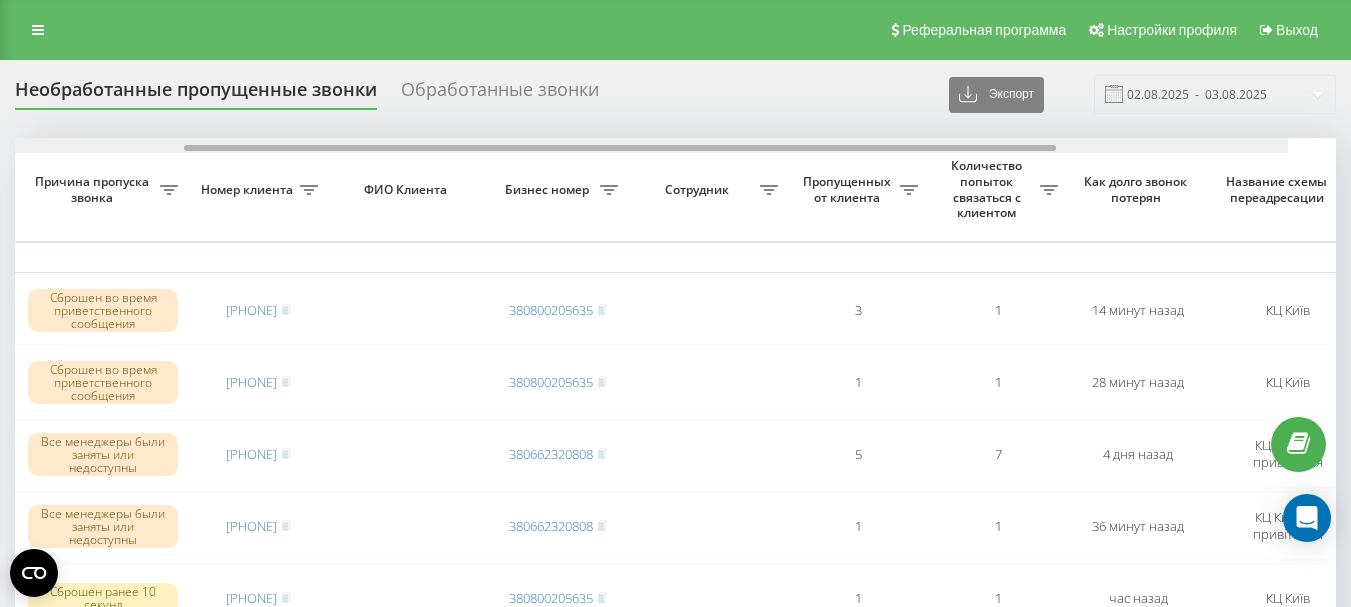 scroll, scrollTop: 0, scrollLeft: 493, axis: horizontal 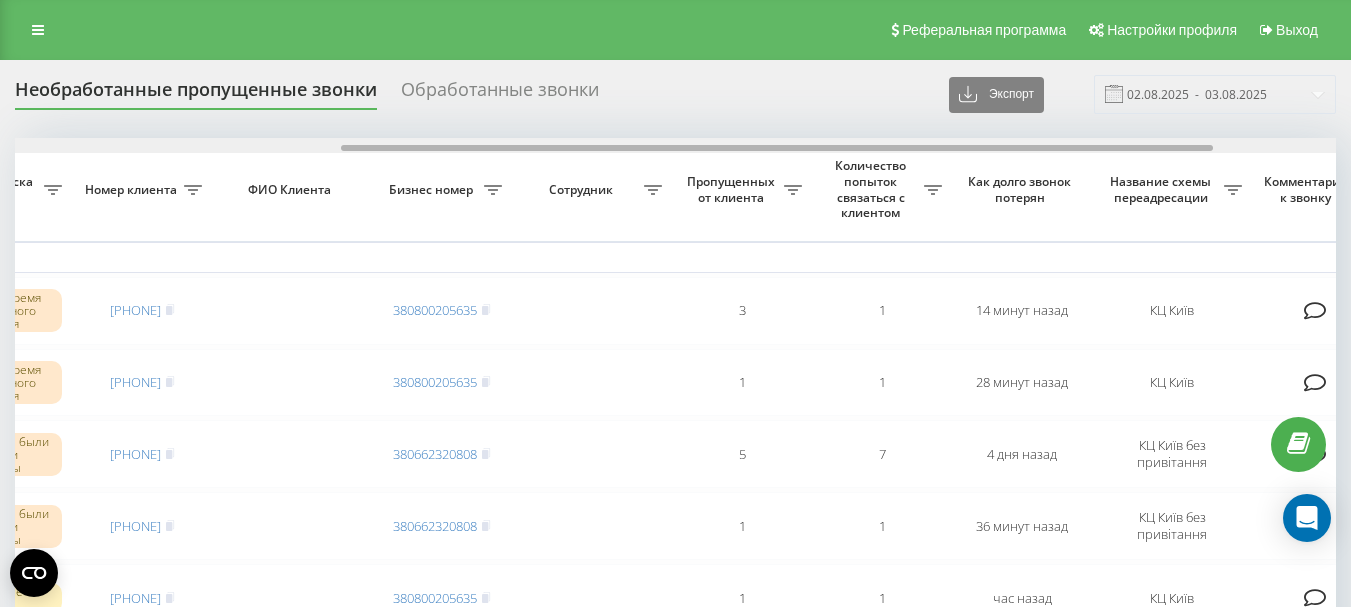 drag, startPoint x: 415, startPoint y: 148, endPoint x: 695, endPoint y: 139, distance: 280.1446 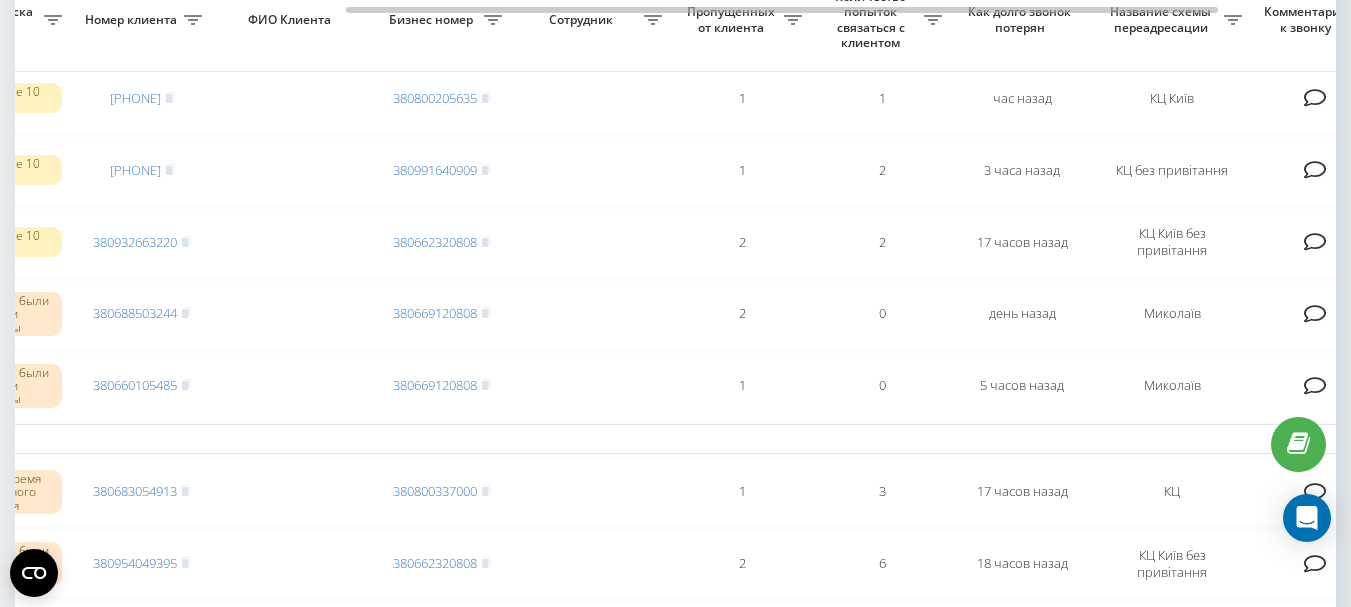 scroll, scrollTop: 0, scrollLeft: 0, axis: both 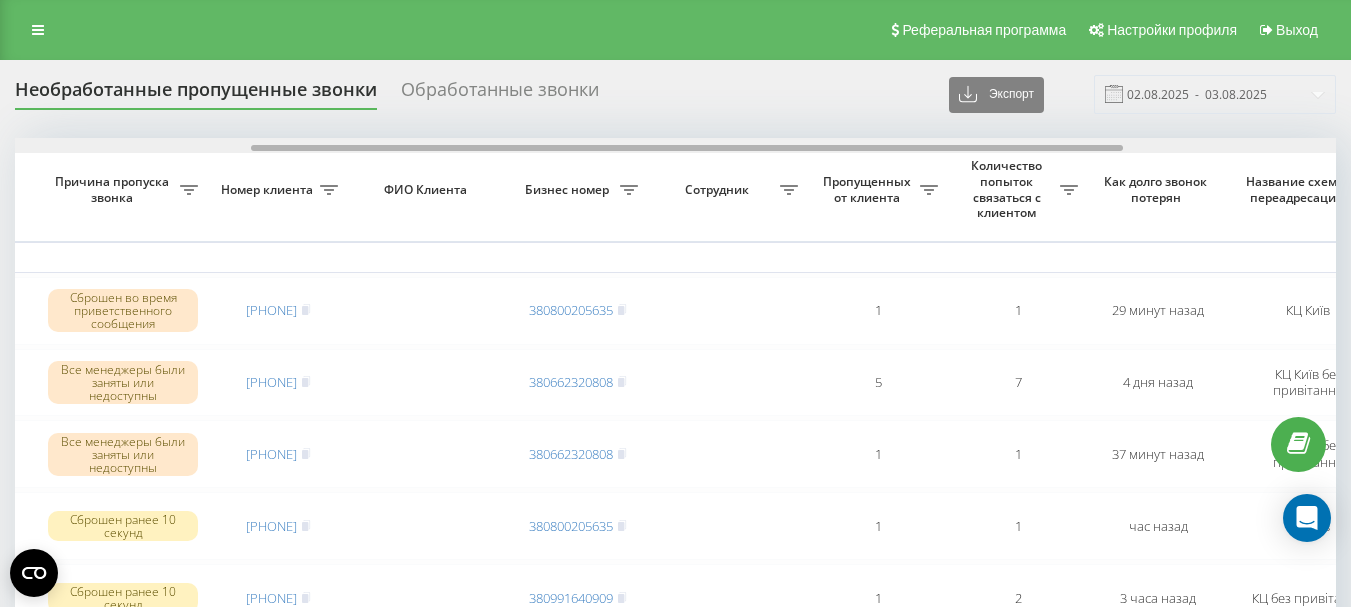 drag, startPoint x: 576, startPoint y: 147, endPoint x: 812, endPoint y: 143, distance: 236.03389 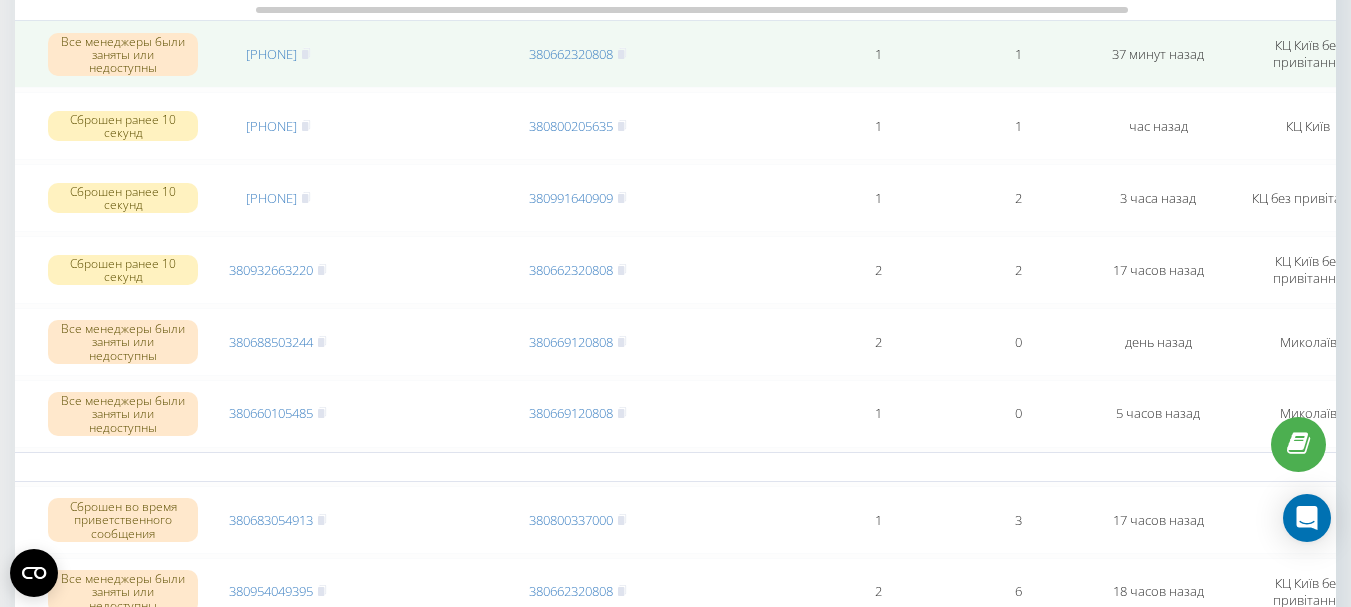 scroll, scrollTop: 100, scrollLeft: 0, axis: vertical 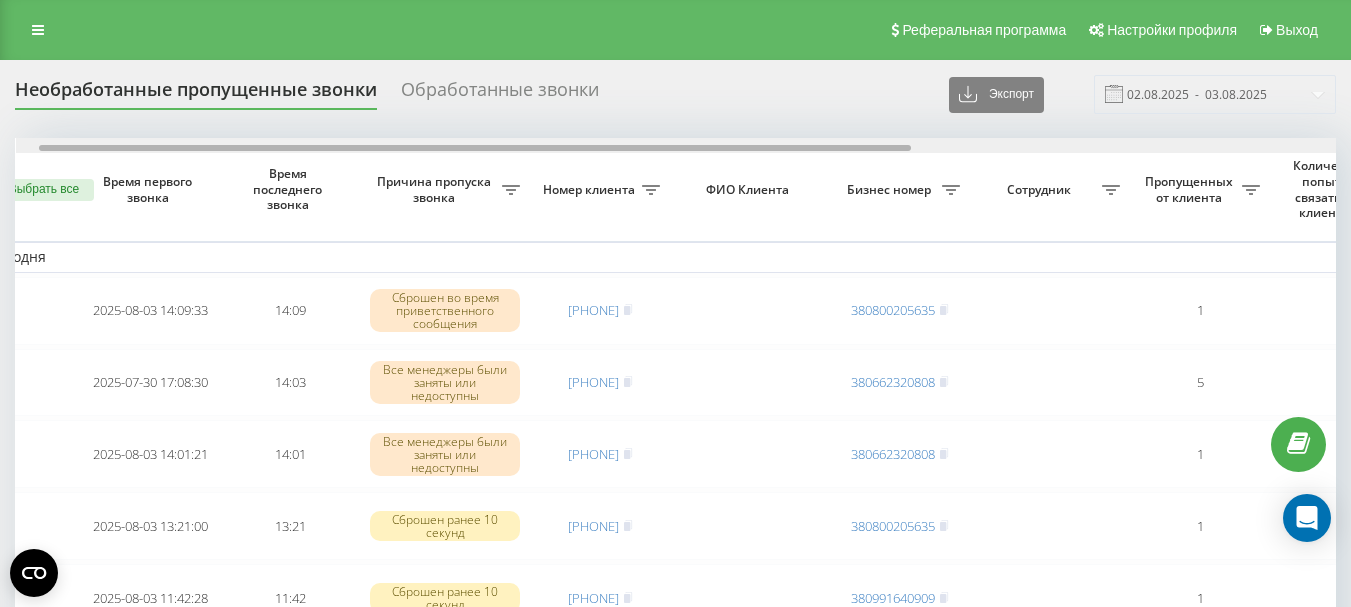 drag, startPoint x: 252, startPoint y: 147, endPoint x: 309, endPoint y: 116, distance: 64.884514 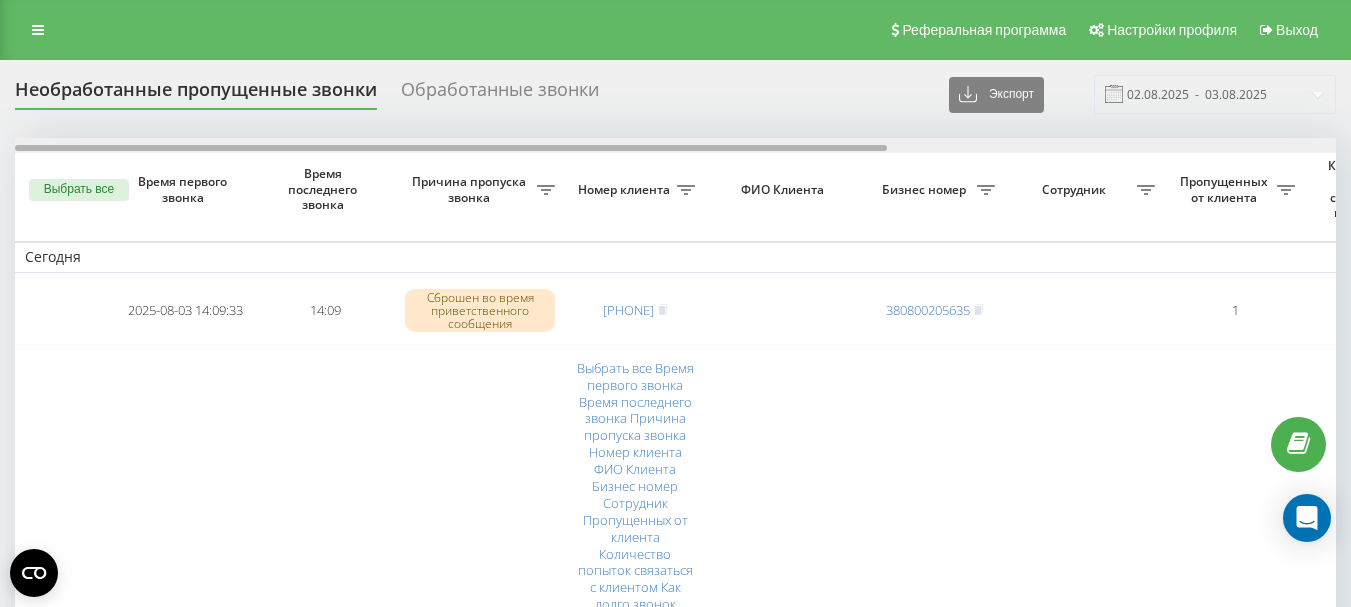 scroll, scrollTop: 0, scrollLeft: 0, axis: both 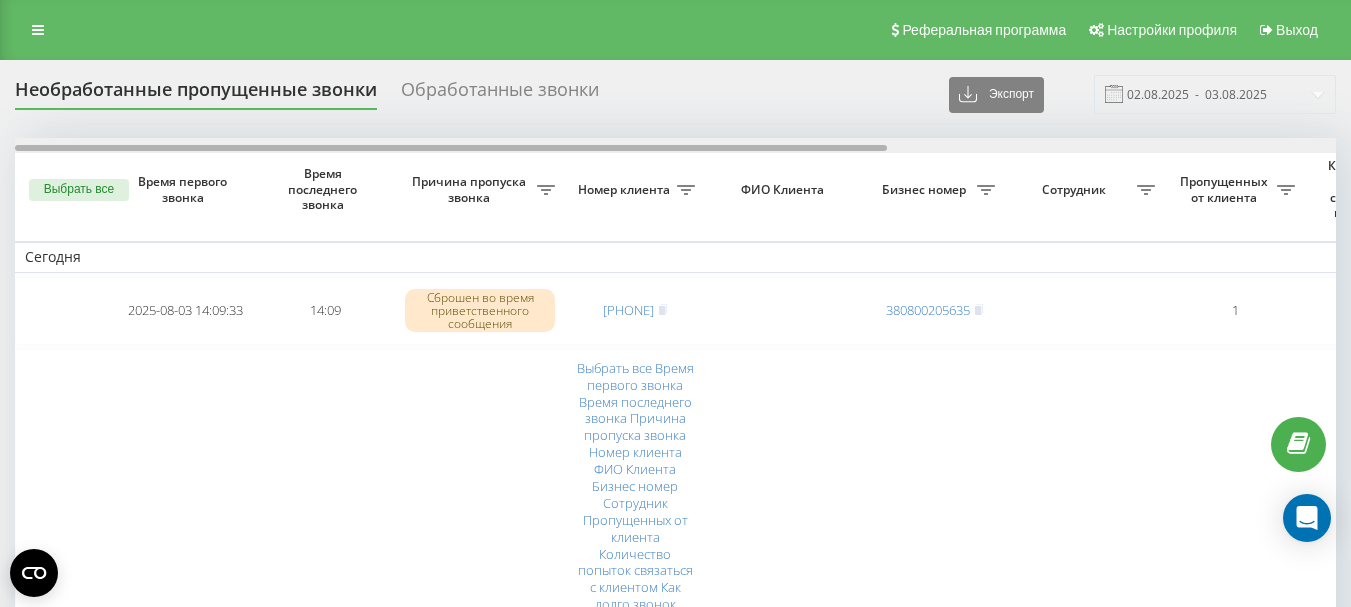 drag, startPoint x: 571, startPoint y: 145, endPoint x: 505, endPoint y: 176, distance: 72.91776 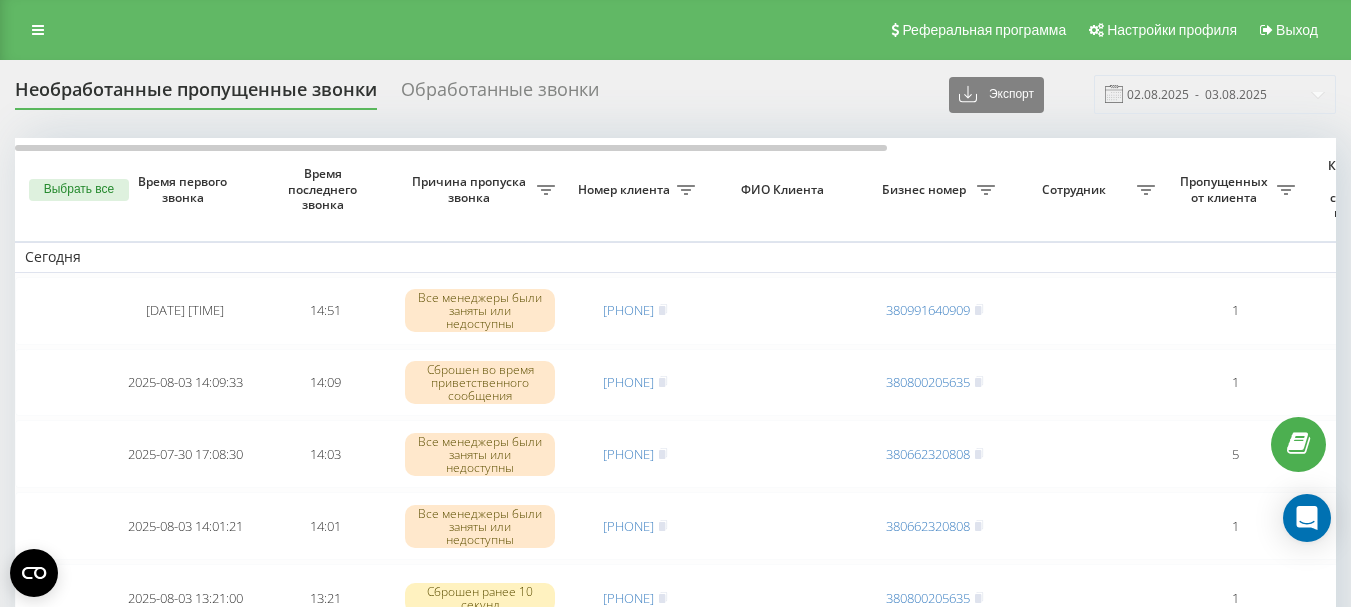 scroll, scrollTop: 0, scrollLeft: 0, axis: both 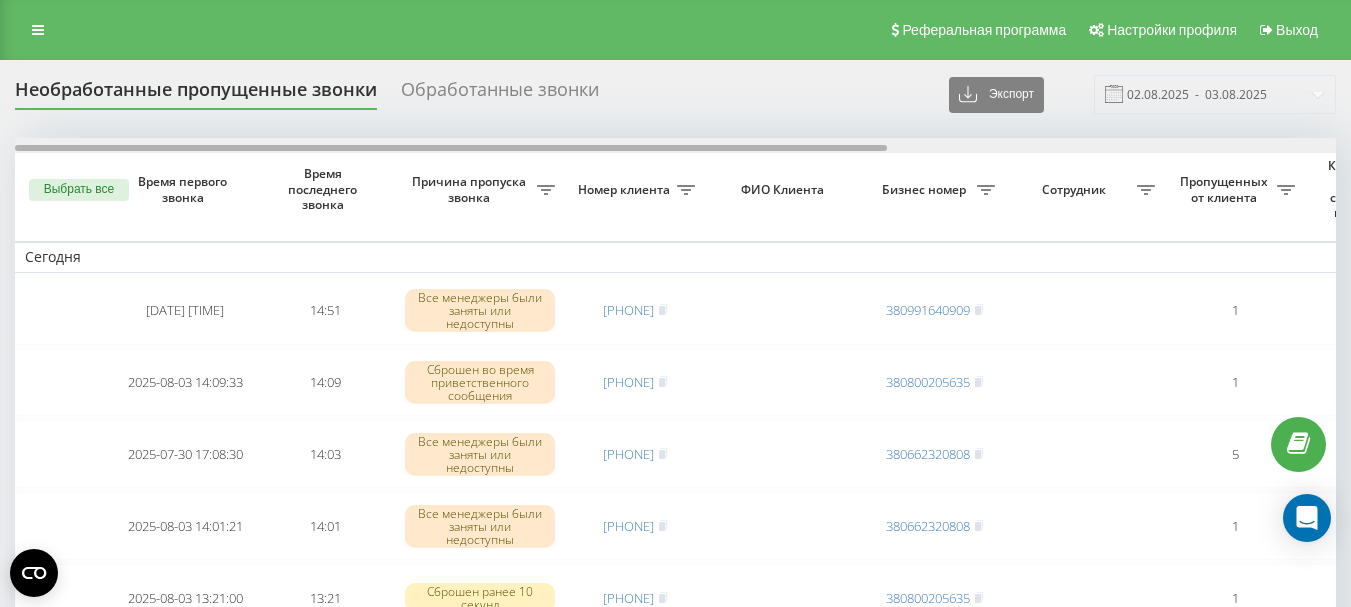 drag, startPoint x: 534, startPoint y: 149, endPoint x: 462, endPoint y: 160, distance: 72.835434 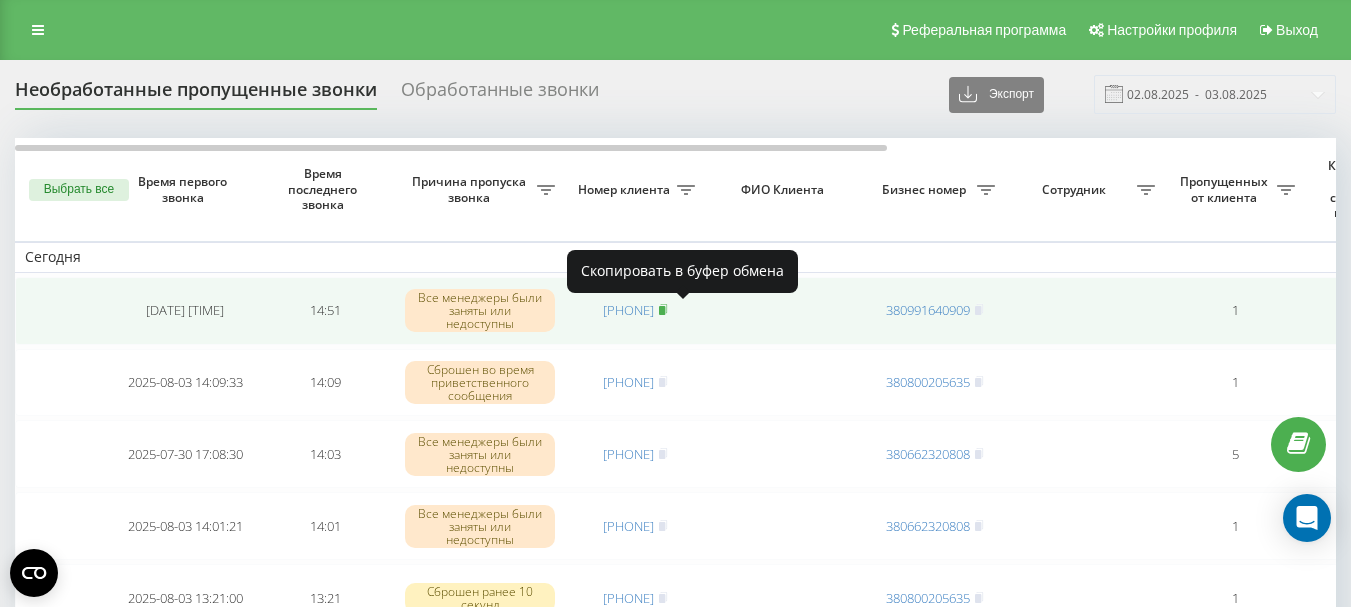 click 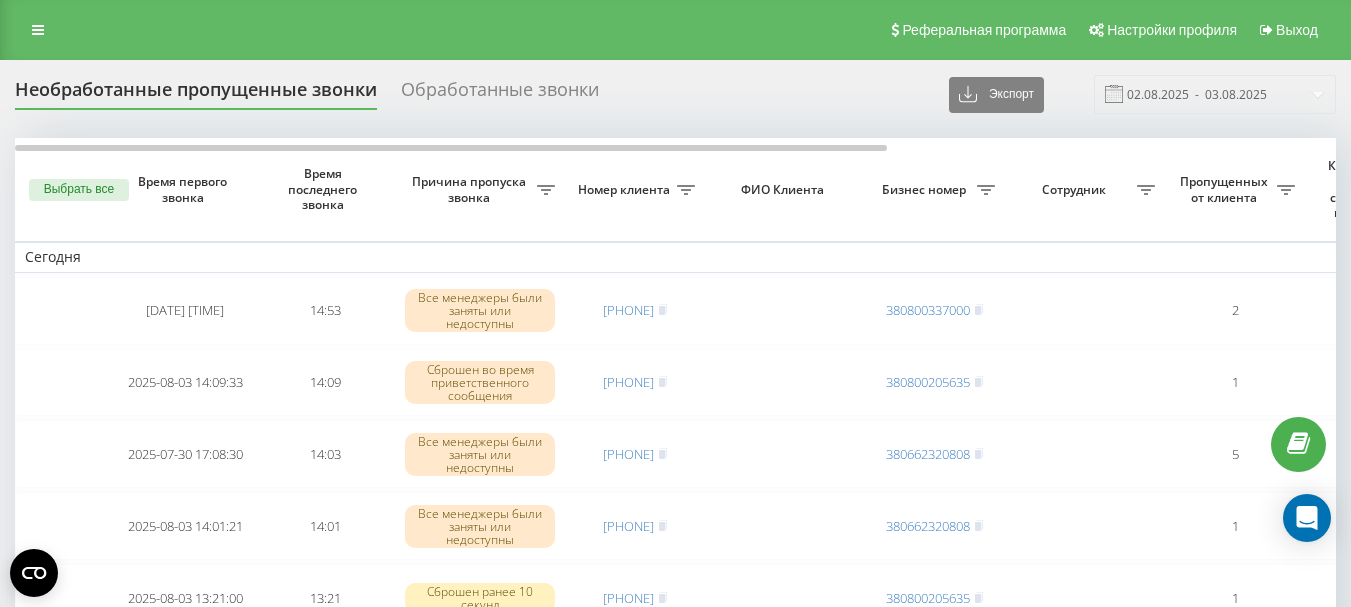 scroll, scrollTop: 0, scrollLeft: 0, axis: both 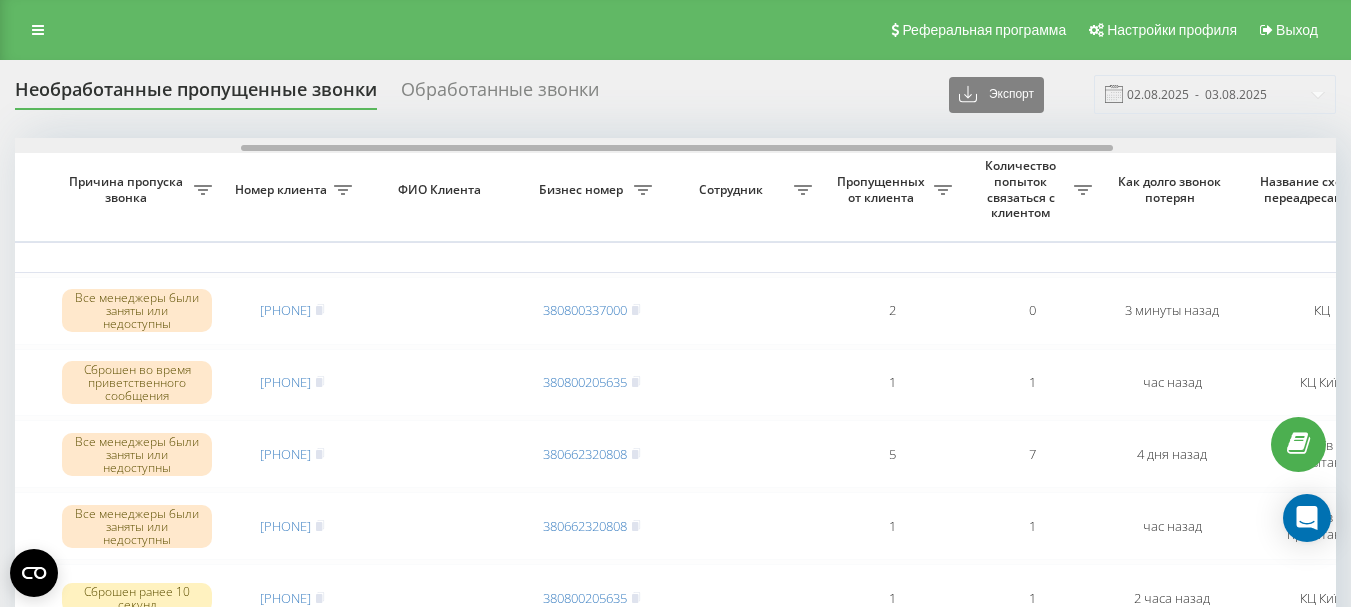 drag, startPoint x: 563, startPoint y: 145, endPoint x: 790, endPoint y: 144, distance: 227.0022 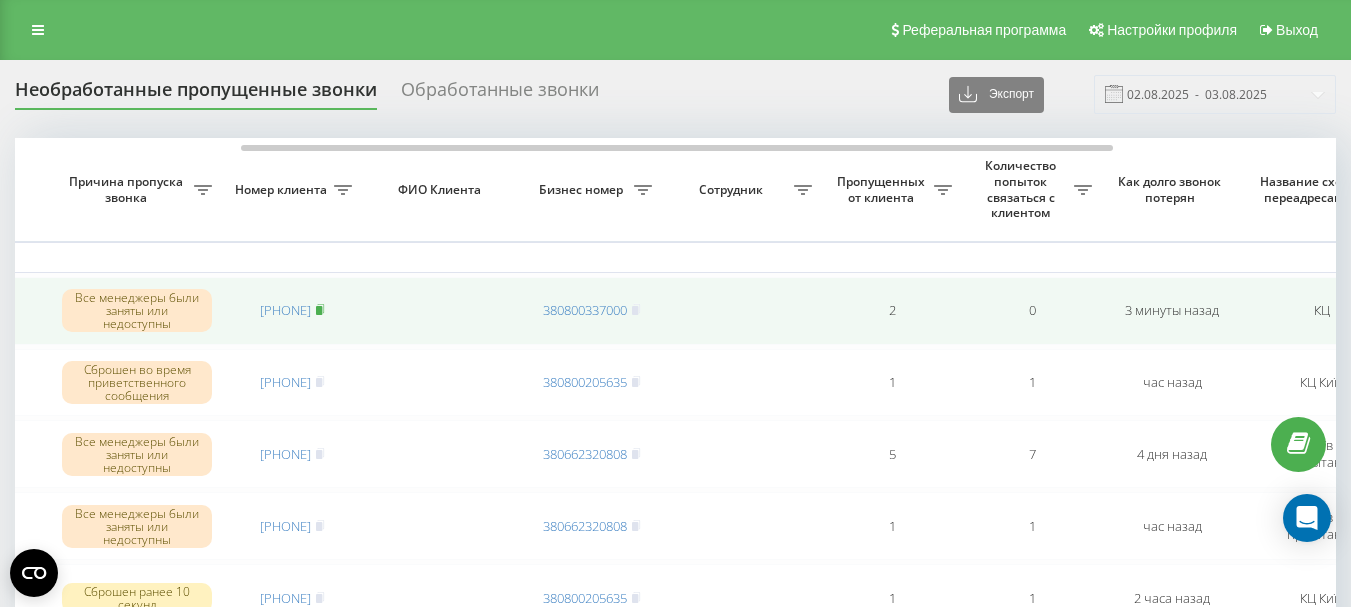 click 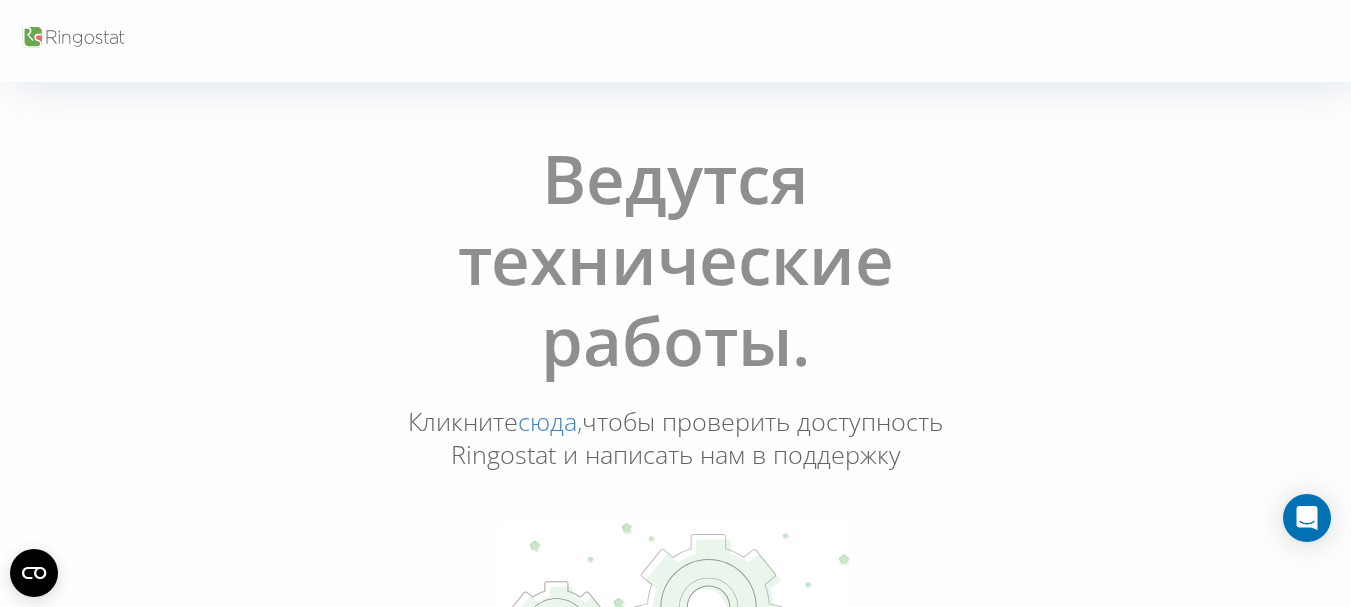 scroll, scrollTop: 0, scrollLeft: 0, axis: both 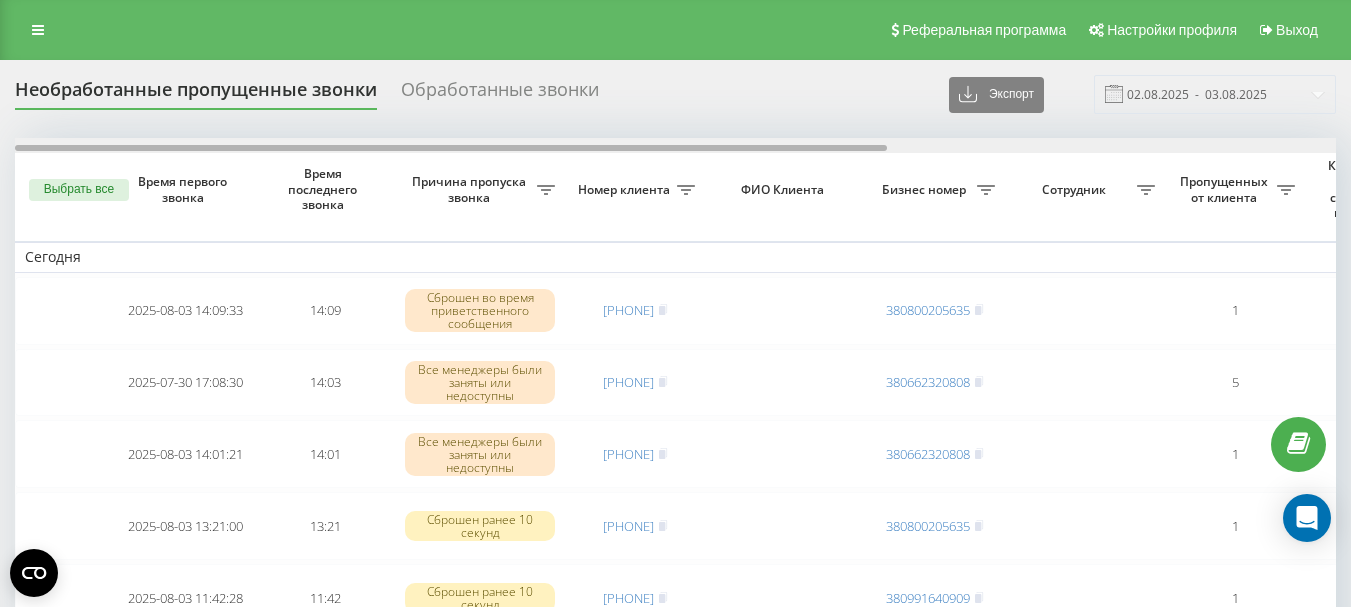 drag, startPoint x: 282, startPoint y: 149, endPoint x: 268, endPoint y: 185, distance: 38.626415 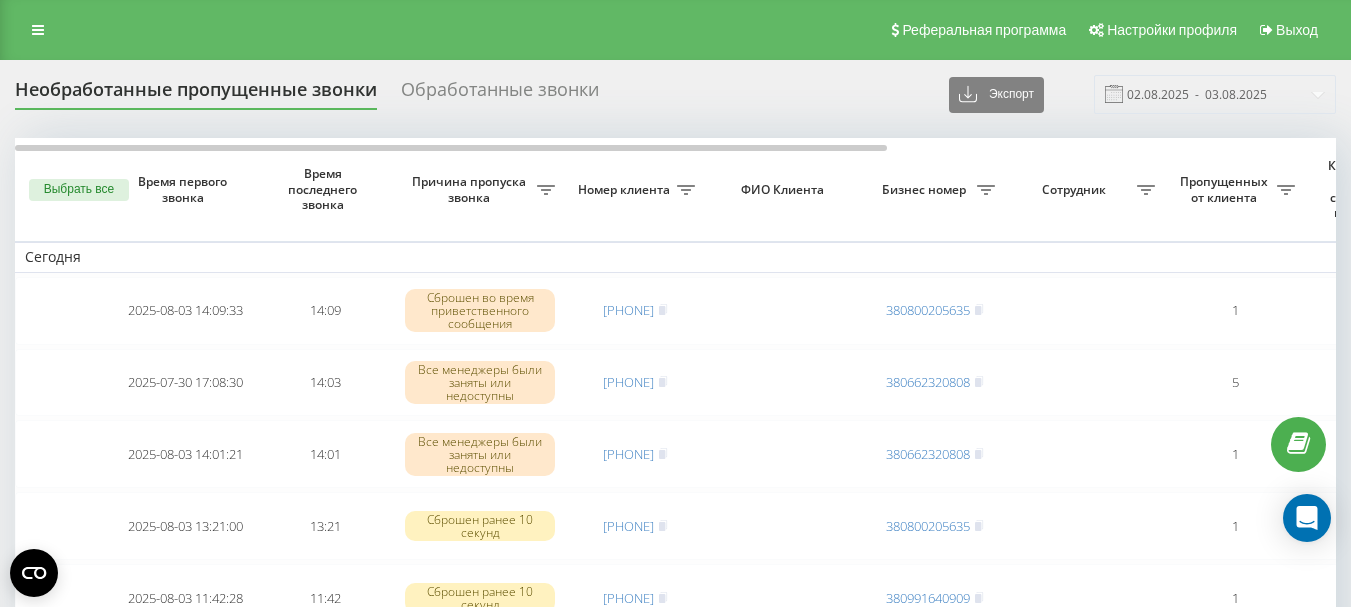 scroll, scrollTop: 0, scrollLeft: 0, axis: both 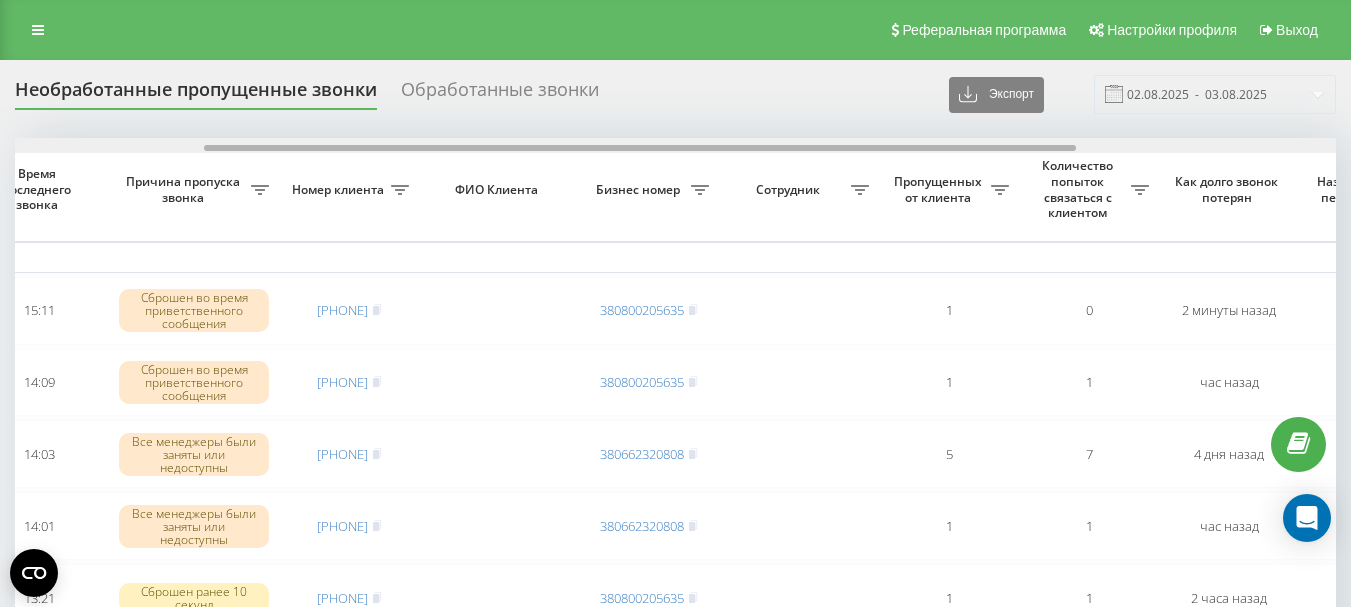 drag, startPoint x: 414, startPoint y: 147, endPoint x: 603, endPoint y: 192, distance: 194.2833 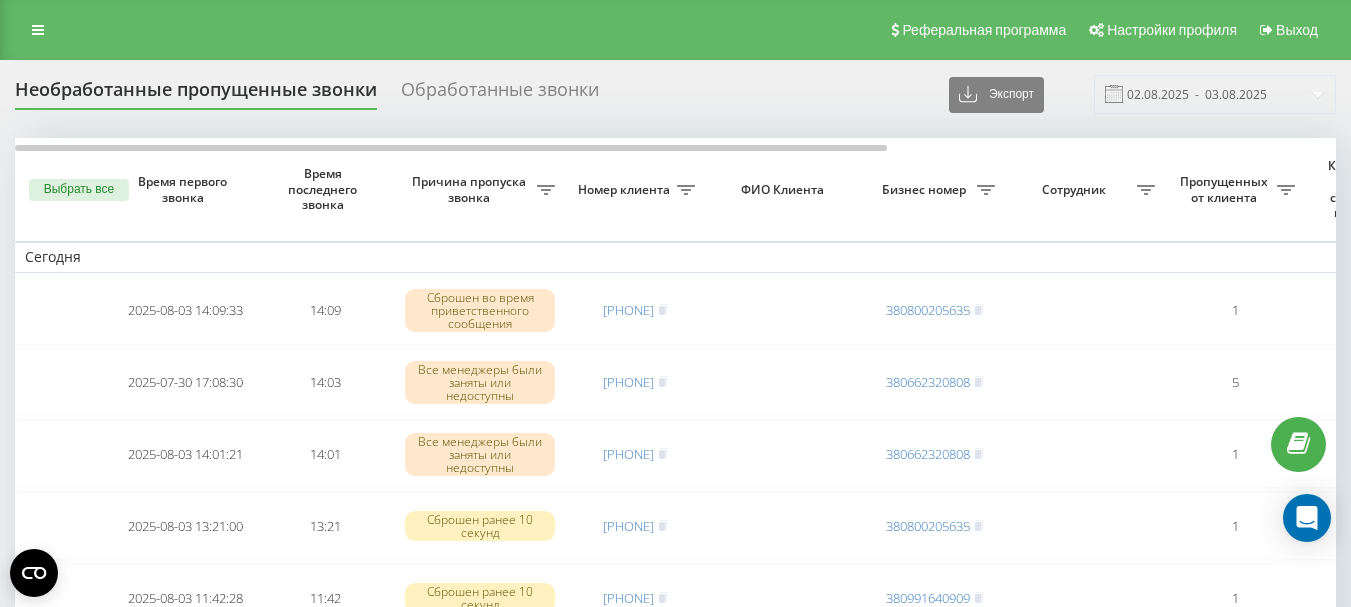 scroll, scrollTop: 0, scrollLeft: 0, axis: both 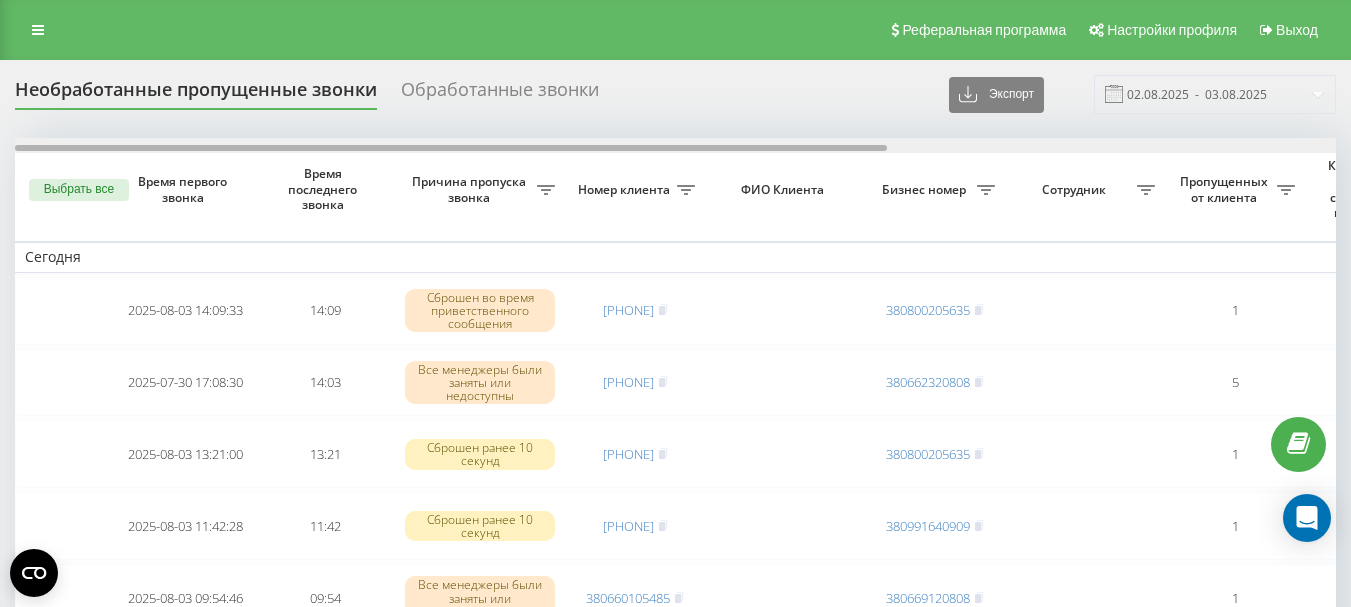 drag, startPoint x: 295, startPoint y: 146, endPoint x: 219, endPoint y: 170, distance: 79.69943 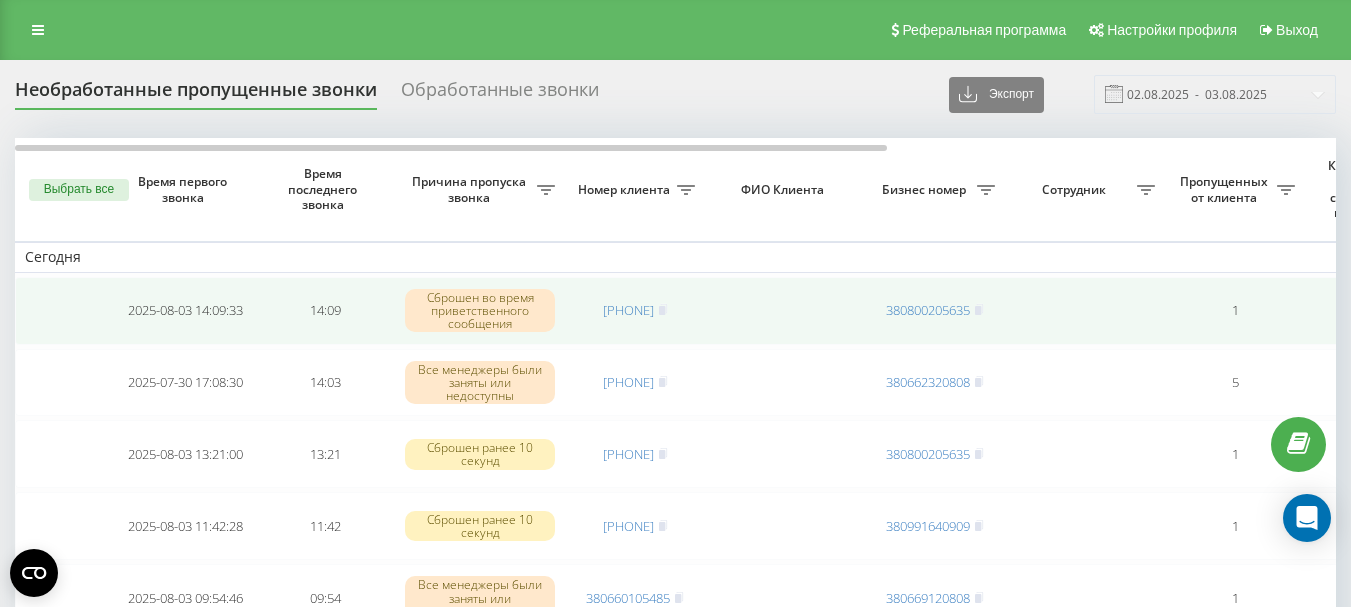 scroll, scrollTop: 0, scrollLeft: 0, axis: both 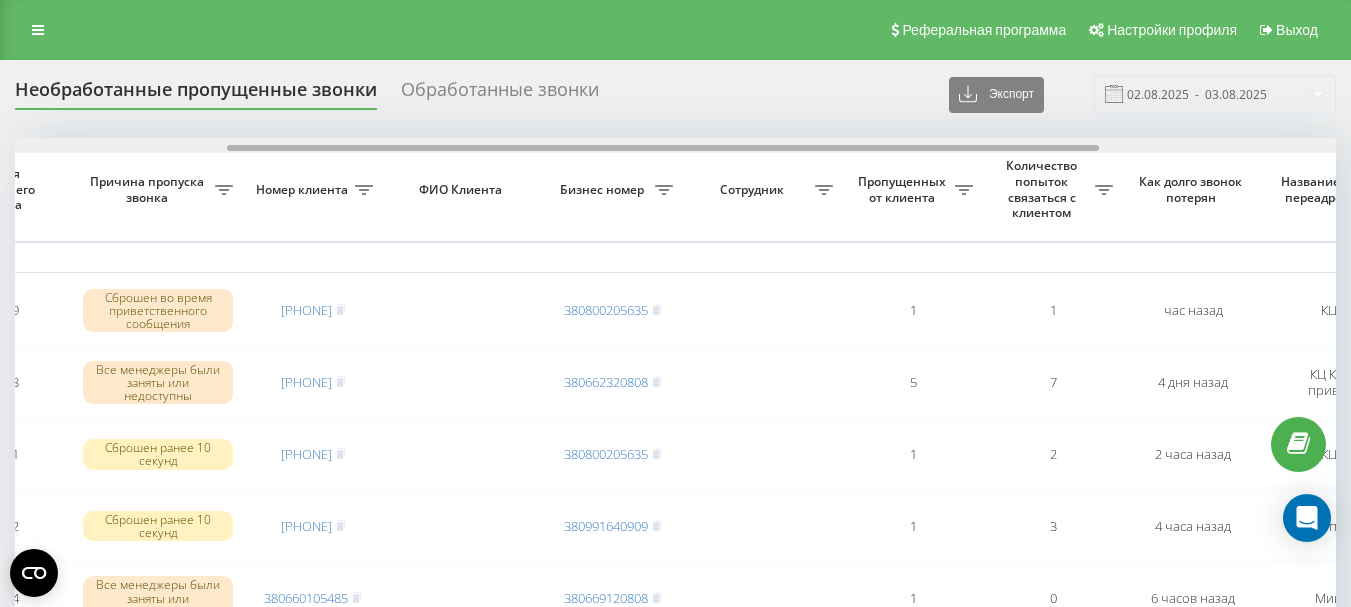 drag, startPoint x: 605, startPoint y: 149, endPoint x: 818, endPoint y: 150, distance: 213.00235 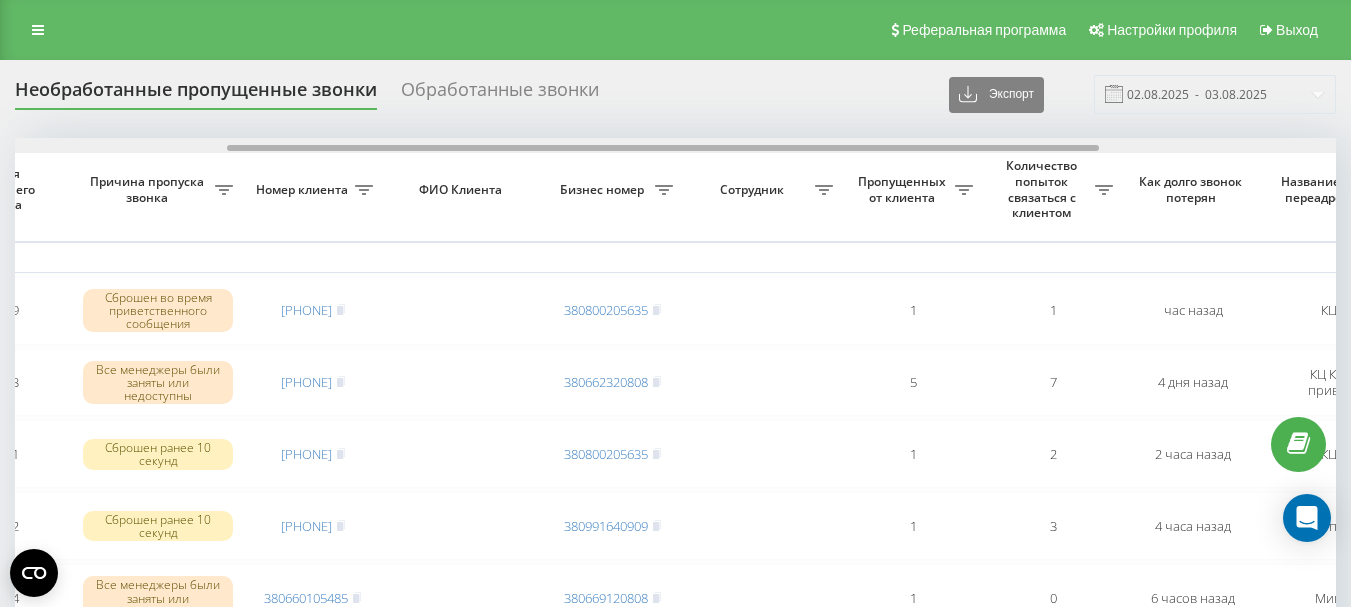 click at bounding box center [663, 148] 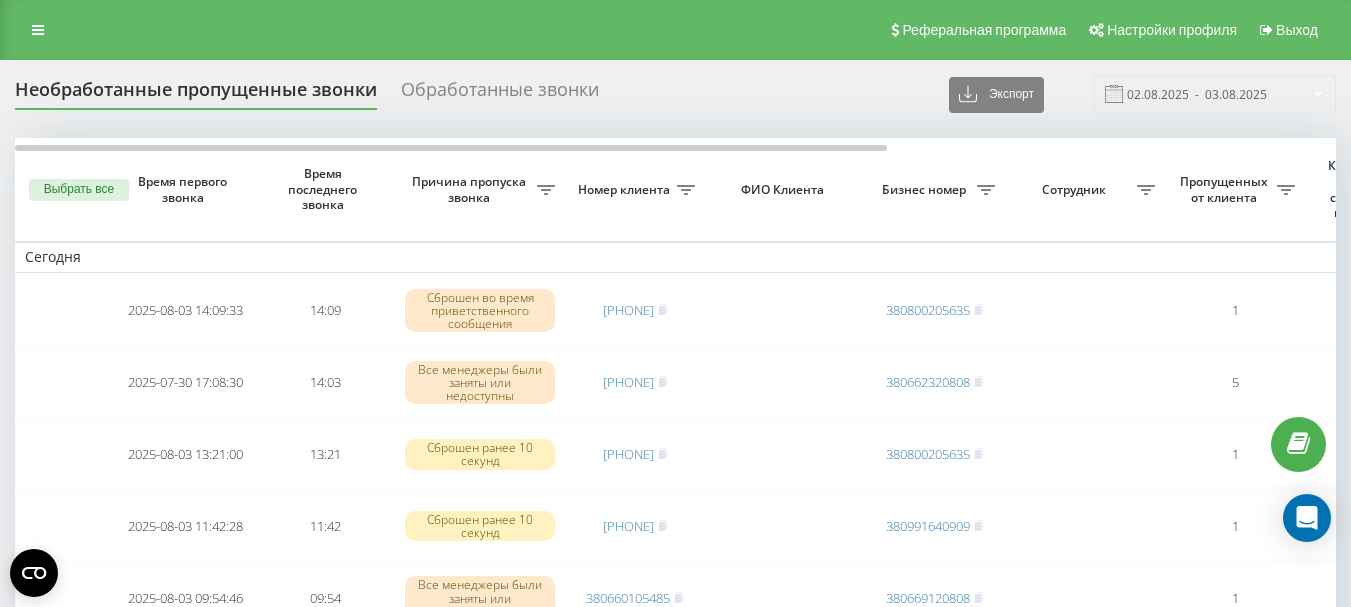 scroll, scrollTop: 0, scrollLeft: 0, axis: both 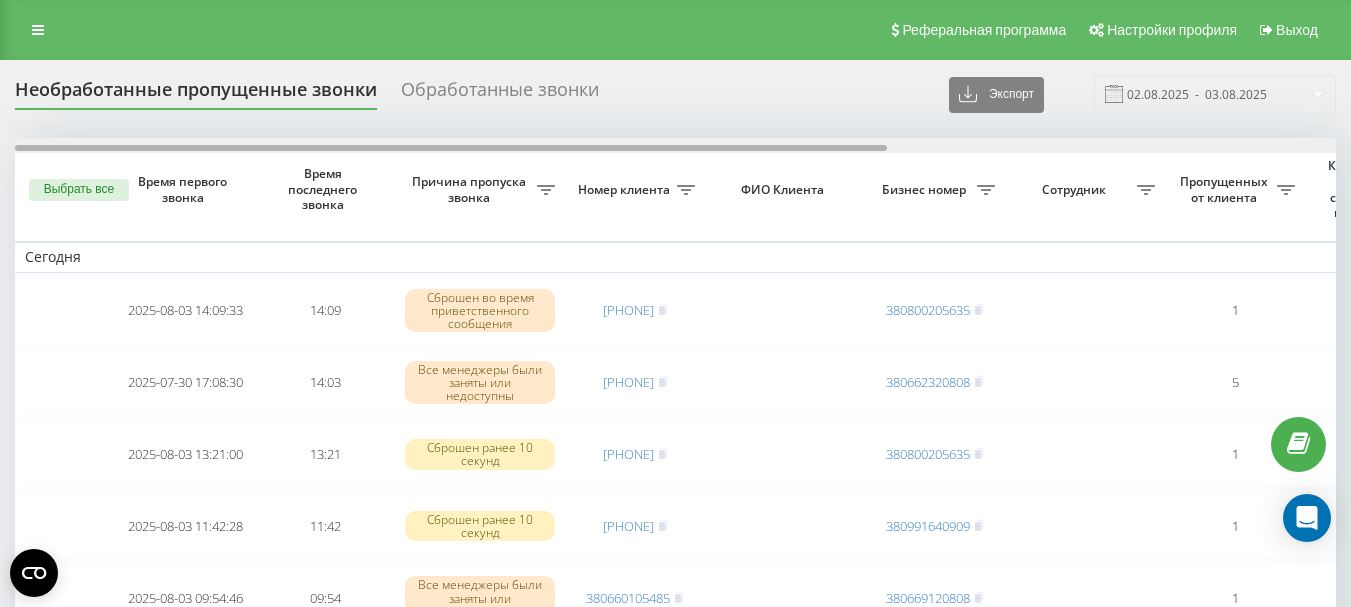 drag, startPoint x: 438, startPoint y: 150, endPoint x: 426, endPoint y: 95, distance: 56.293873 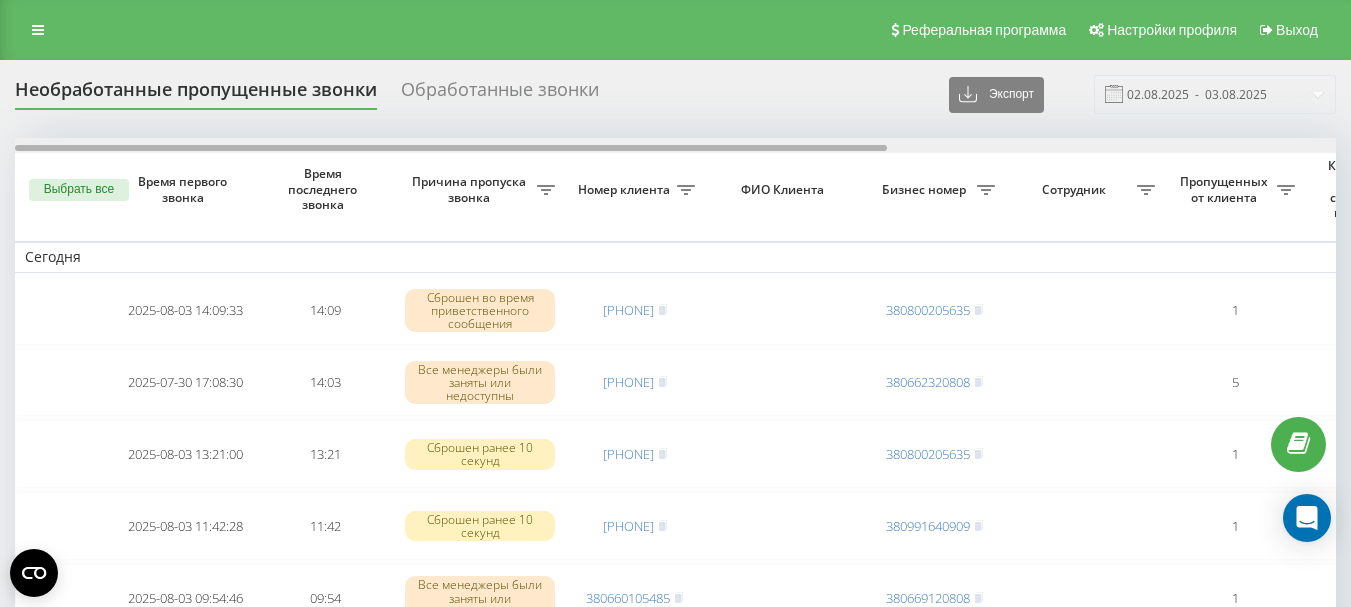 scroll, scrollTop: 0, scrollLeft: 0, axis: both 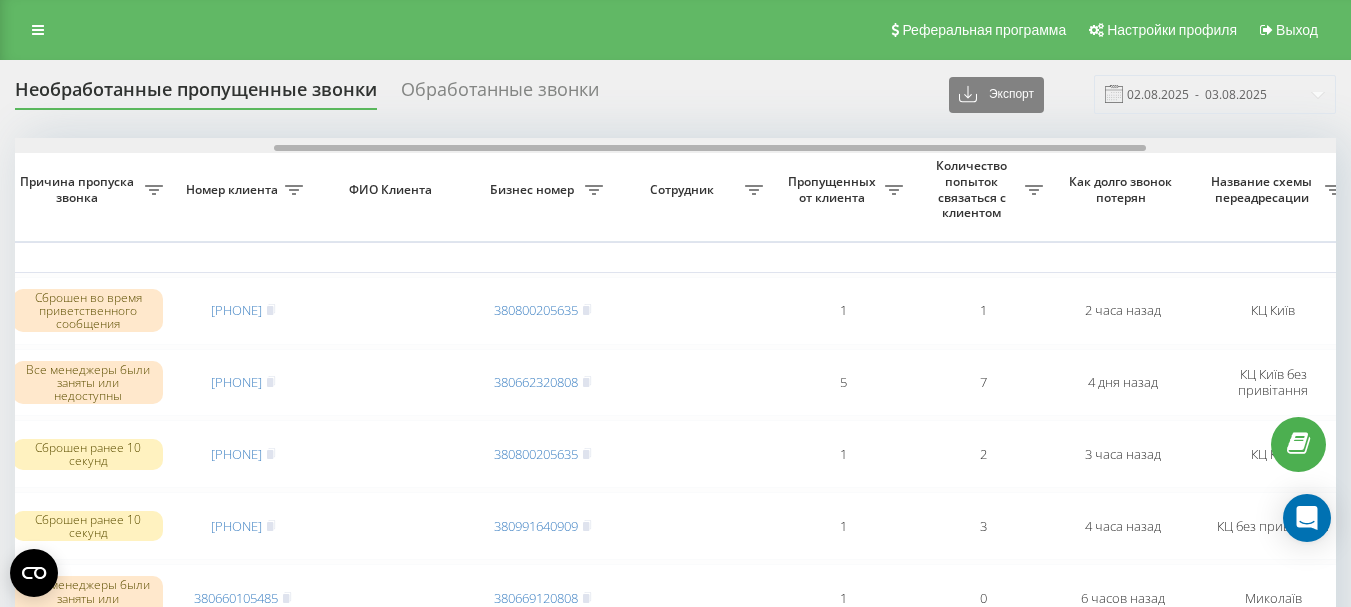 drag, startPoint x: 417, startPoint y: 146, endPoint x: 676, endPoint y: 145, distance: 259.00192 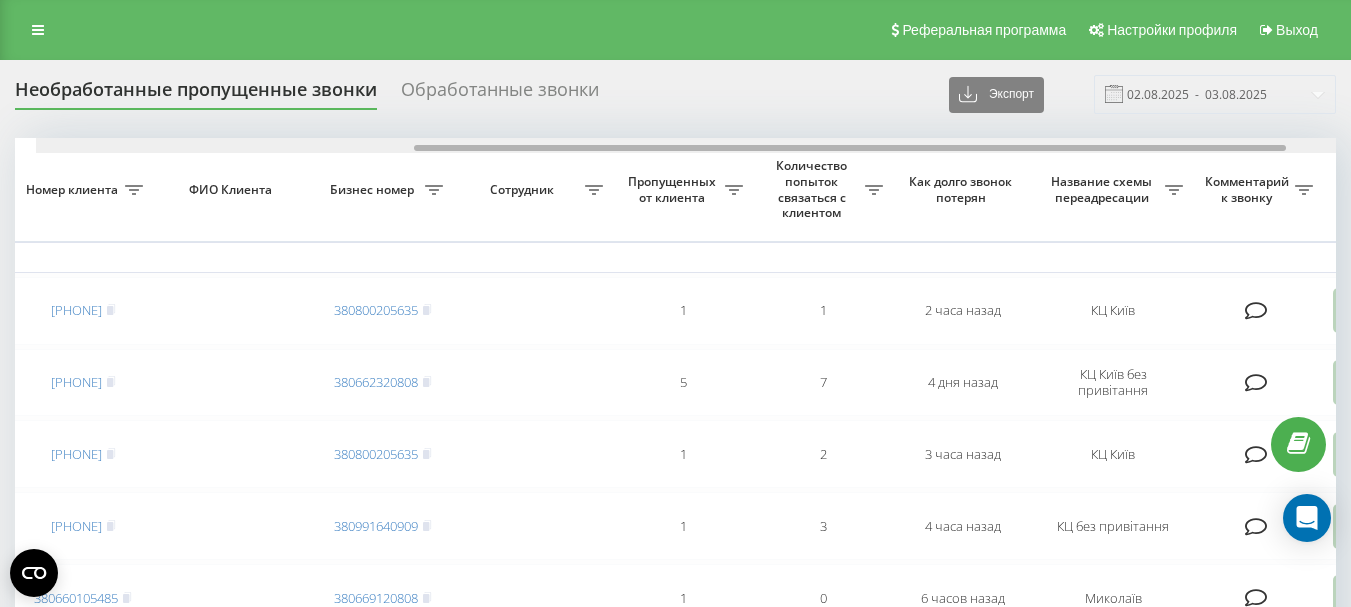 scroll, scrollTop: 0, scrollLeft: 573, axis: horizontal 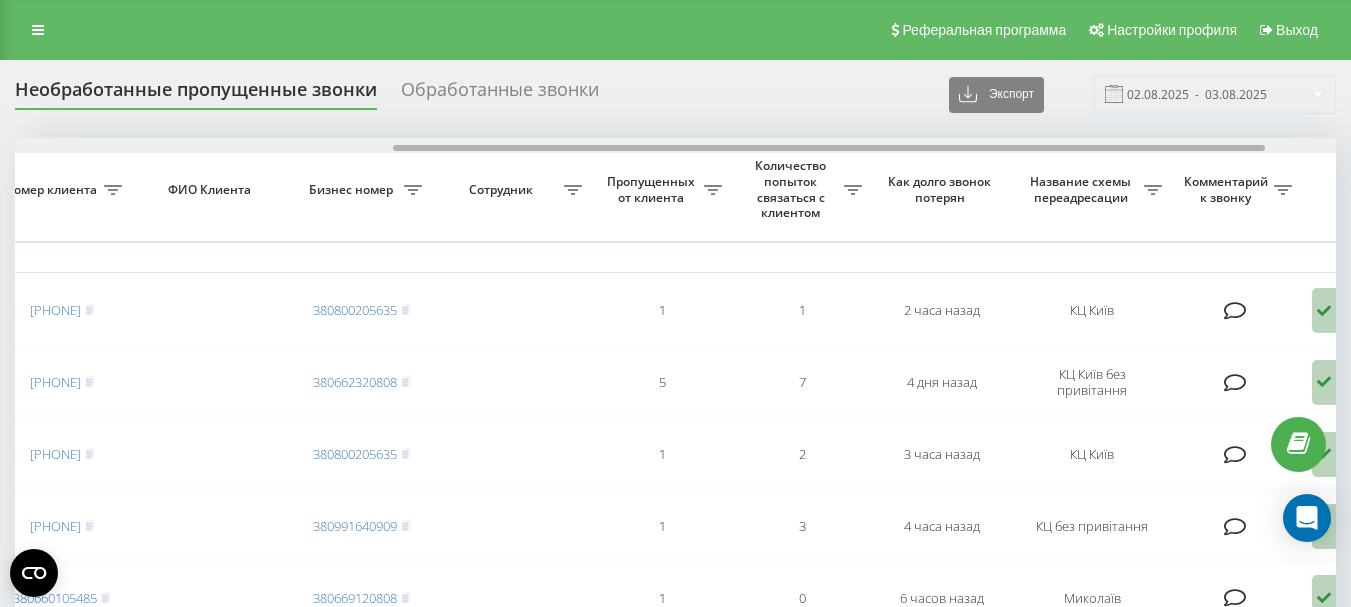 drag, startPoint x: 692, startPoint y: 150, endPoint x: 812, endPoint y: 141, distance: 120.33703 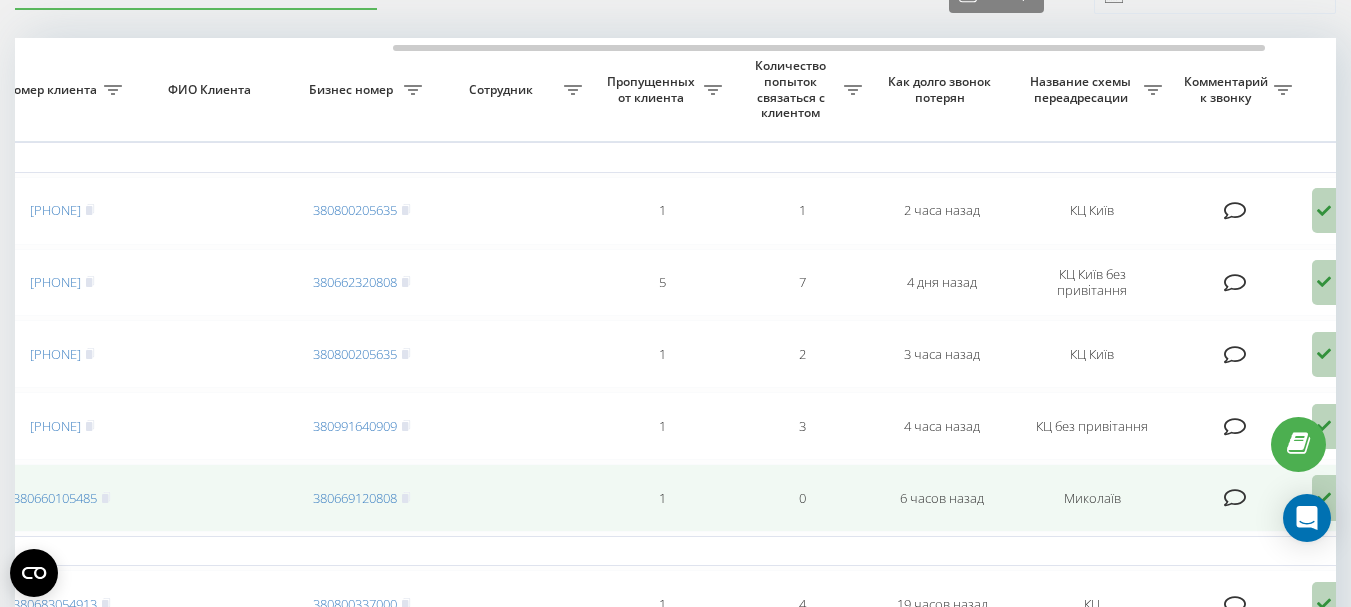 scroll, scrollTop: 0, scrollLeft: 0, axis: both 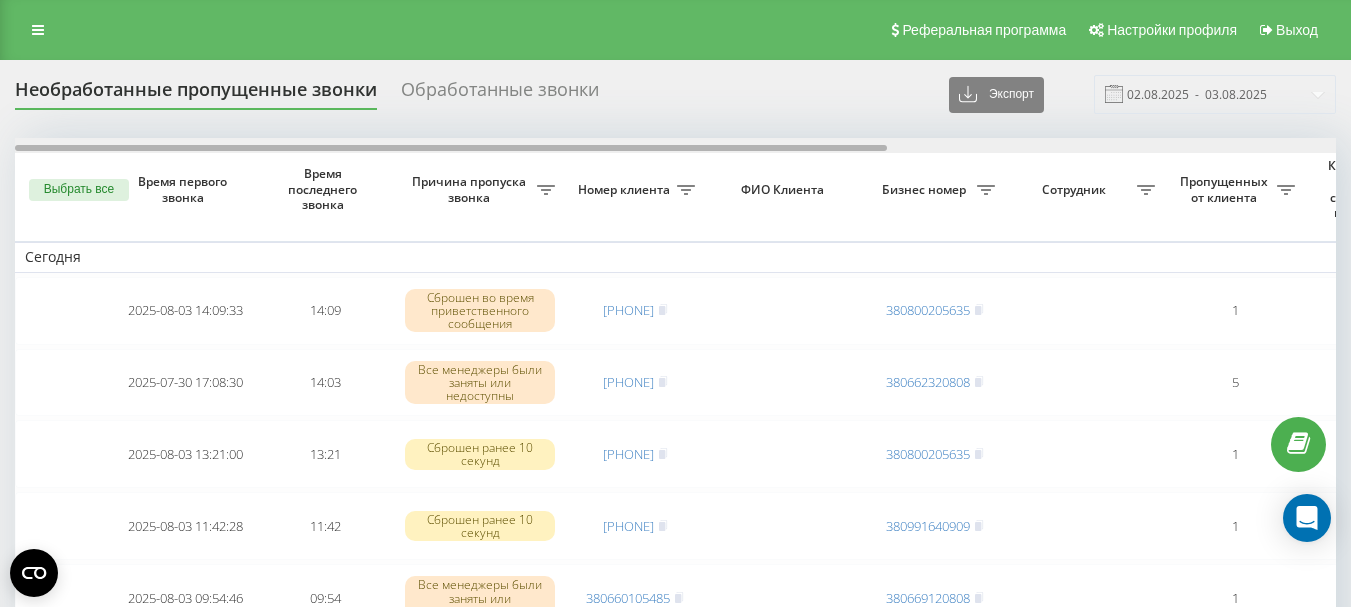 drag, startPoint x: 573, startPoint y: 149, endPoint x: 77, endPoint y: 159, distance: 496.1008 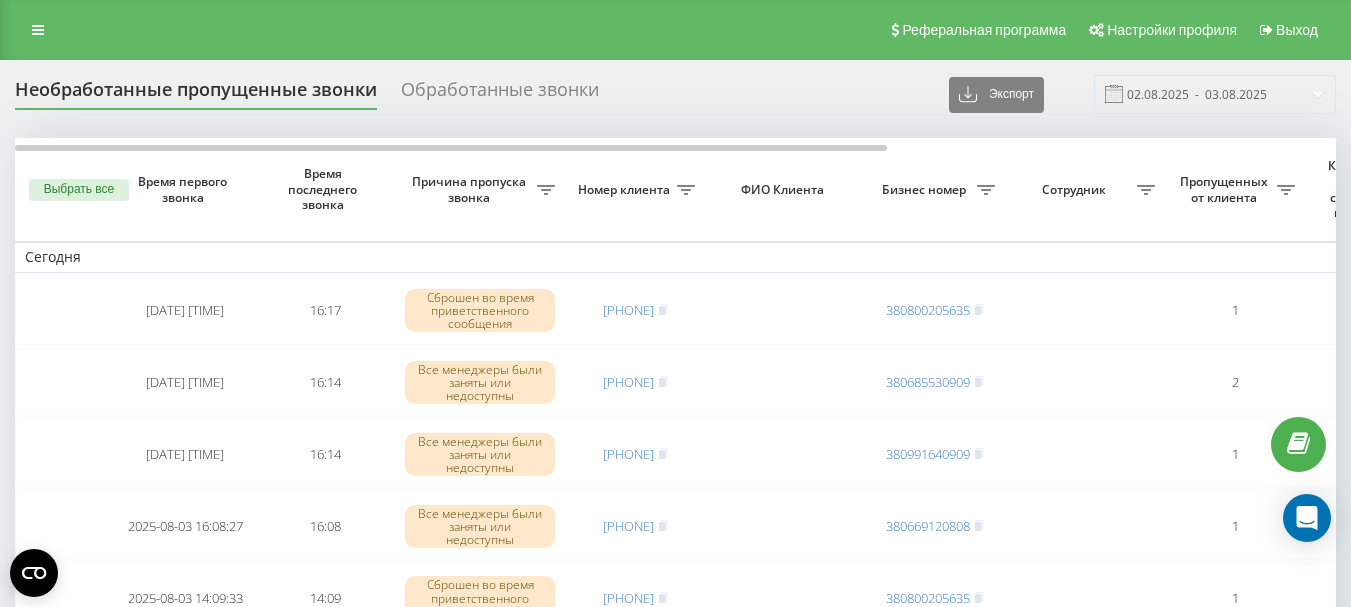 scroll, scrollTop: 0, scrollLeft: 0, axis: both 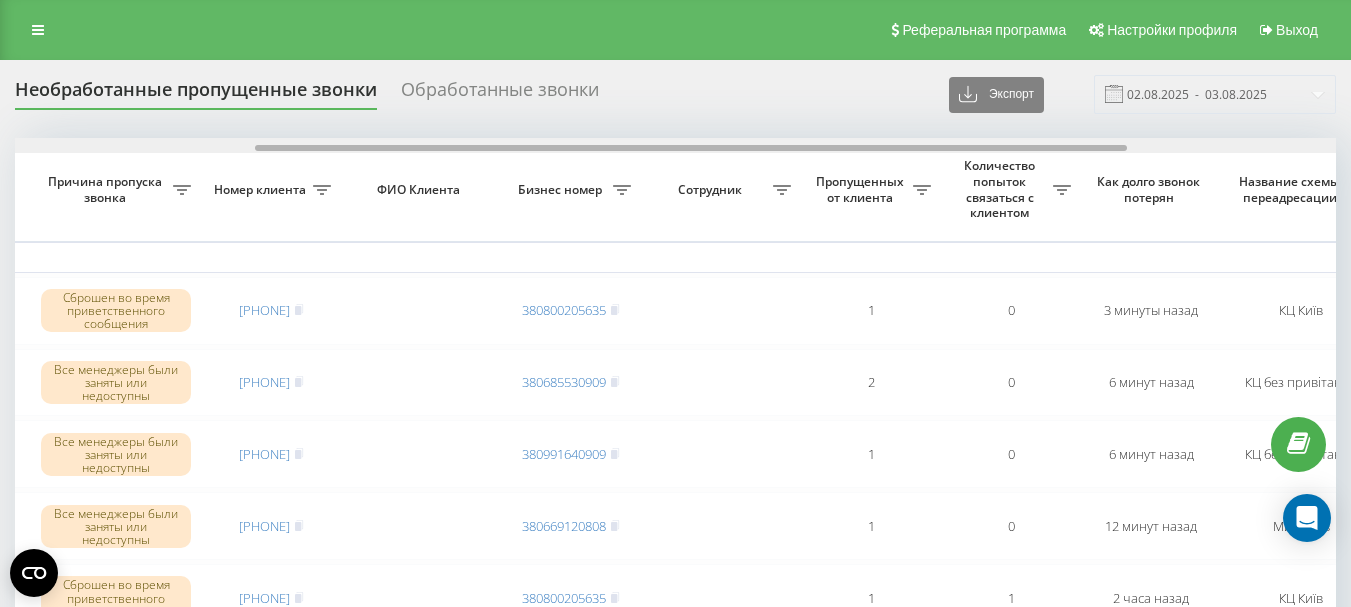 drag, startPoint x: 524, startPoint y: 148, endPoint x: 765, endPoint y: 164, distance: 241.53053 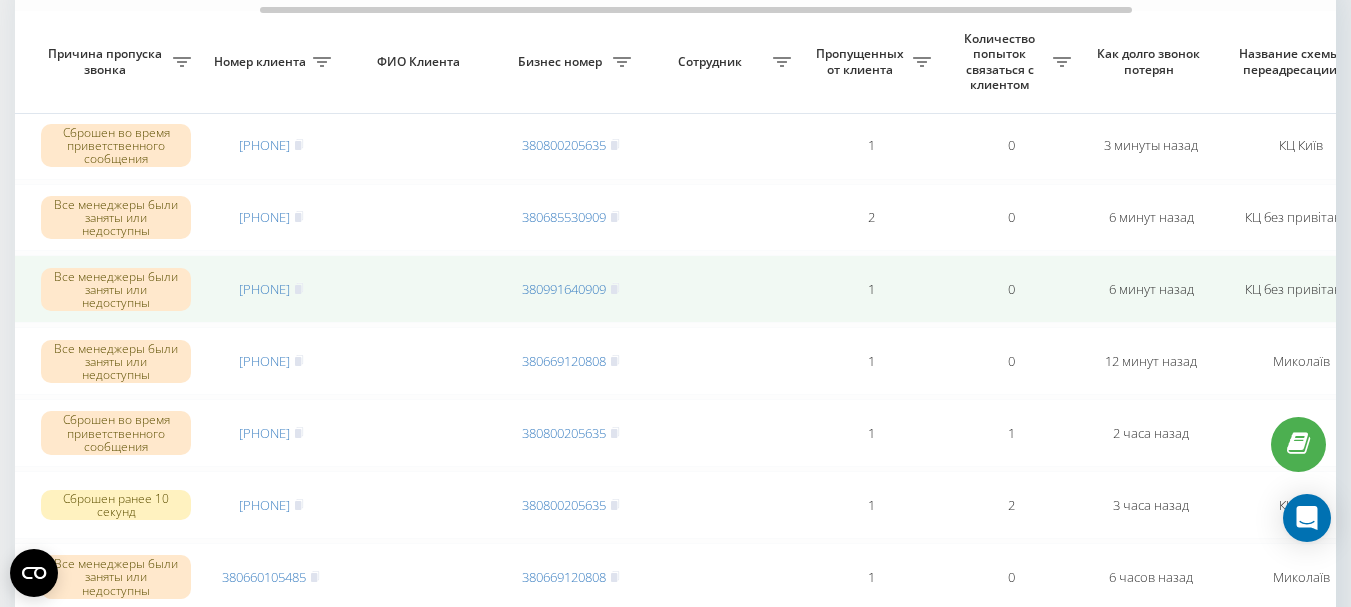 scroll, scrollTop: 200, scrollLeft: 0, axis: vertical 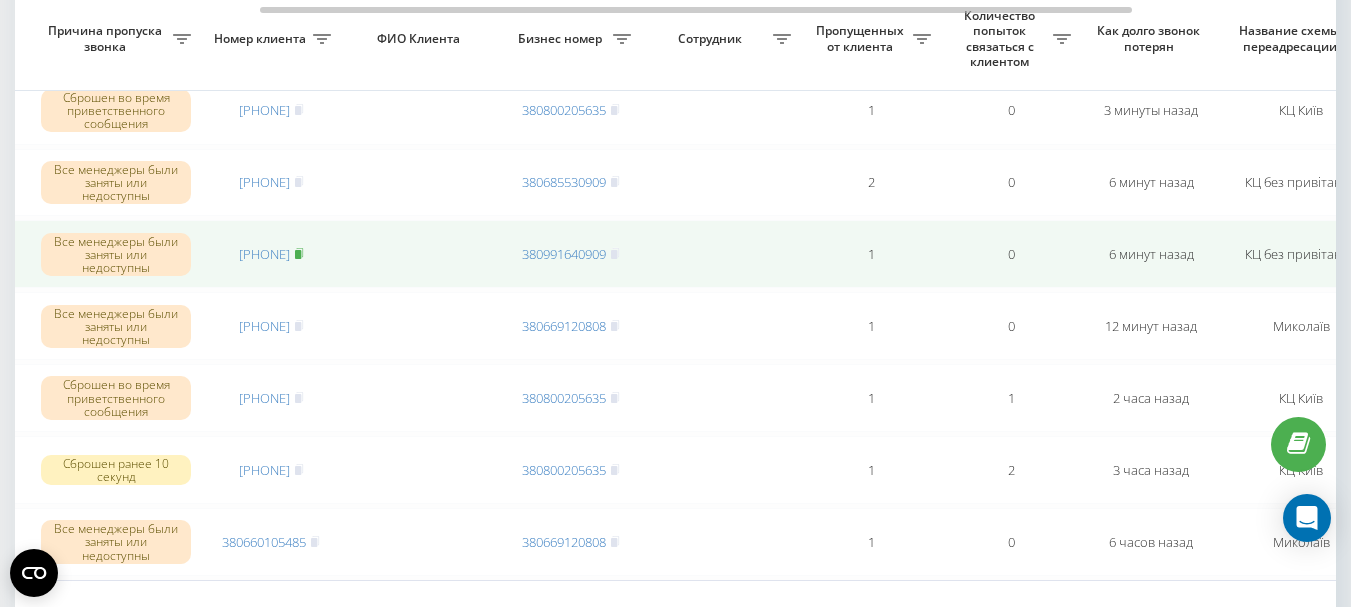 click 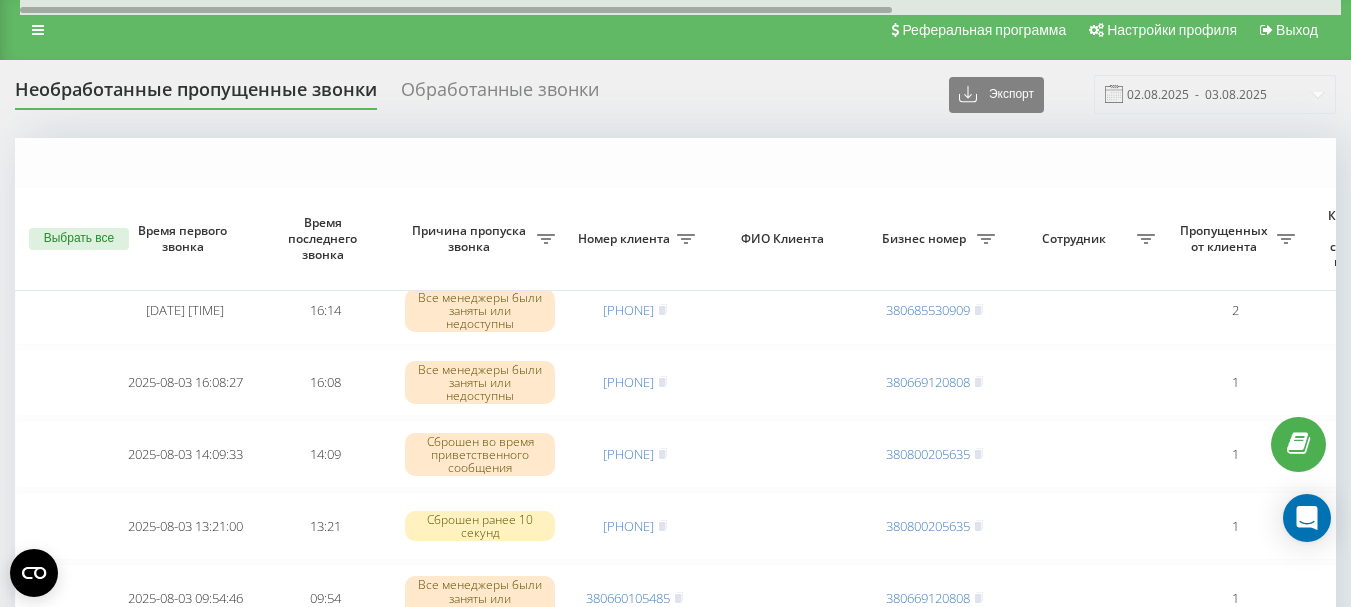 scroll, scrollTop: 200, scrollLeft: 0, axis: vertical 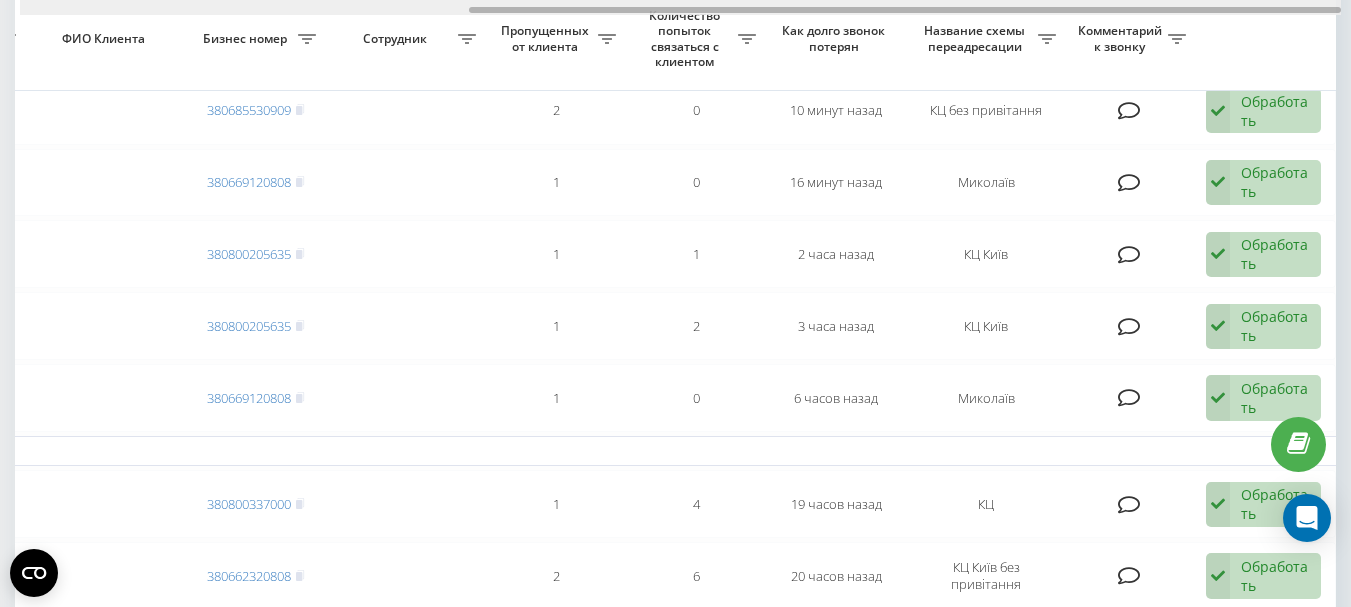drag, startPoint x: 654, startPoint y: 6, endPoint x: 855, endPoint y: 7, distance: 201.00249 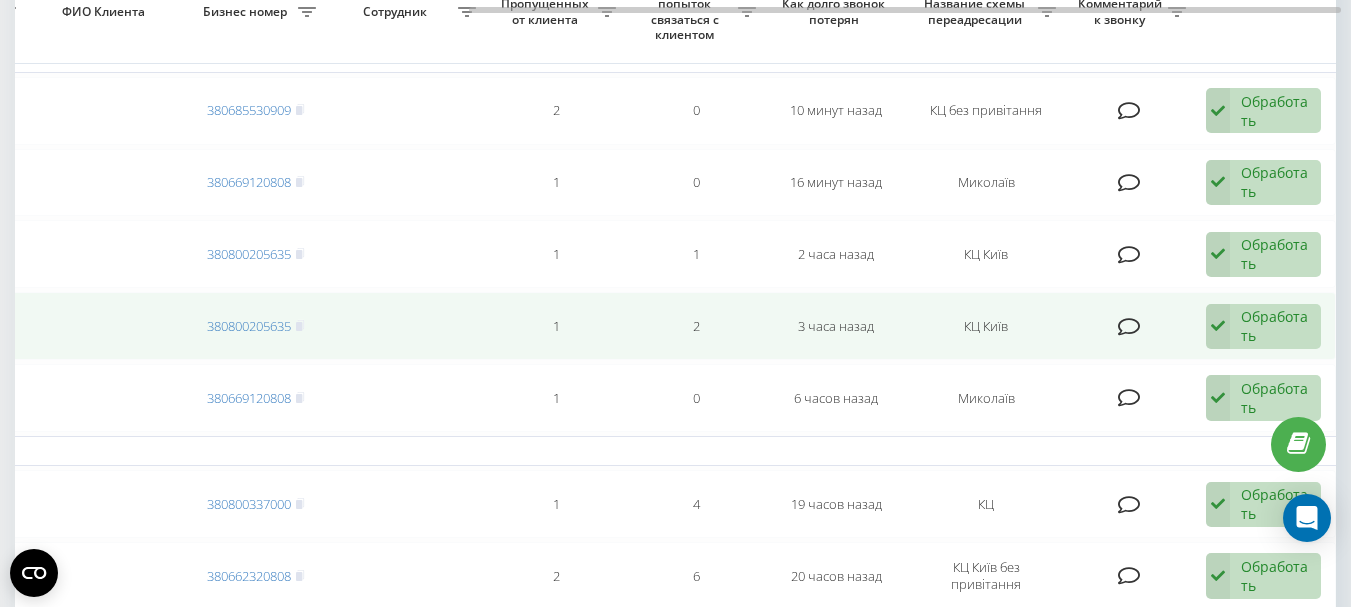 scroll, scrollTop: 100, scrollLeft: 0, axis: vertical 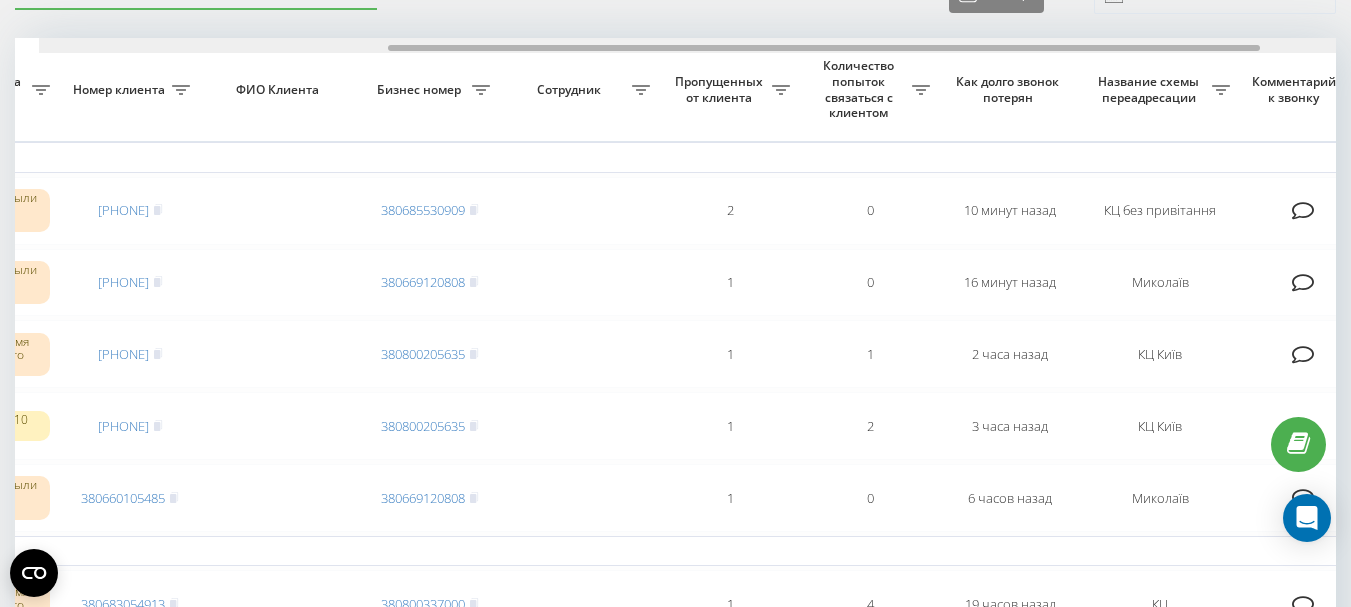 drag, startPoint x: 497, startPoint y: 46, endPoint x: 382, endPoint y: 59, distance: 115.73245 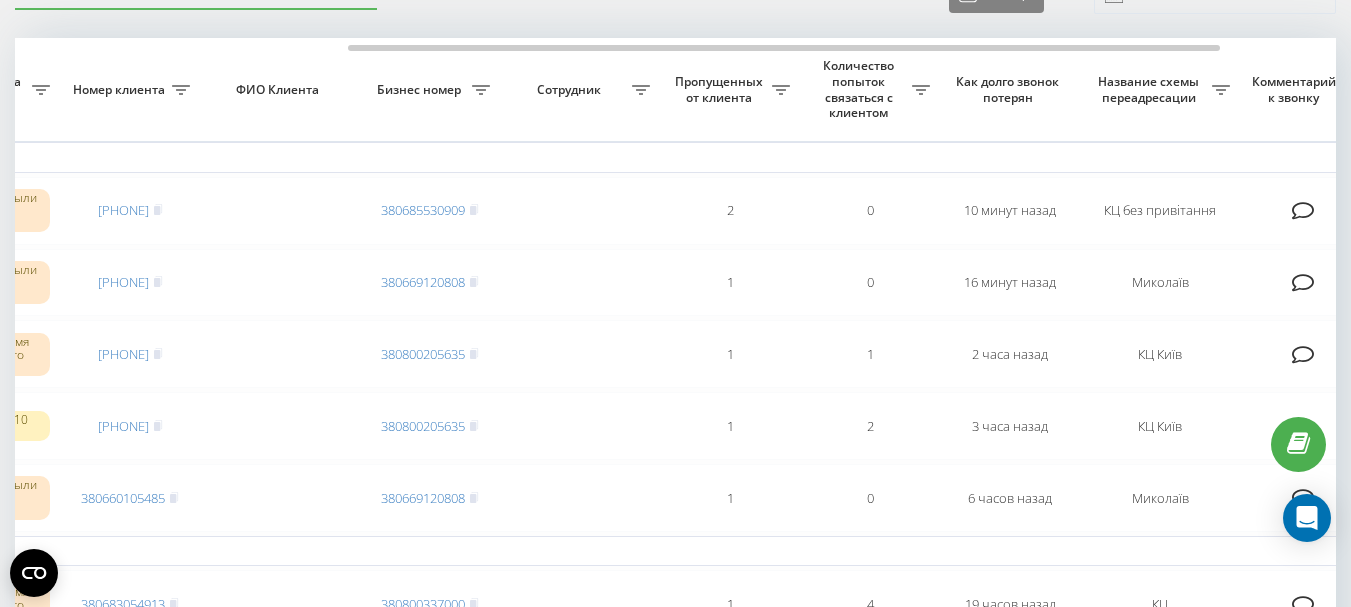 drag, startPoint x: 382, startPoint y: 59, endPoint x: 376, endPoint y: 132, distance: 73.24616 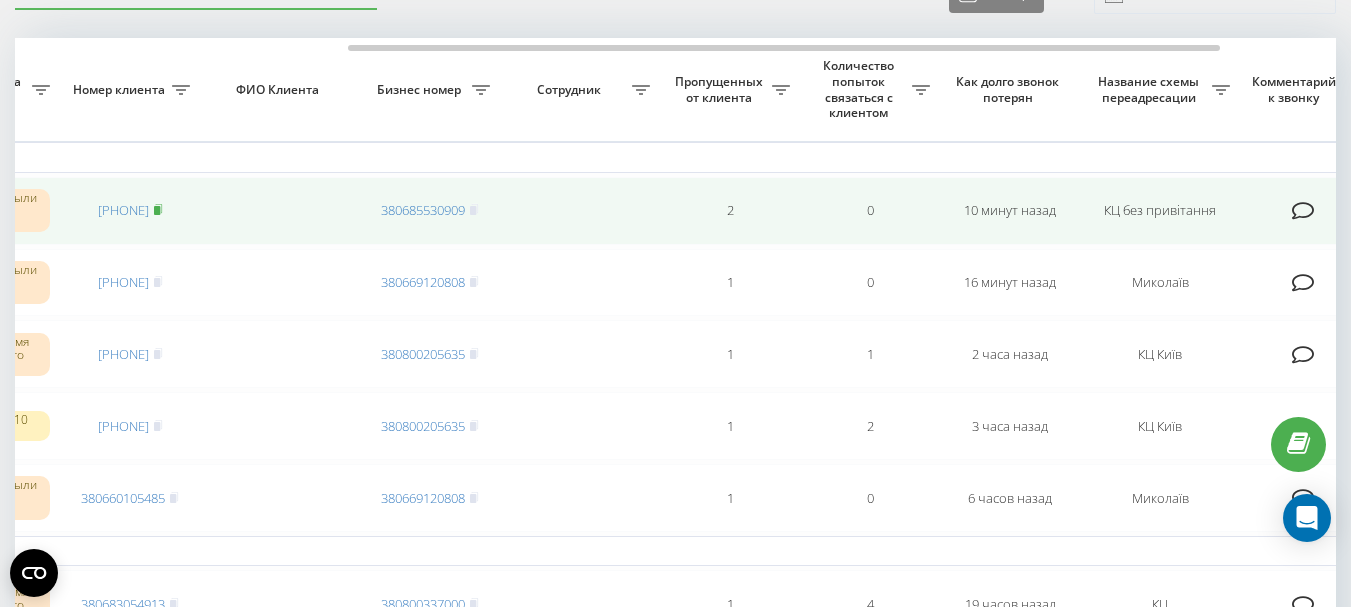 click 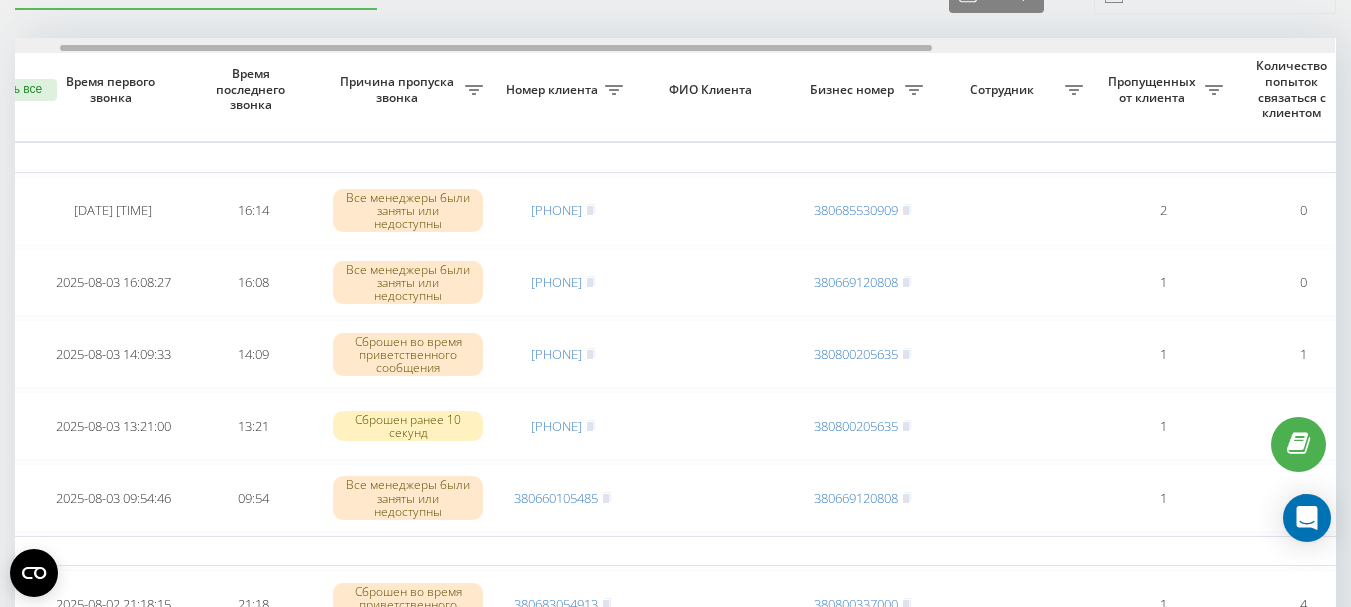 scroll, scrollTop: 0, scrollLeft: 71, axis: horizontal 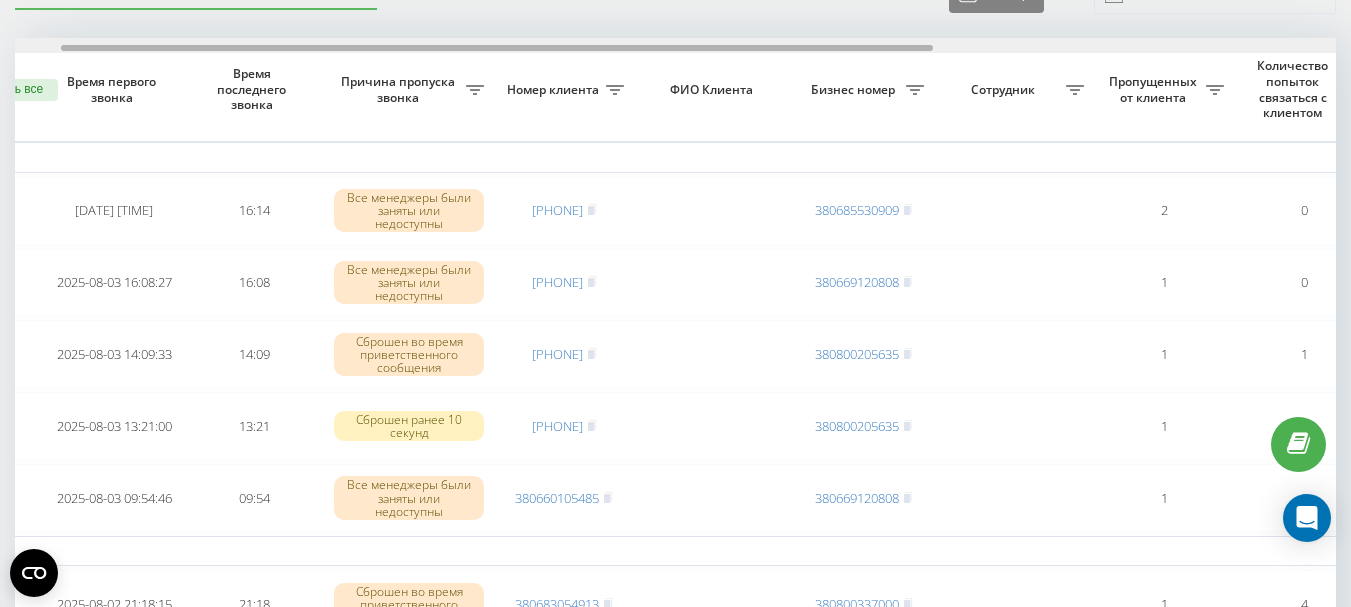 drag, startPoint x: 472, startPoint y: 49, endPoint x: 185, endPoint y: 48, distance: 287.00174 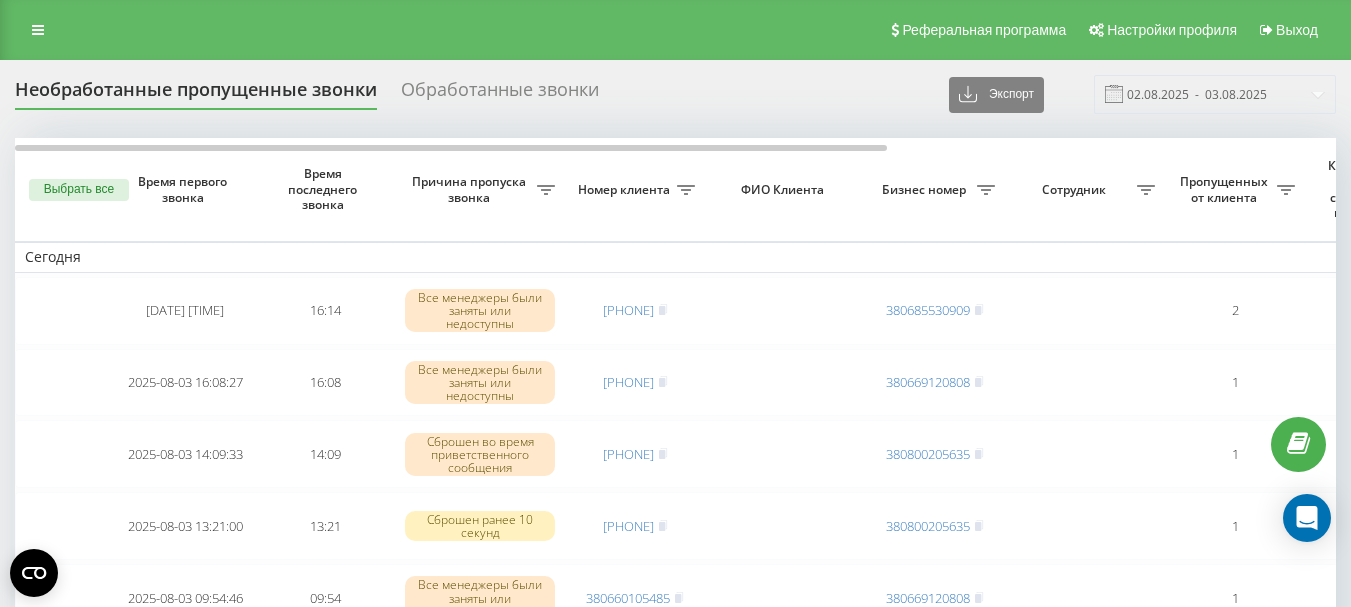 scroll, scrollTop: 102, scrollLeft: 0, axis: vertical 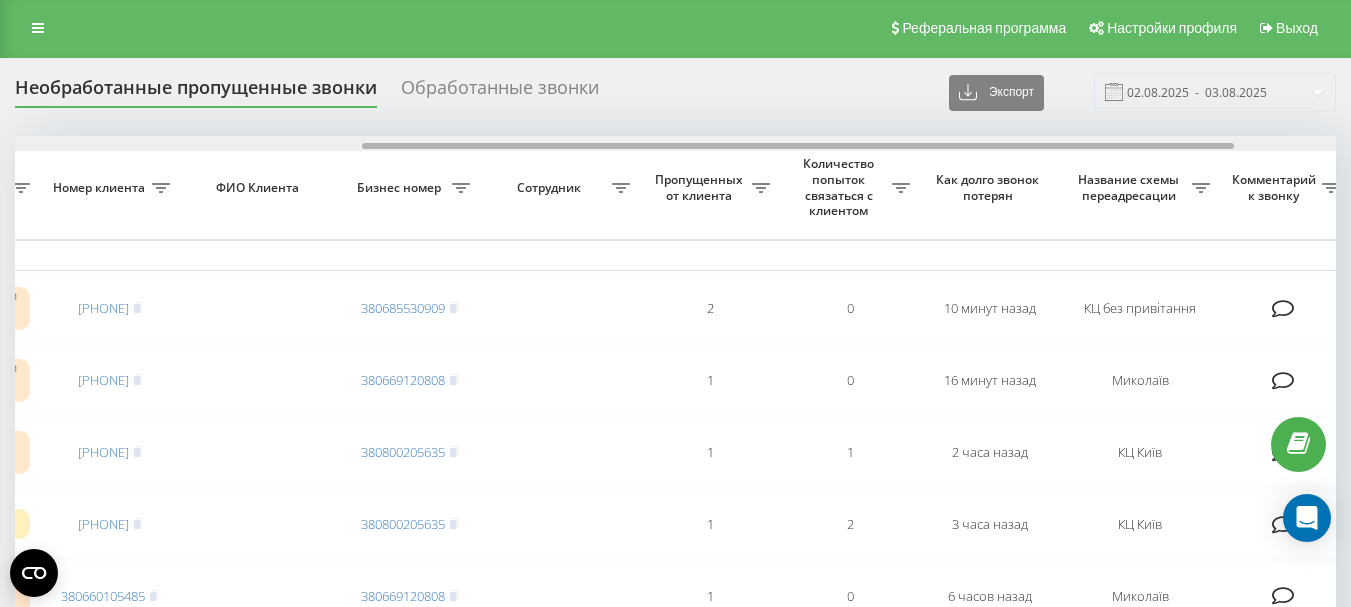drag, startPoint x: 477, startPoint y: 145, endPoint x: 824, endPoint y: 155, distance: 347.14407 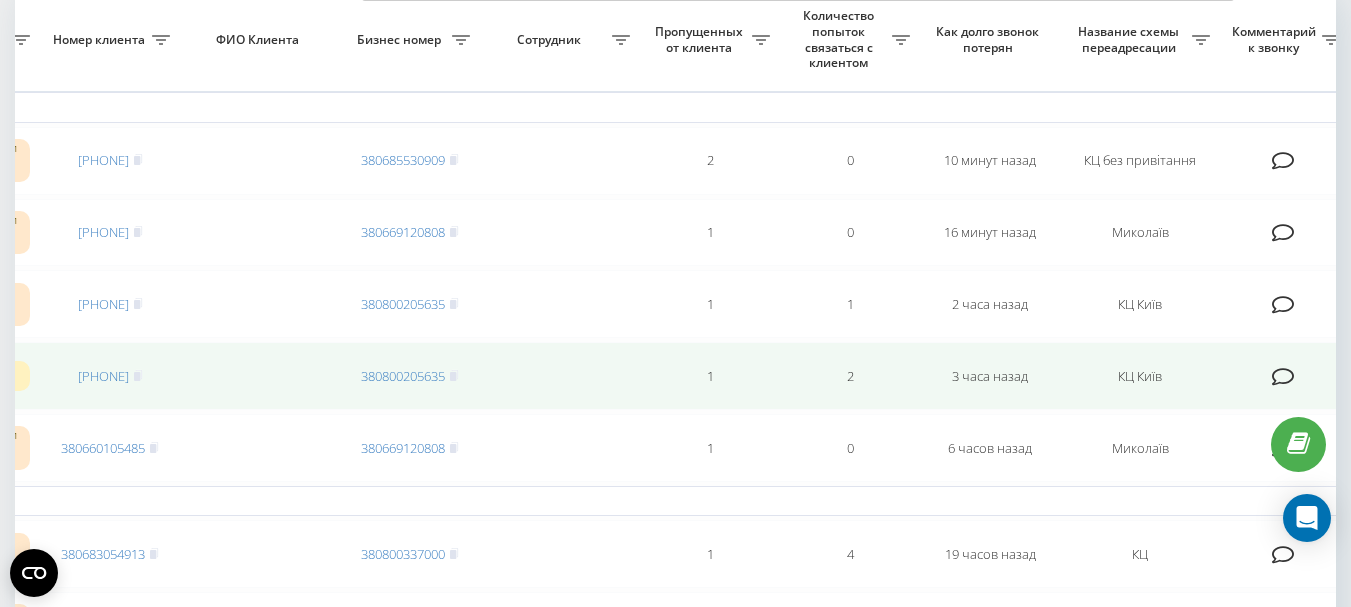 scroll, scrollTop: 0, scrollLeft: 0, axis: both 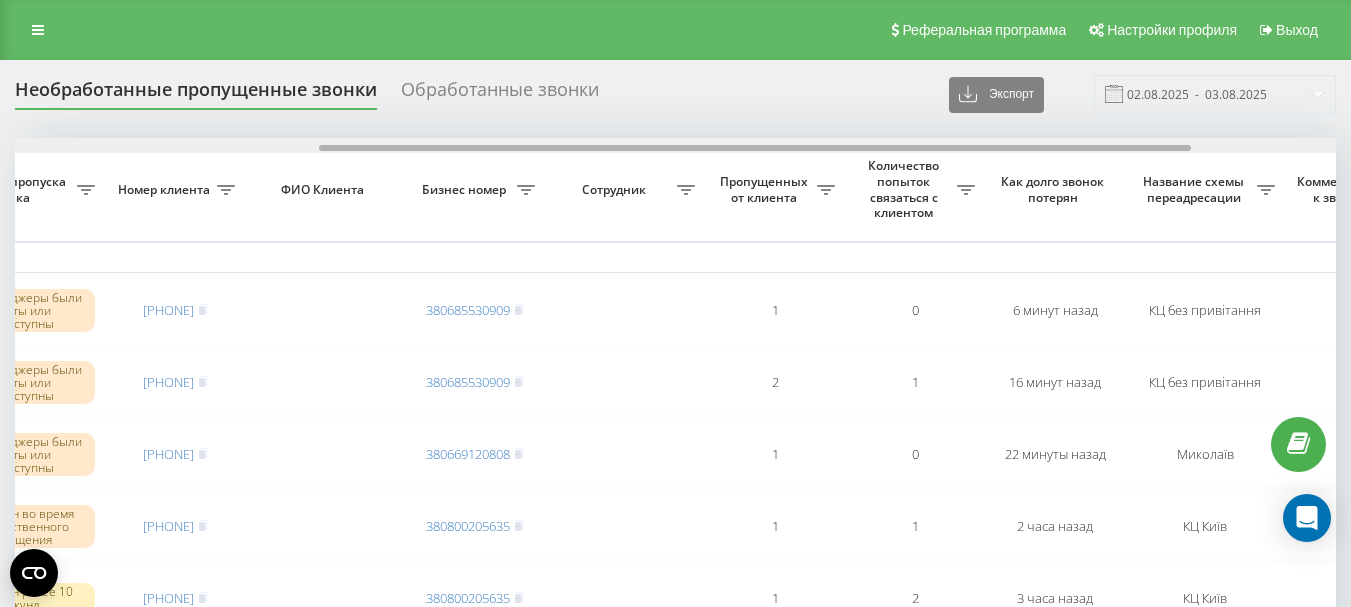 drag, startPoint x: 431, startPoint y: 146, endPoint x: 735, endPoint y: 161, distance: 304.36984 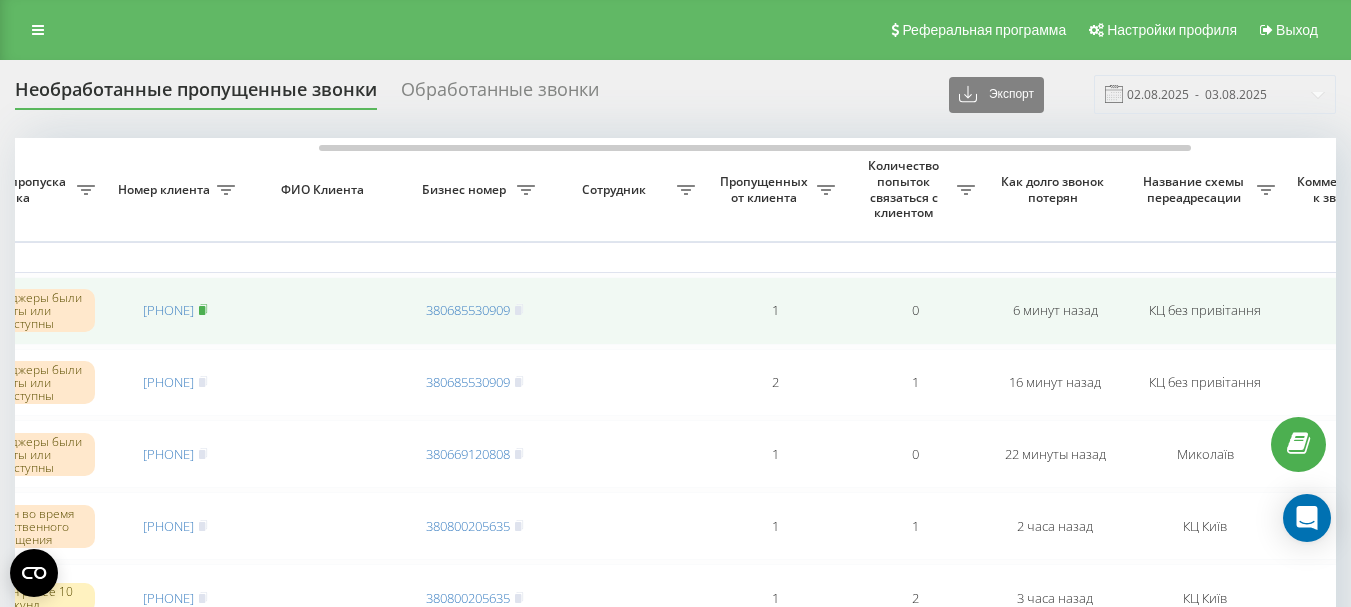 click 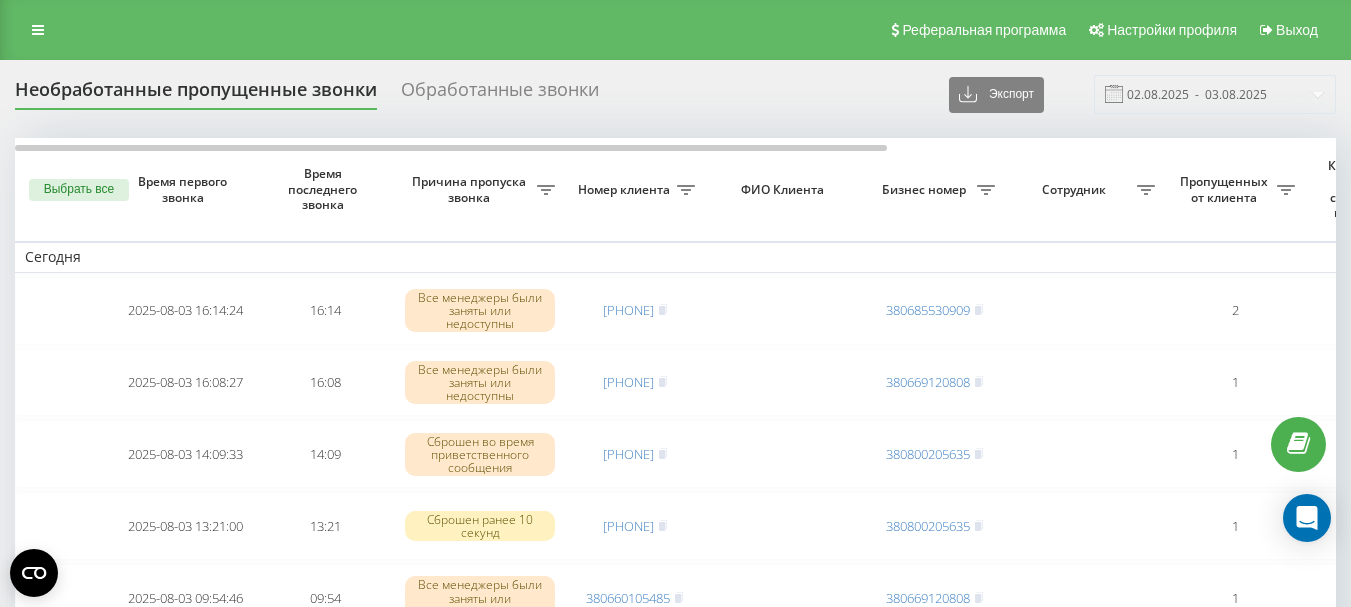 scroll, scrollTop: 0, scrollLeft: 0, axis: both 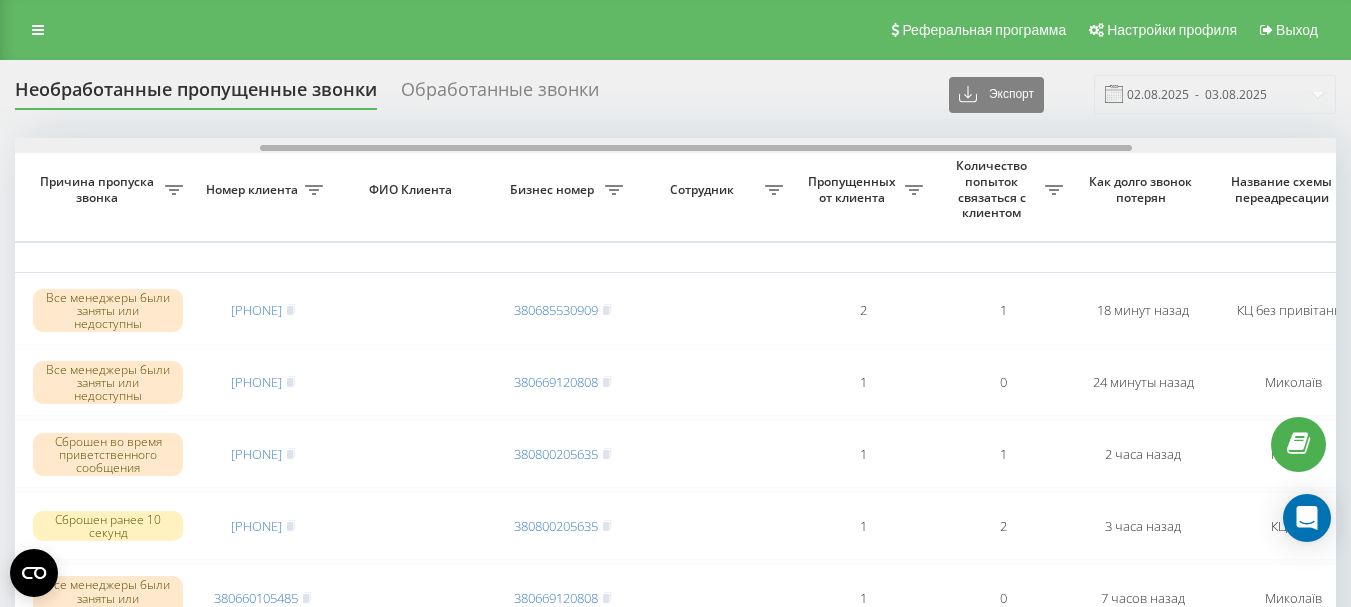 drag, startPoint x: 500, startPoint y: 148, endPoint x: 746, endPoint y: 150, distance: 246.00813 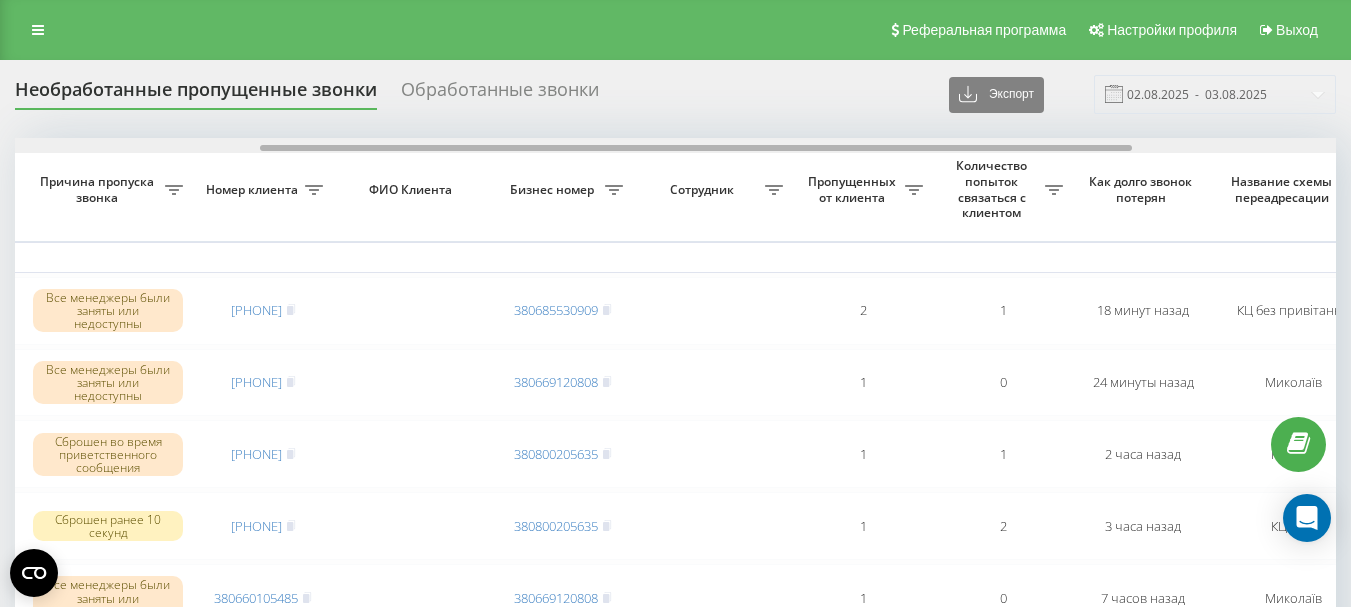 click at bounding box center (696, 148) 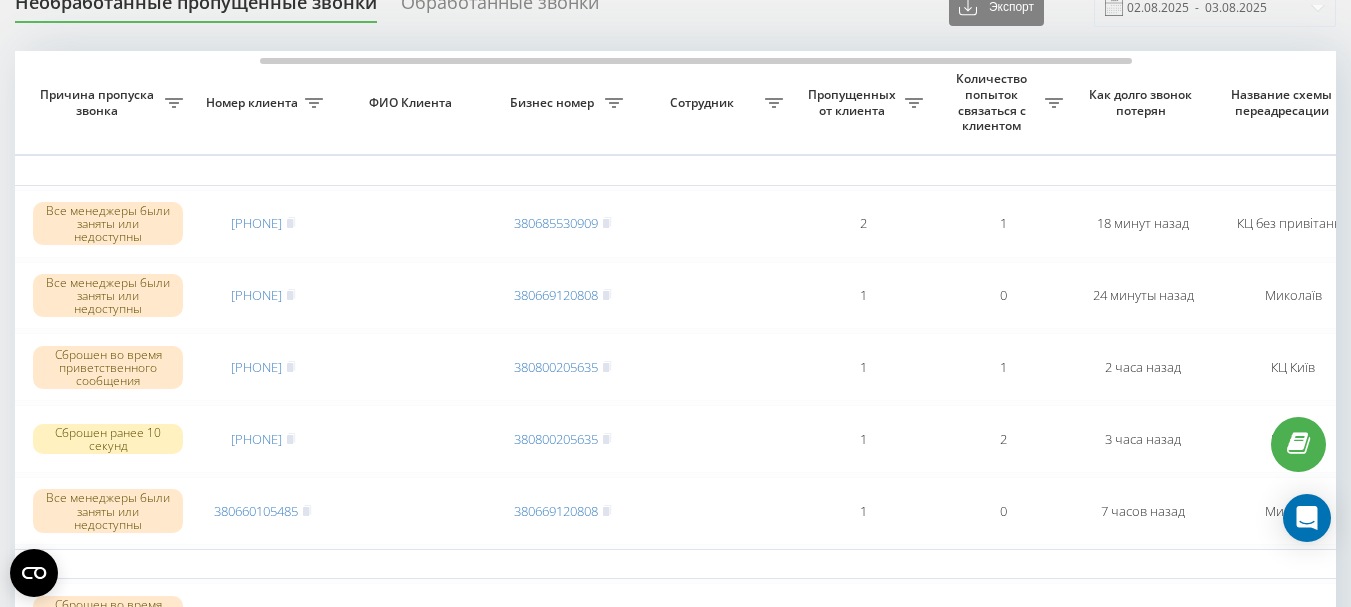 scroll, scrollTop: 0, scrollLeft: 0, axis: both 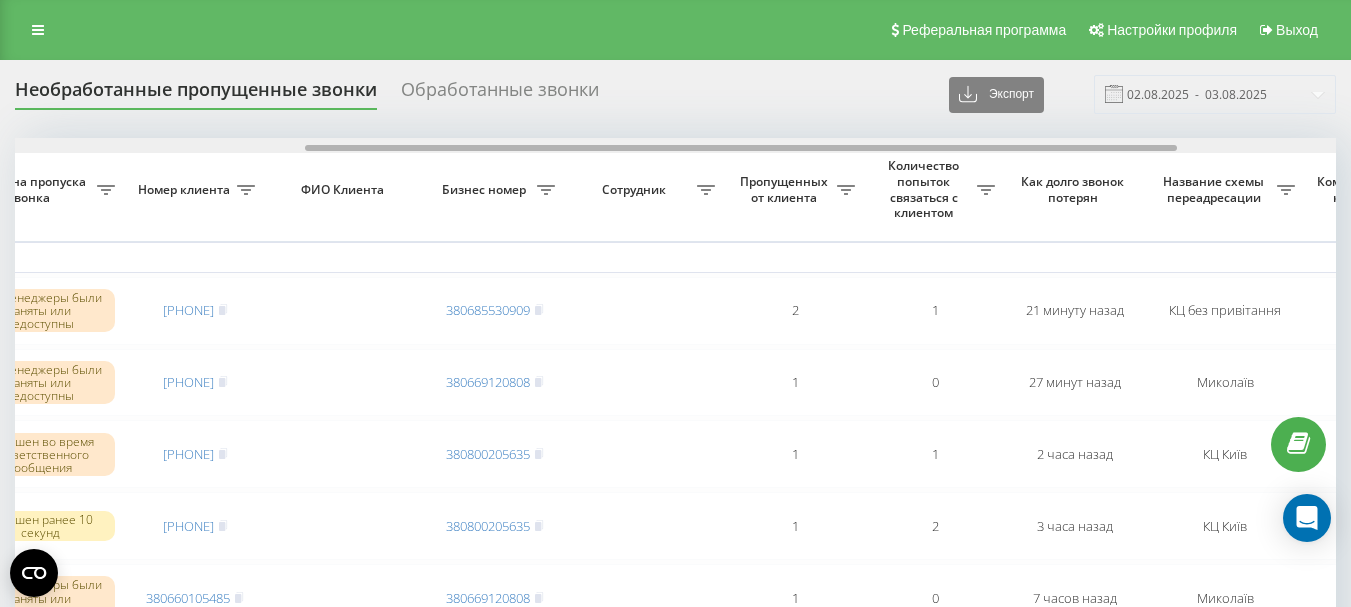 drag, startPoint x: 463, startPoint y: 149, endPoint x: 754, endPoint y: 145, distance: 291.0275 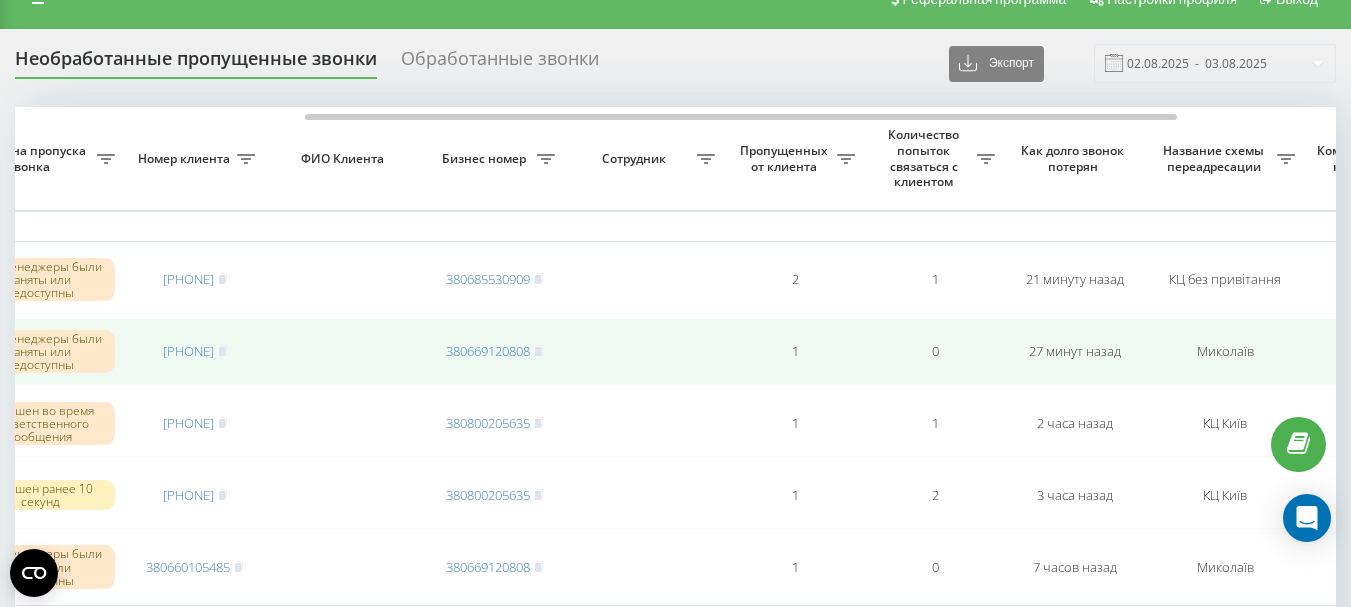 scroll, scrollTop: 0, scrollLeft: 0, axis: both 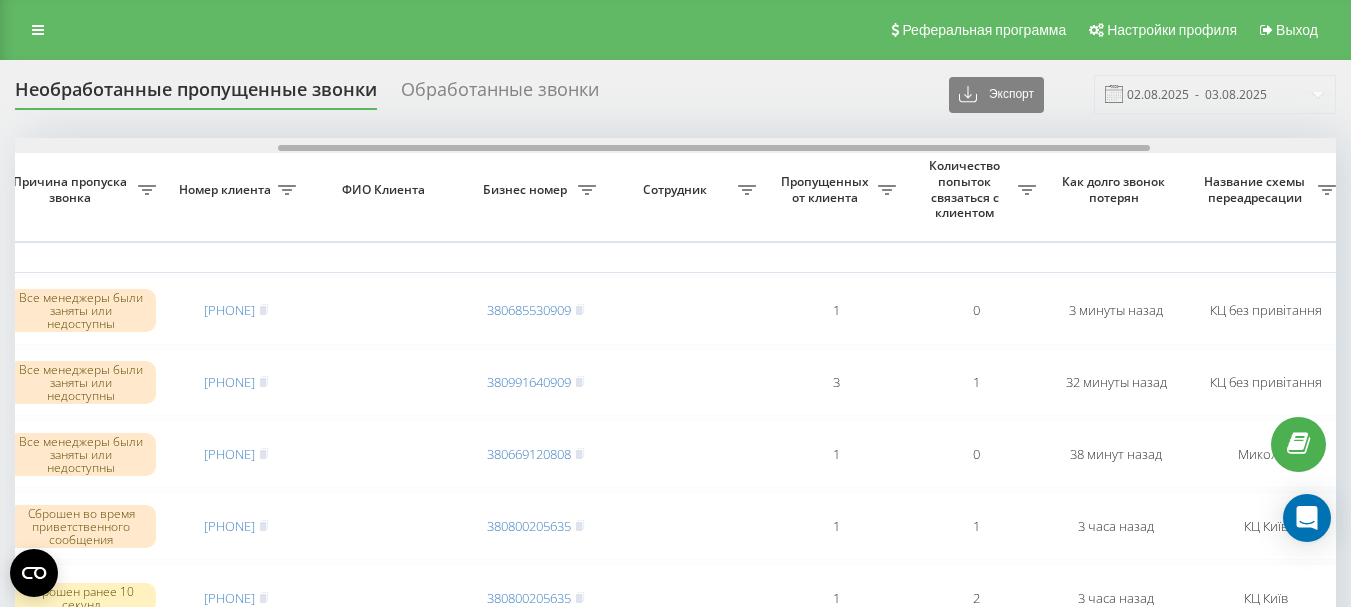 drag, startPoint x: 628, startPoint y: 150, endPoint x: 892, endPoint y: 149, distance: 264.0019 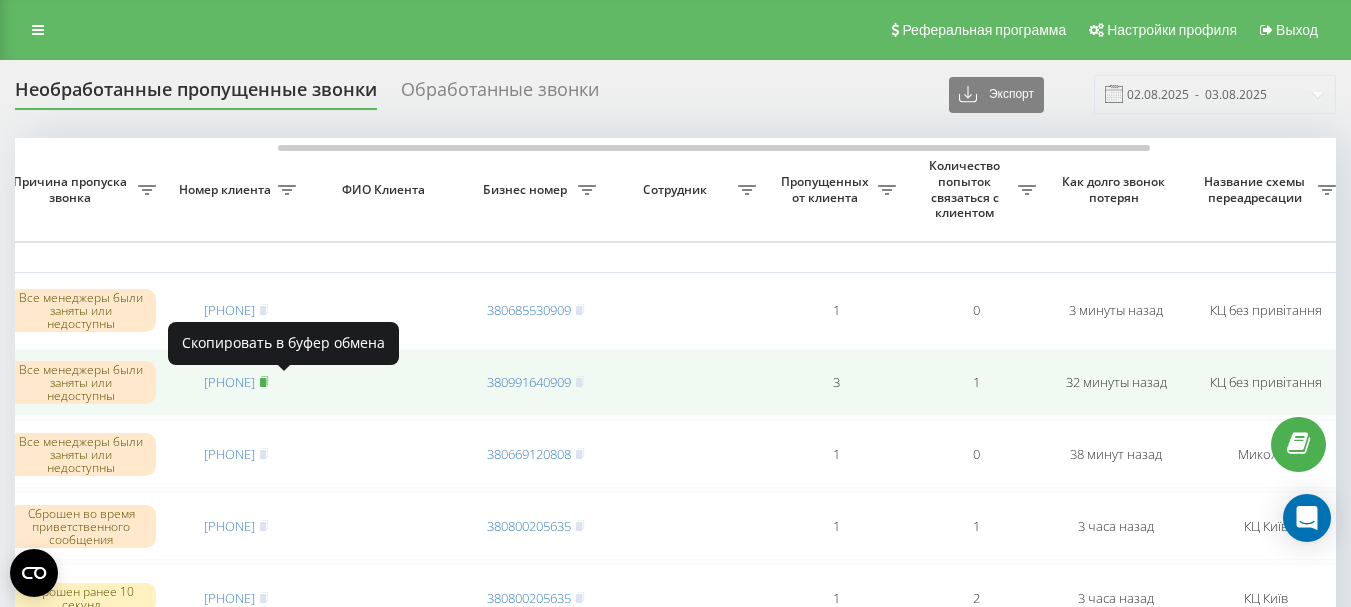 click 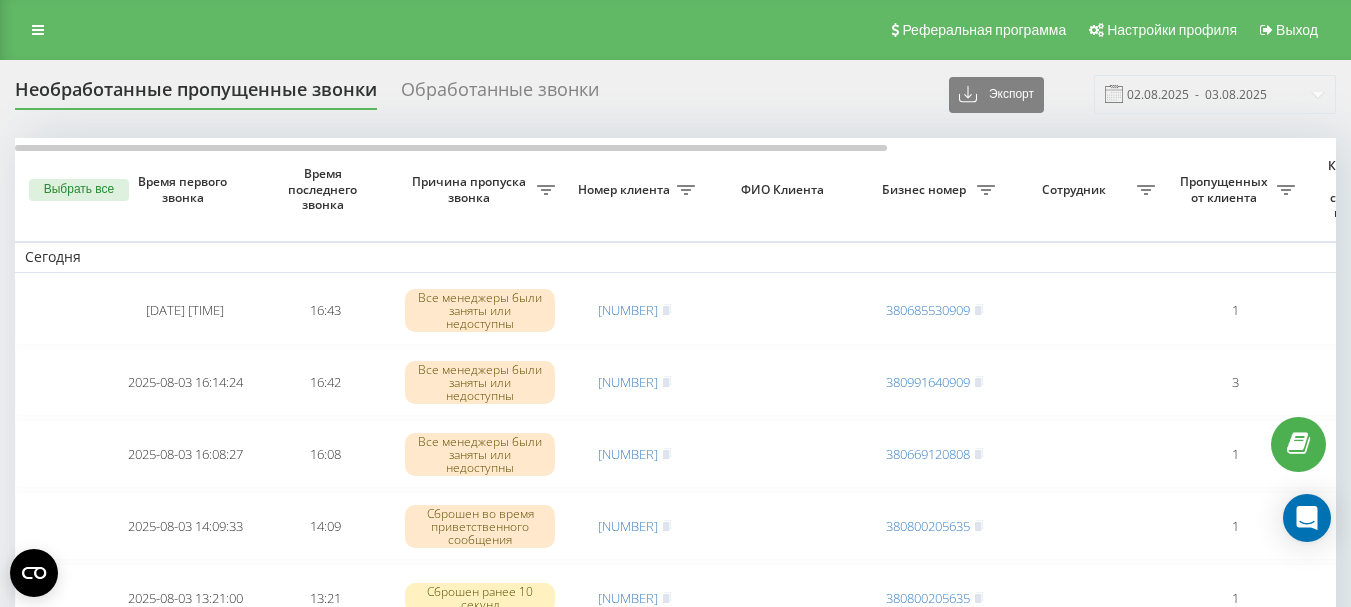 scroll, scrollTop: 0, scrollLeft: 0, axis: both 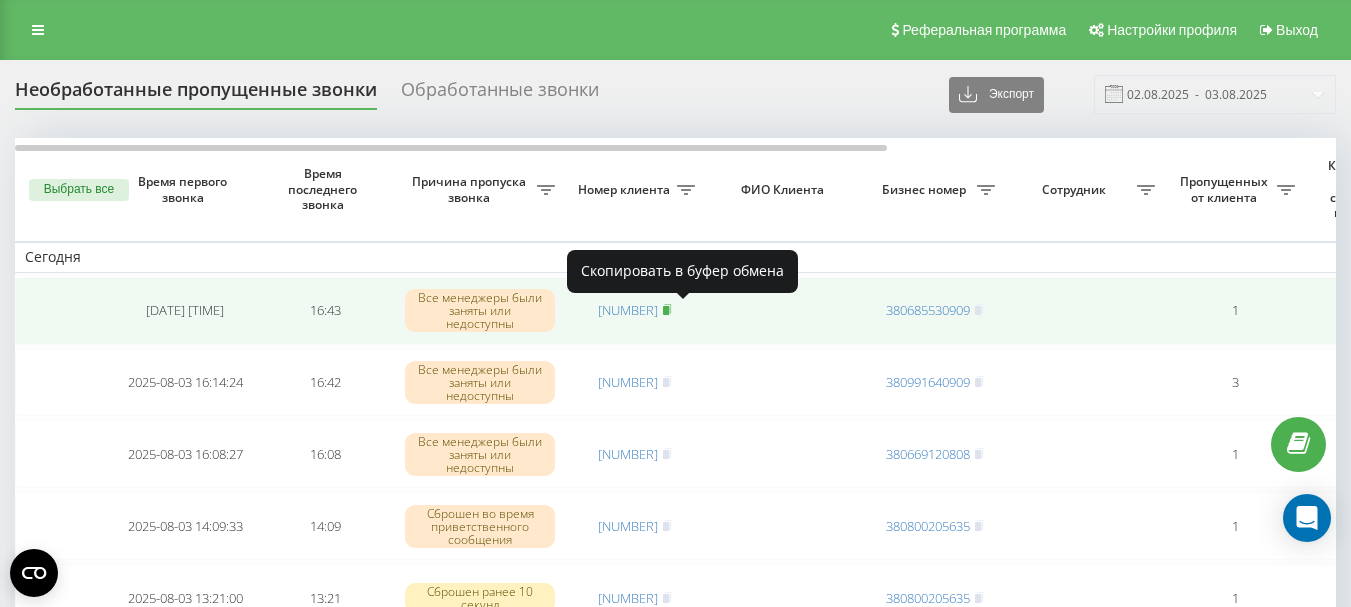 click 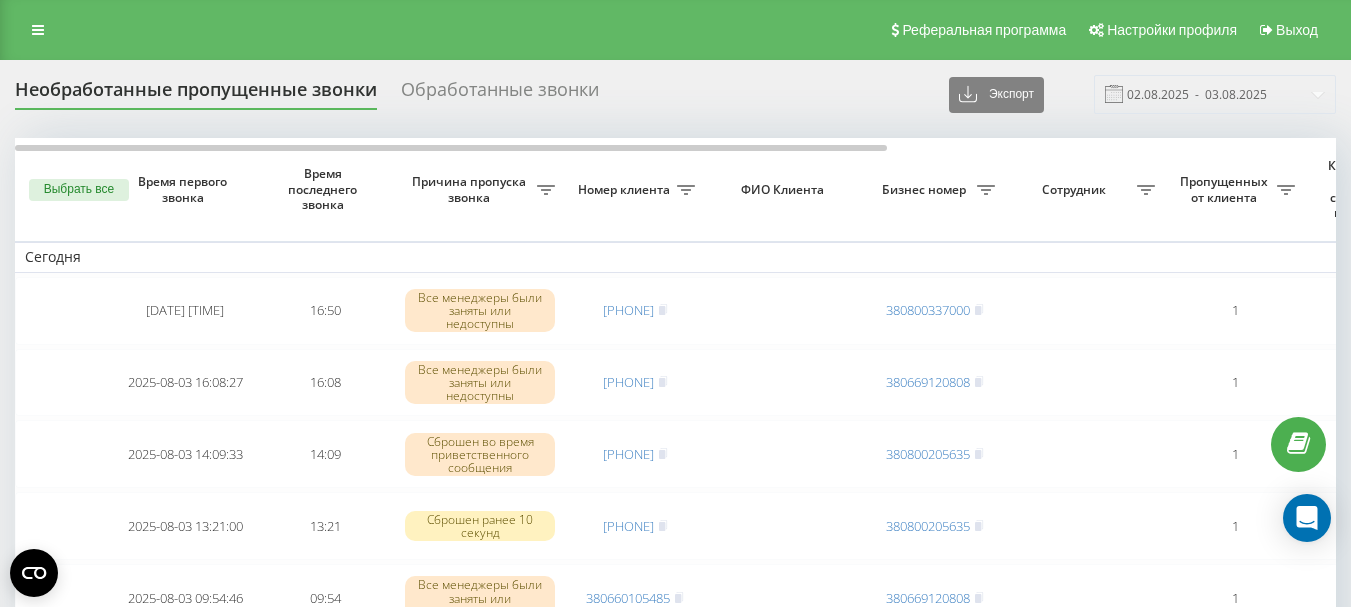 scroll, scrollTop: 0, scrollLeft: 0, axis: both 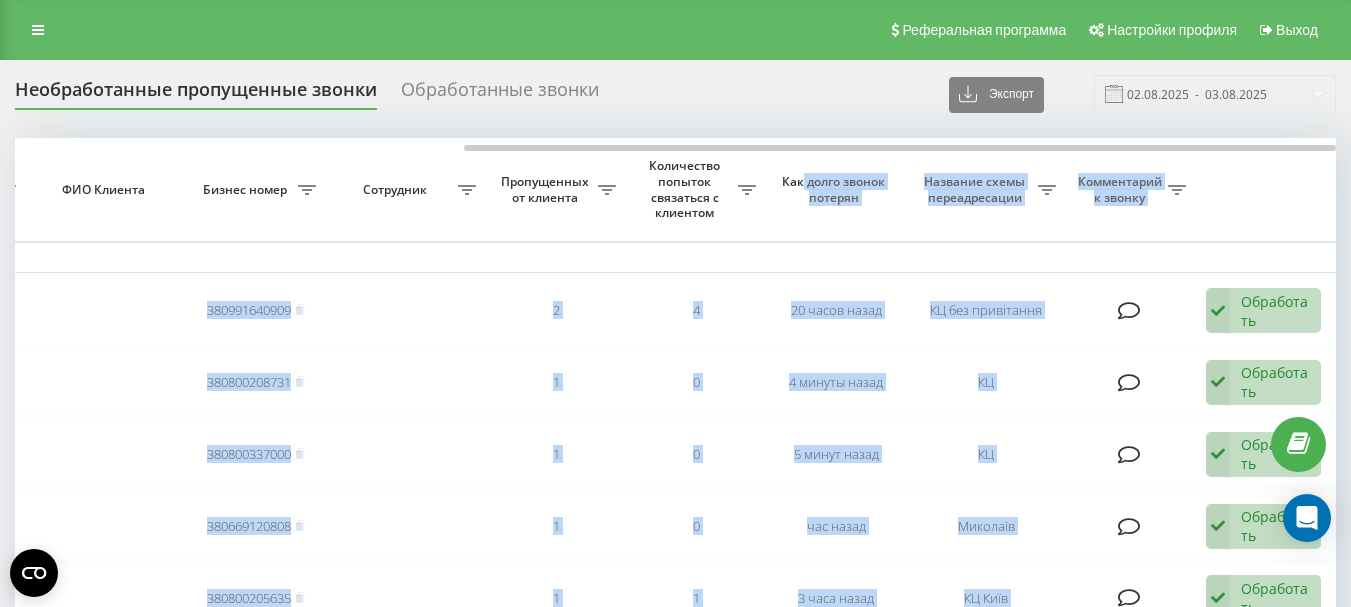 drag, startPoint x: 629, startPoint y: 144, endPoint x: 822, endPoint y: 156, distance: 193.3727 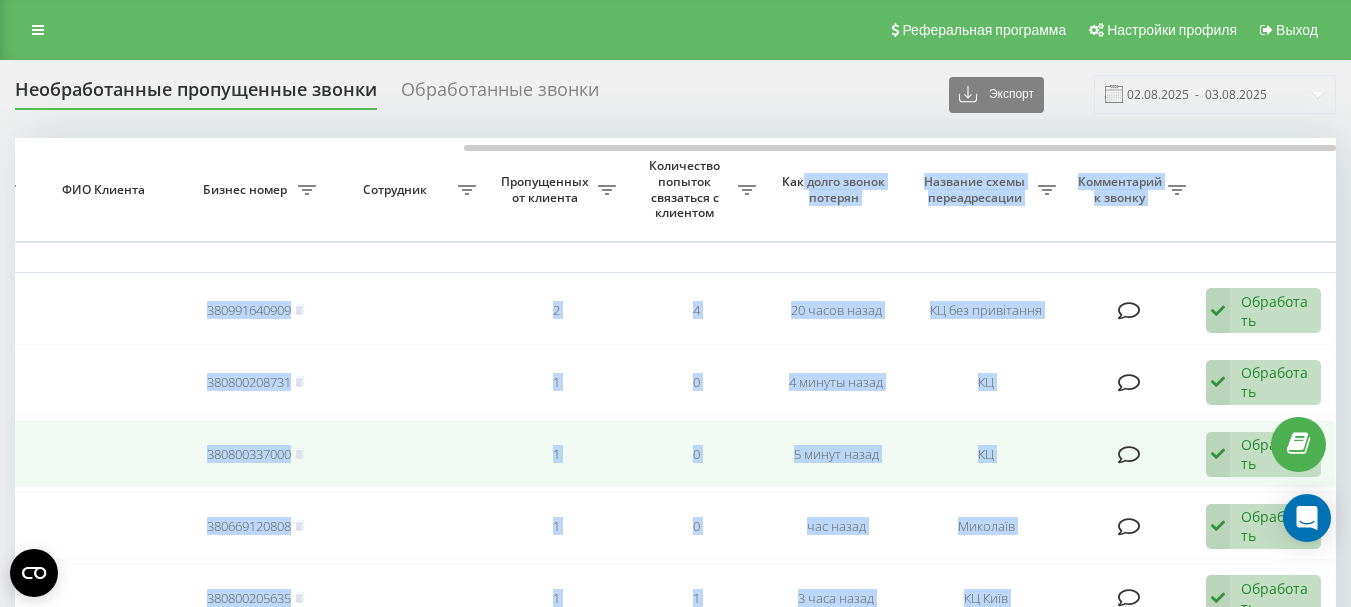 click on "0" at bounding box center (696, 454) 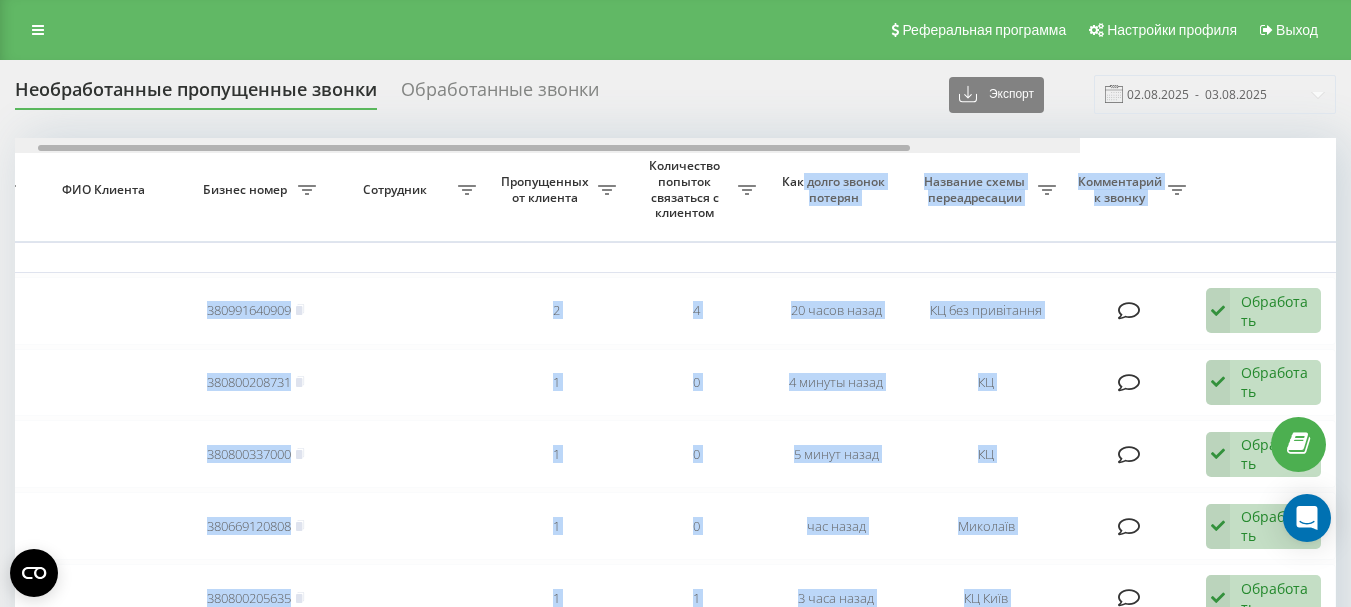 scroll, scrollTop: 0, scrollLeft: 340, axis: horizontal 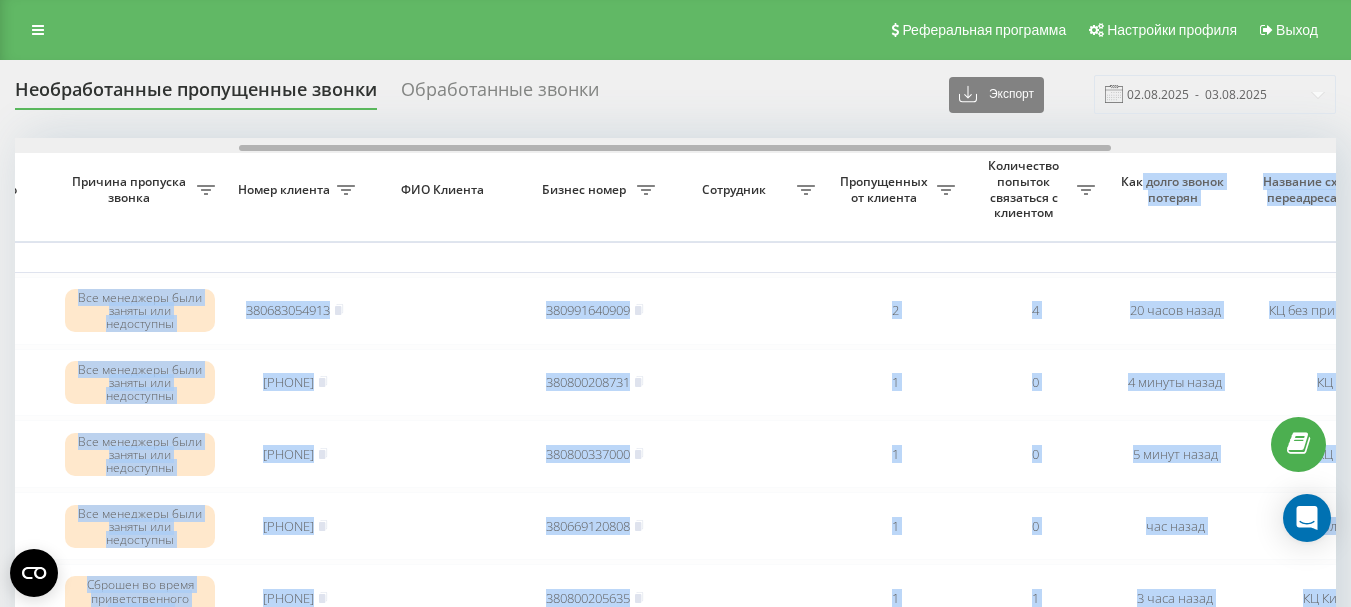 drag, startPoint x: 713, startPoint y: 149, endPoint x: 489, endPoint y: 152, distance: 224.0201 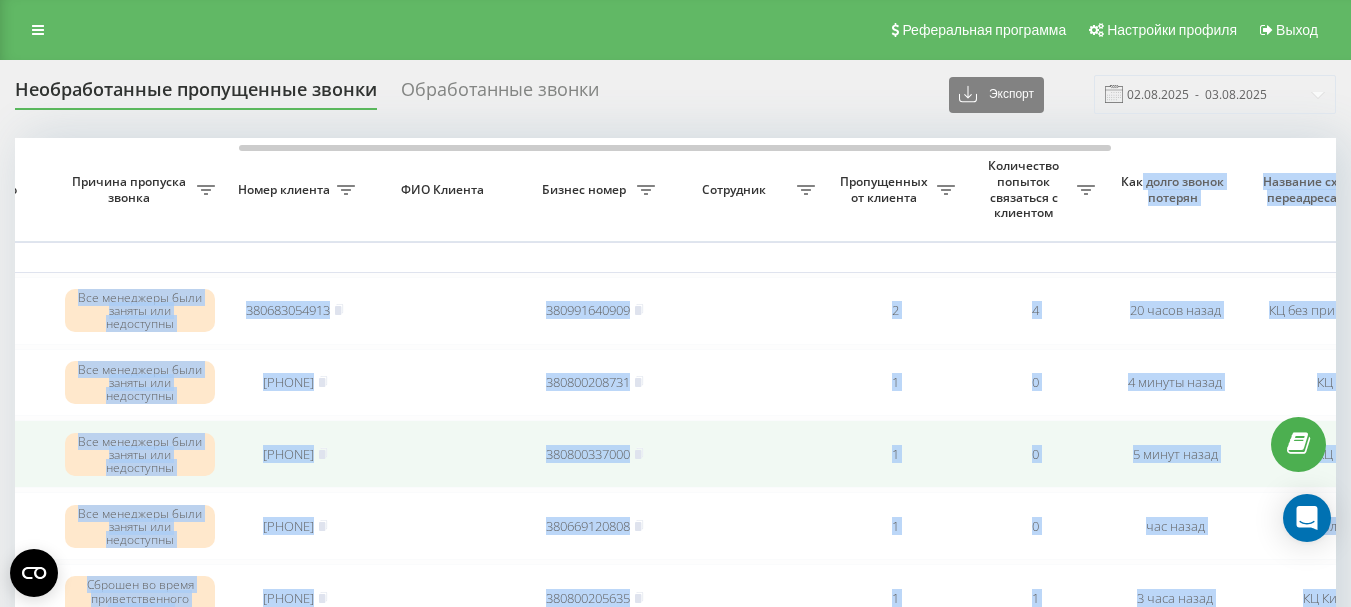 click at bounding box center (745, 454) 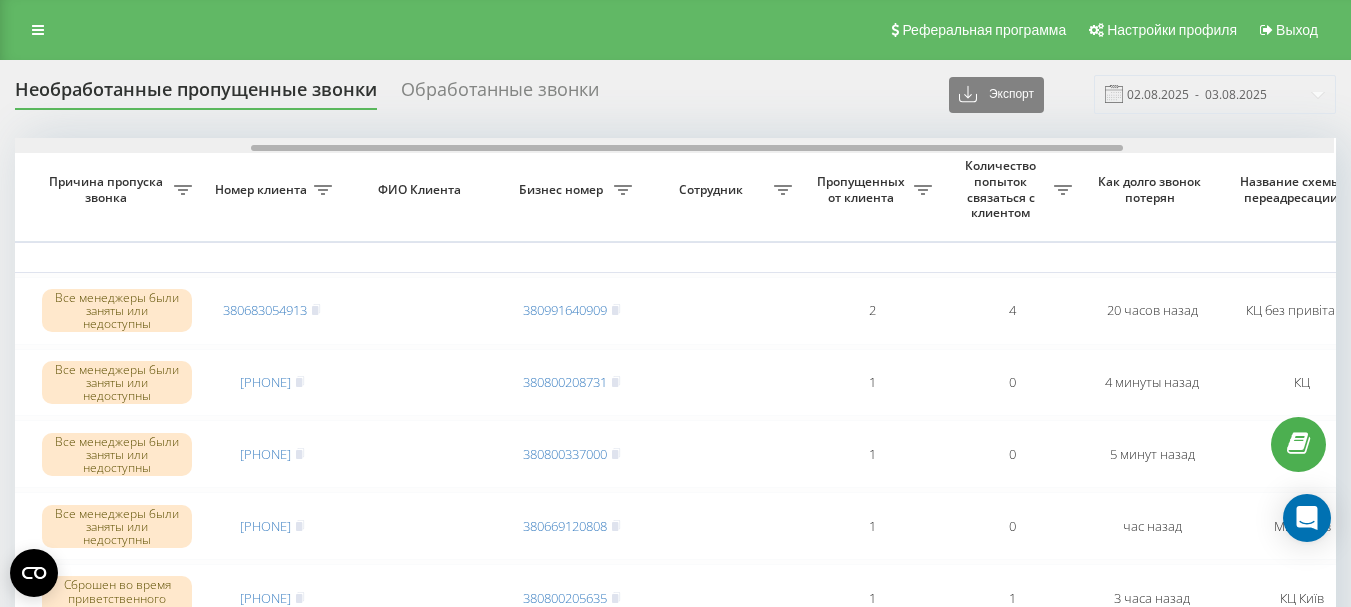 scroll, scrollTop: 0, scrollLeft: 366, axis: horizontal 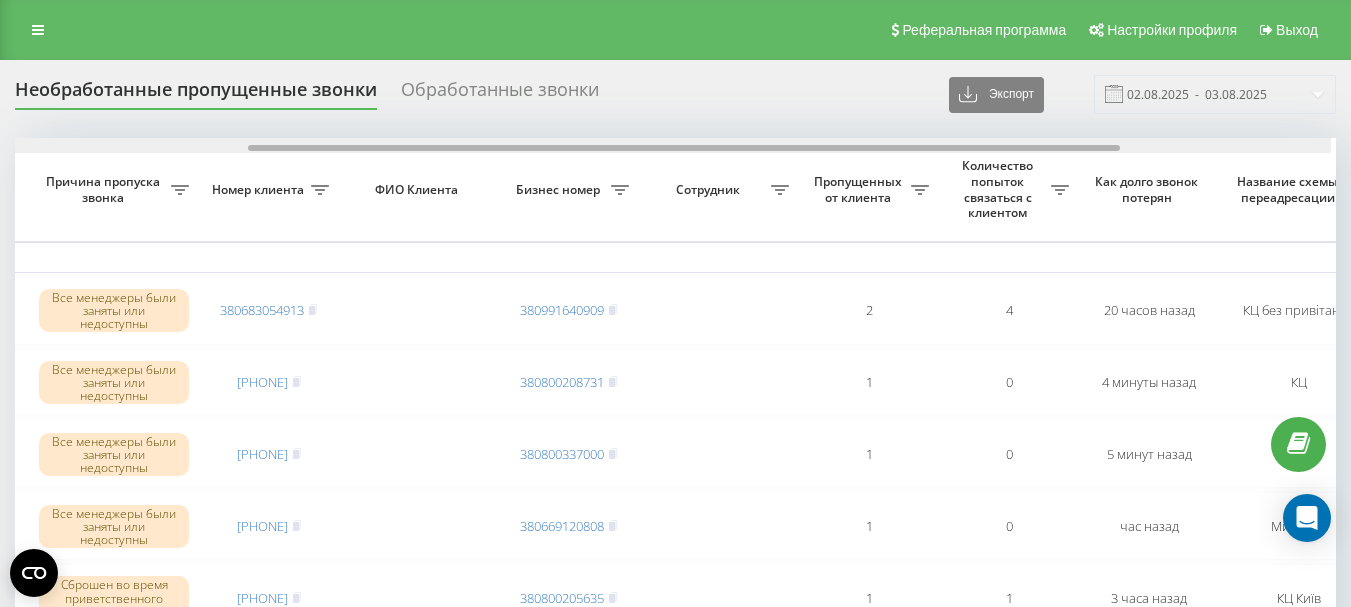 drag, startPoint x: 716, startPoint y: 145, endPoint x: 733, endPoint y: 146, distance: 17.029387 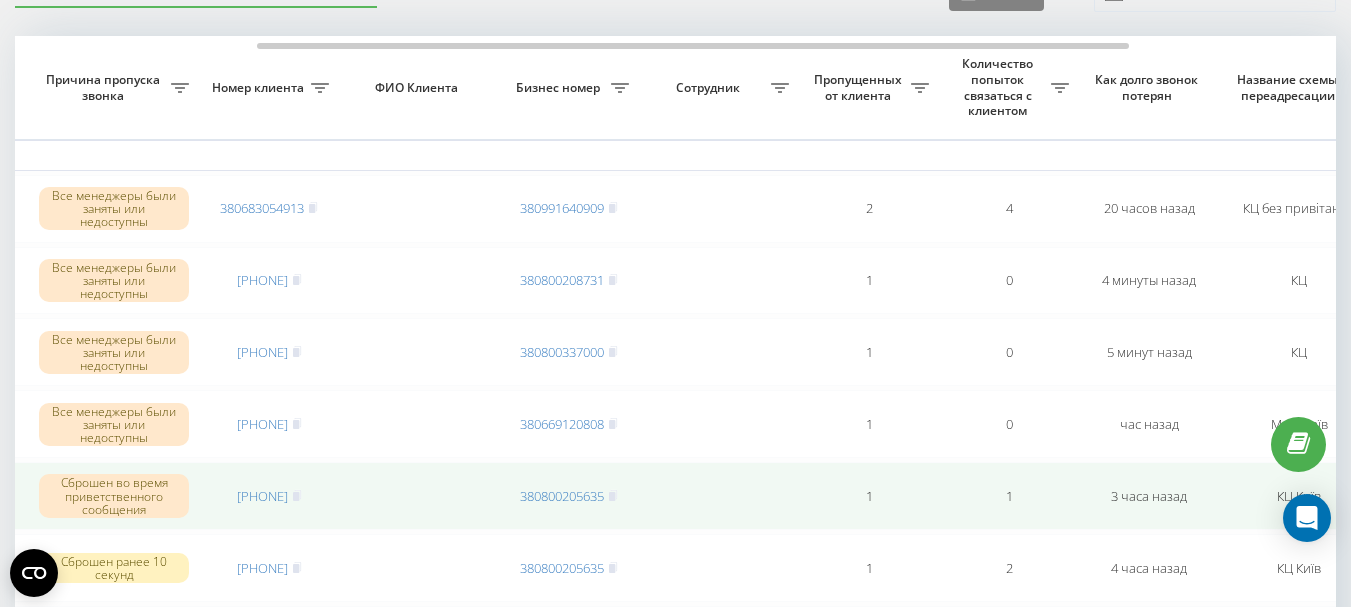 scroll, scrollTop: 100, scrollLeft: 0, axis: vertical 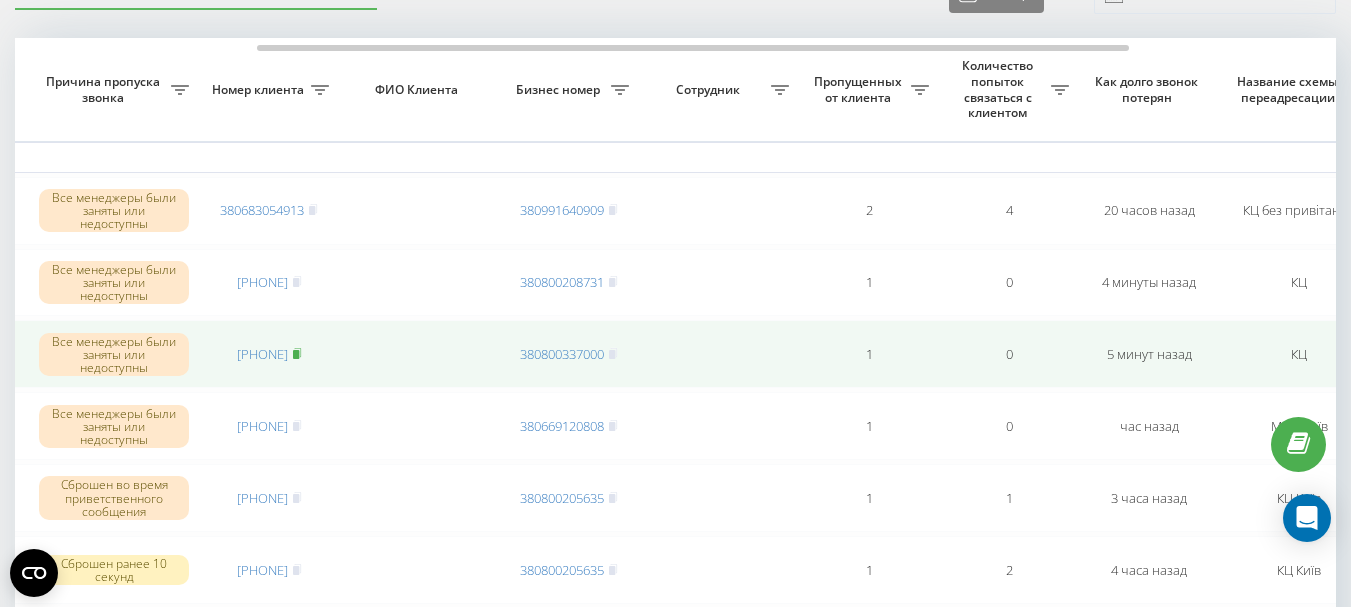 click 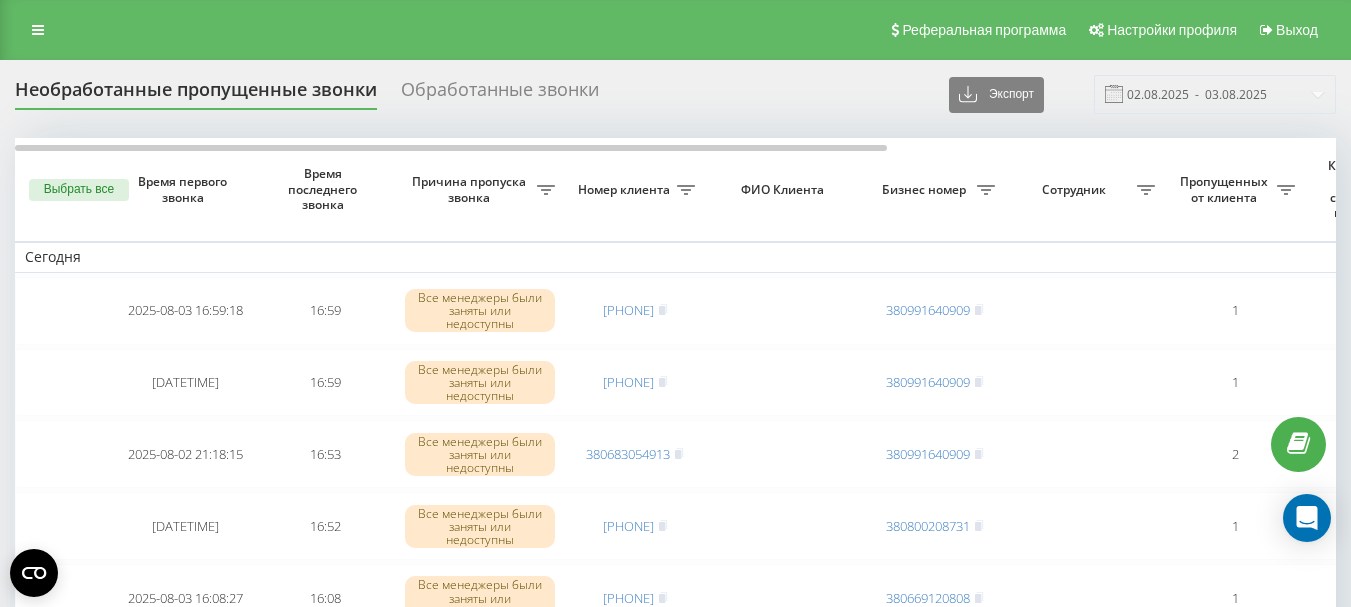scroll, scrollTop: 0, scrollLeft: 0, axis: both 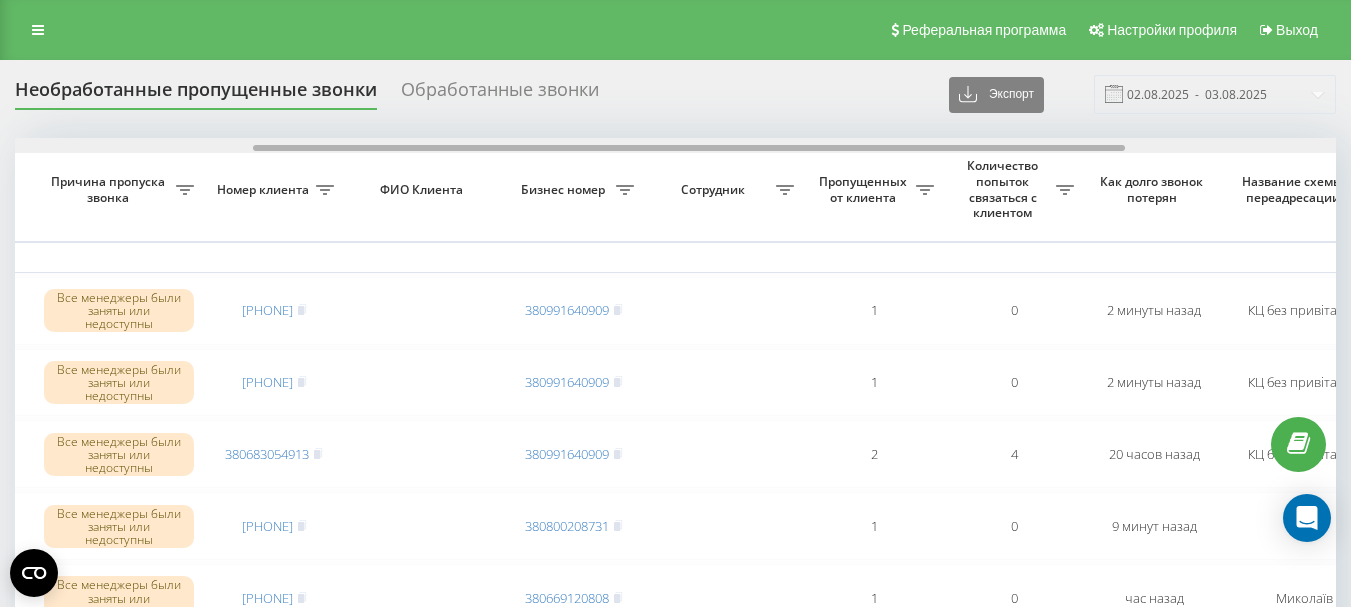 drag, startPoint x: 511, startPoint y: 150, endPoint x: 750, endPoint y: 150, distance: 239 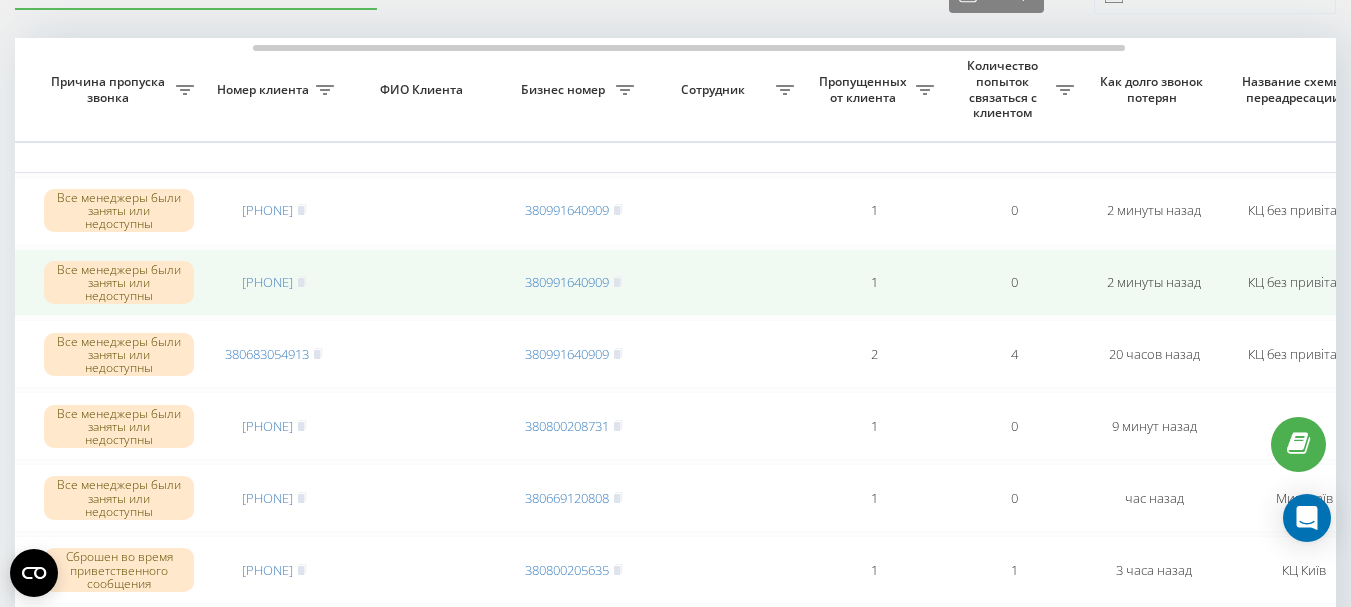 scroll, scrollTop: 200, scrollLeft: 0, axis: vertical 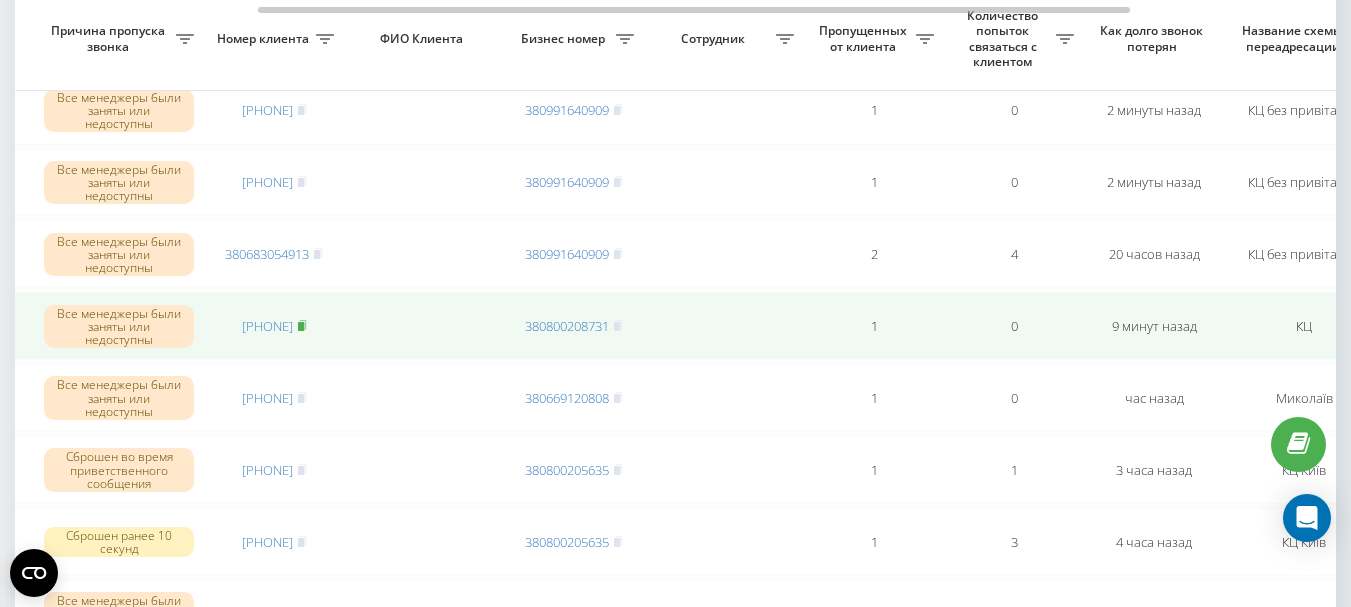 click 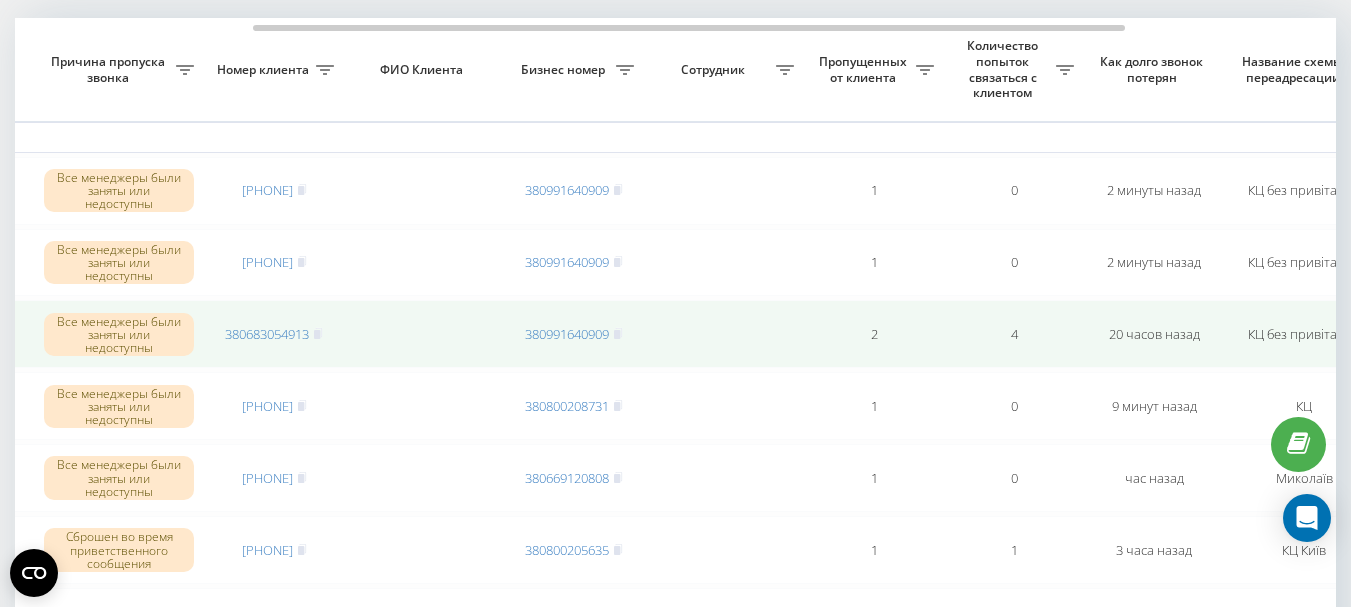 scroll, scrollTop: 100, scrollLeft: 0, axis: vertical 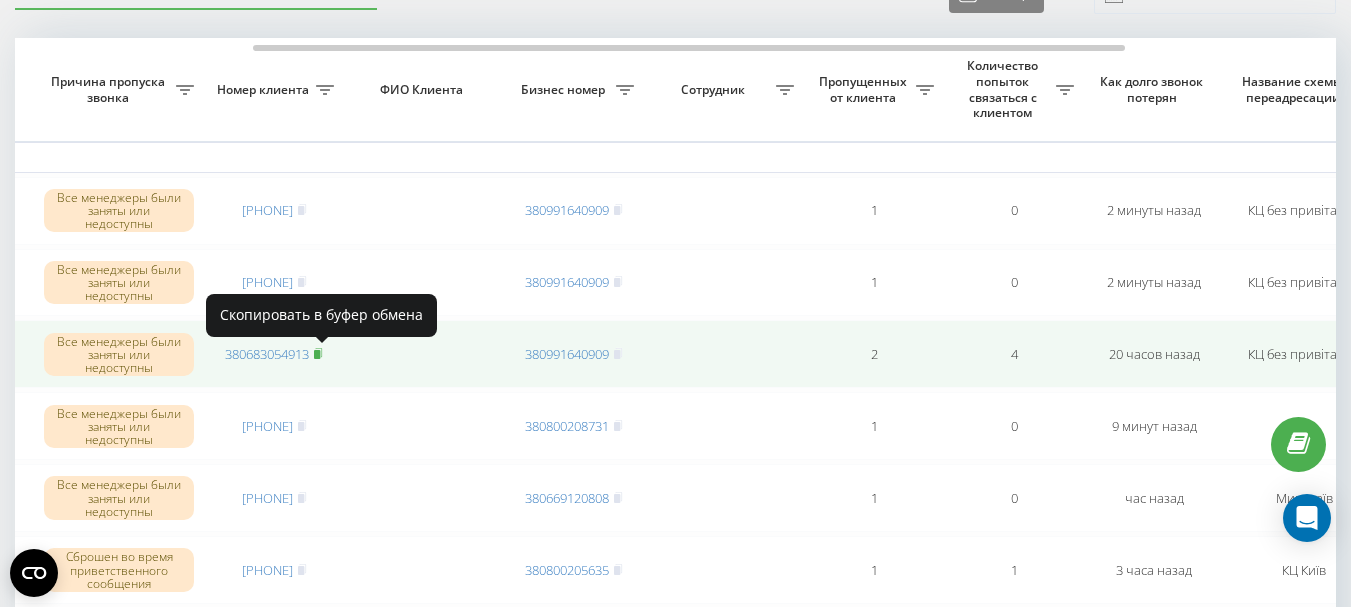 click 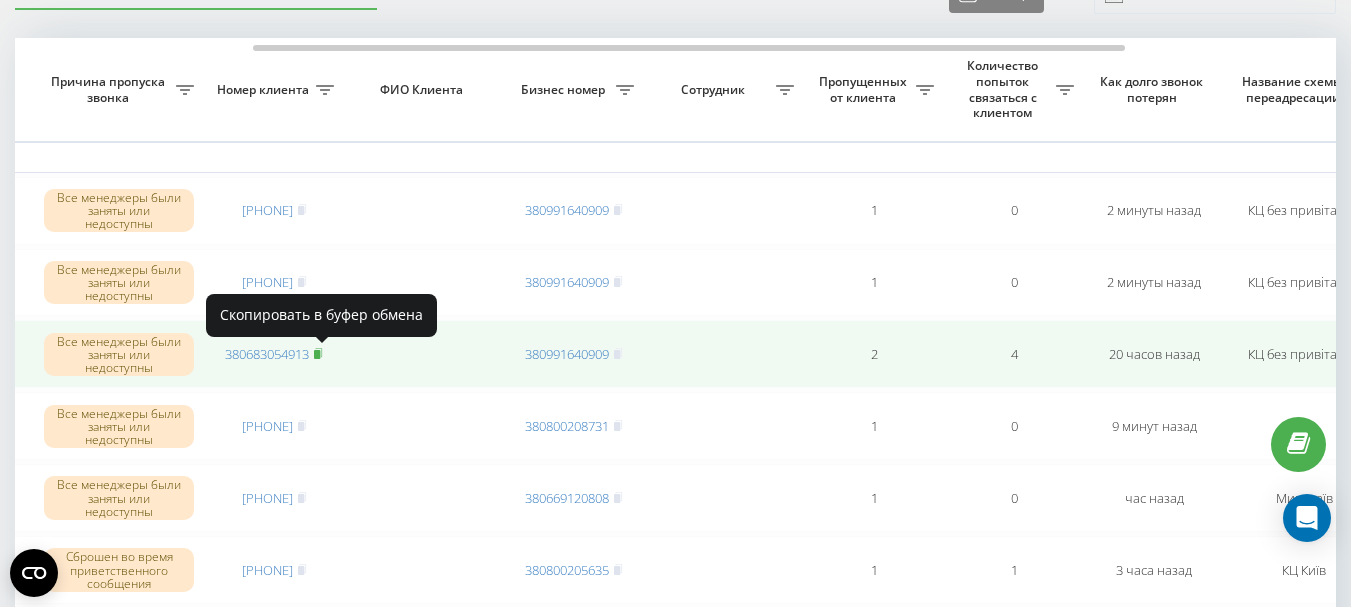 click 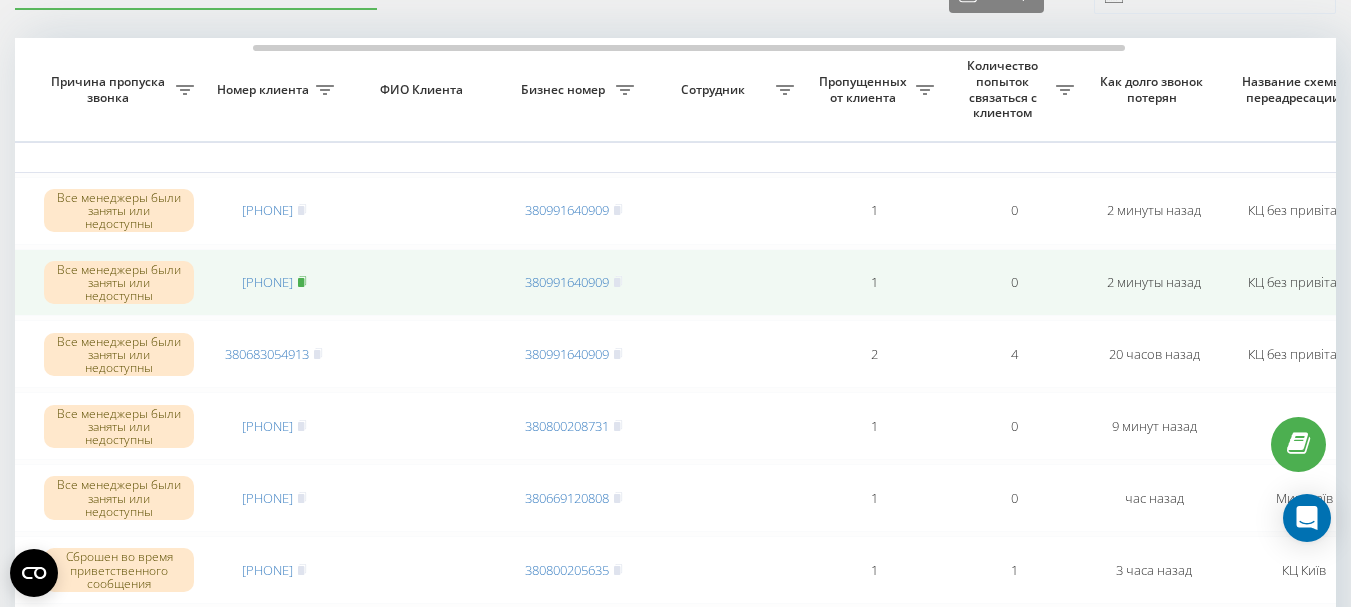 click 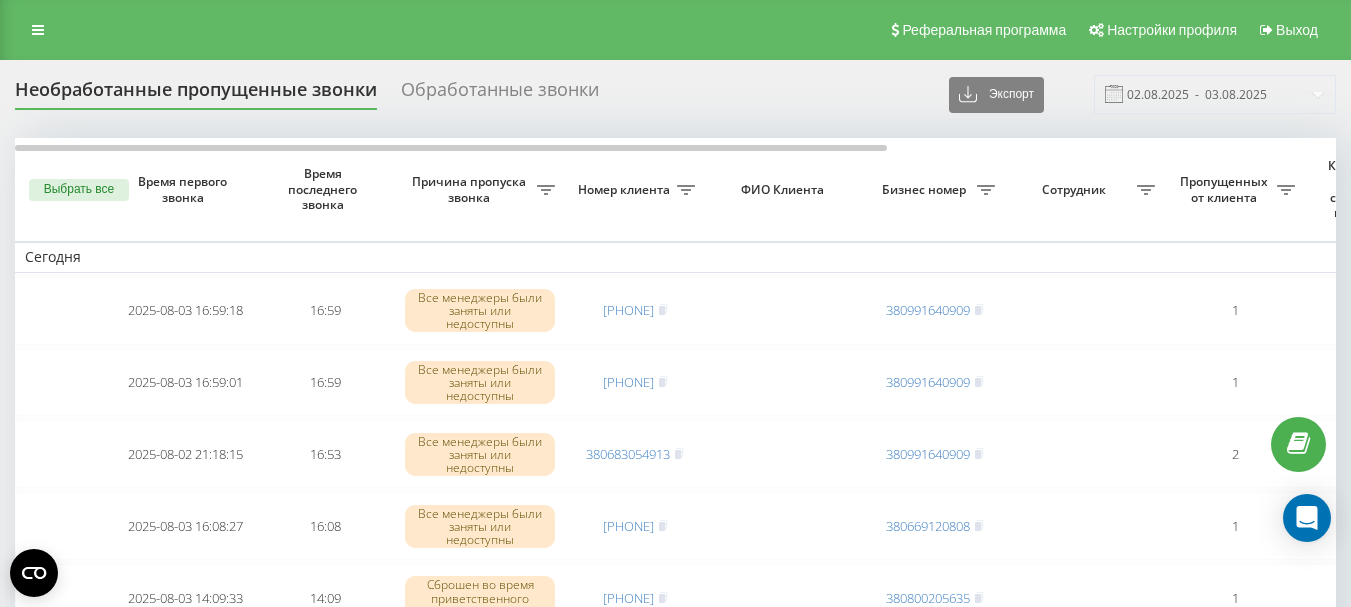 scroll, scrollTop: 102, scrollLeft: 0, axis: vertical 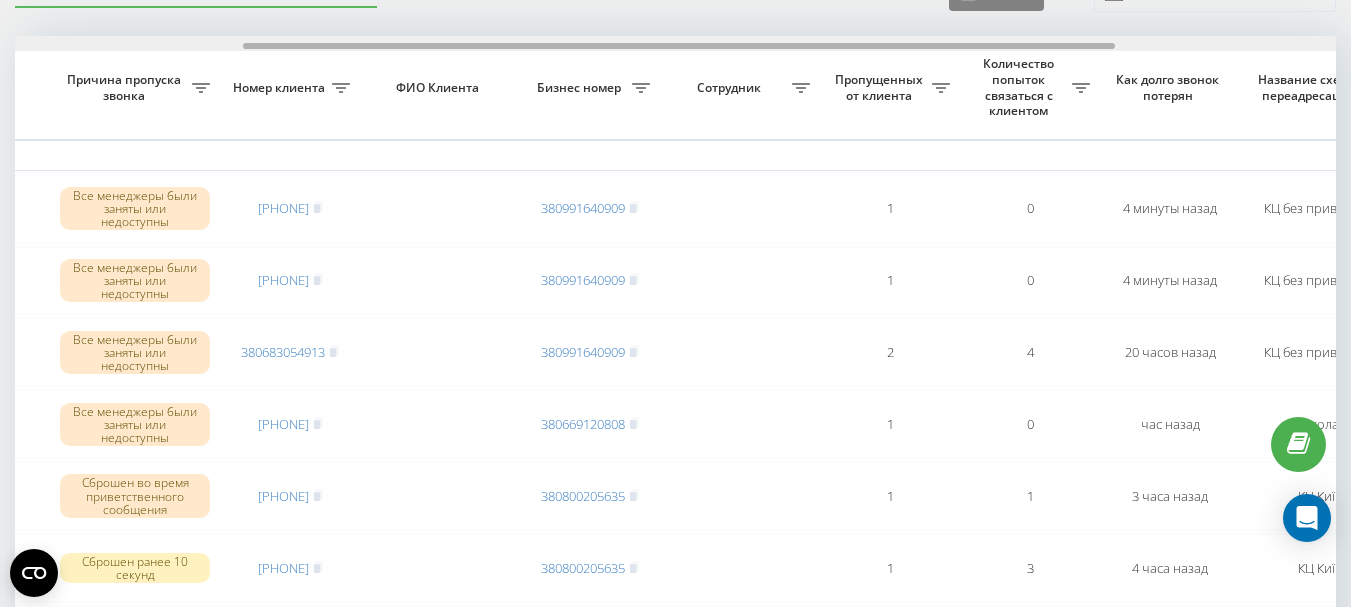 drag, startPoint x: 128, startPoint y: 44, endPoint x: 356, endPoint y: 53, distance: 228.17757 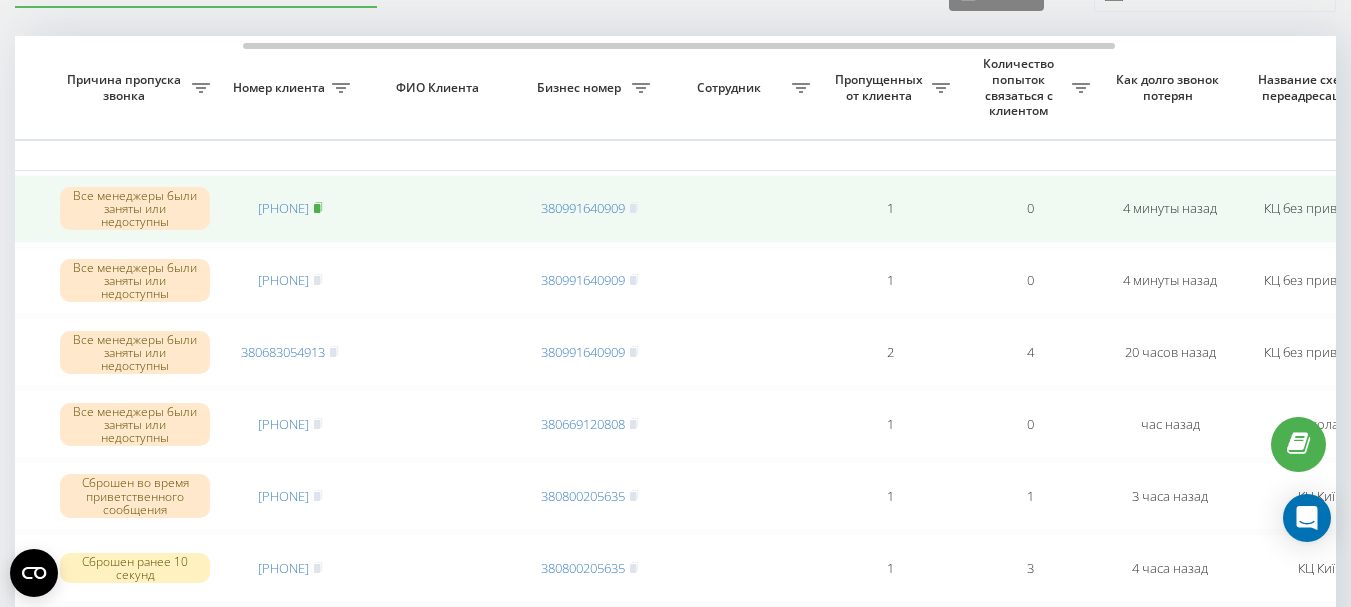 click 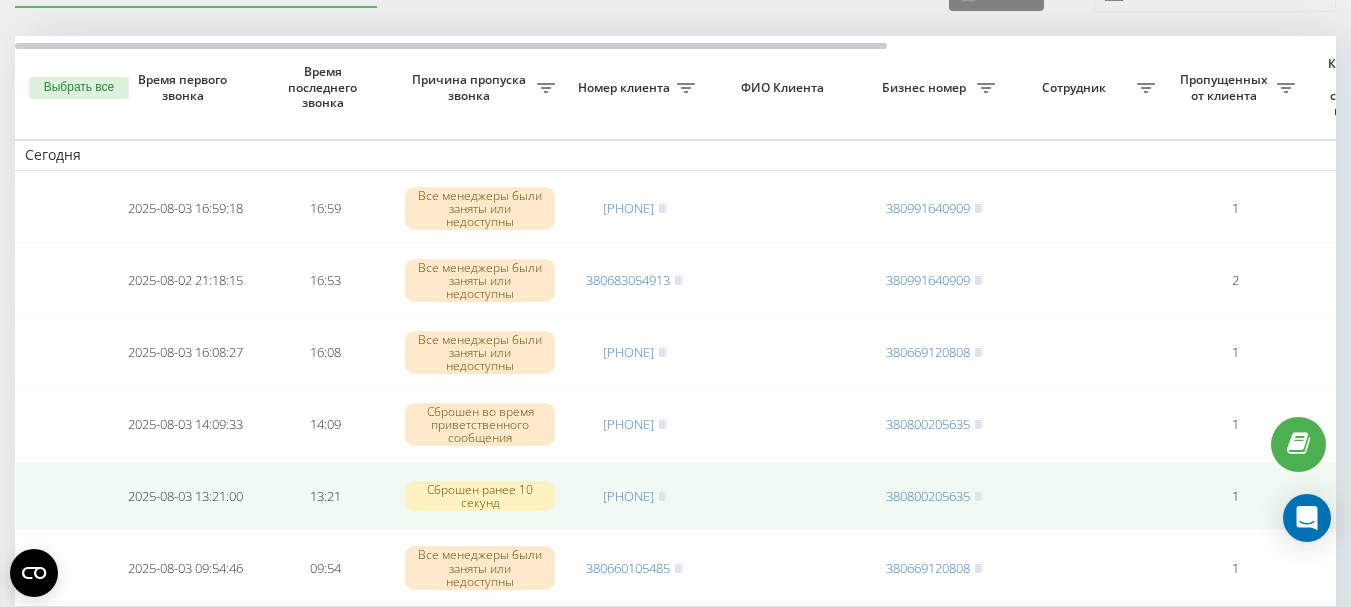 scroll, scrollTop: 102, scrollLeft: 0, axis: vertical 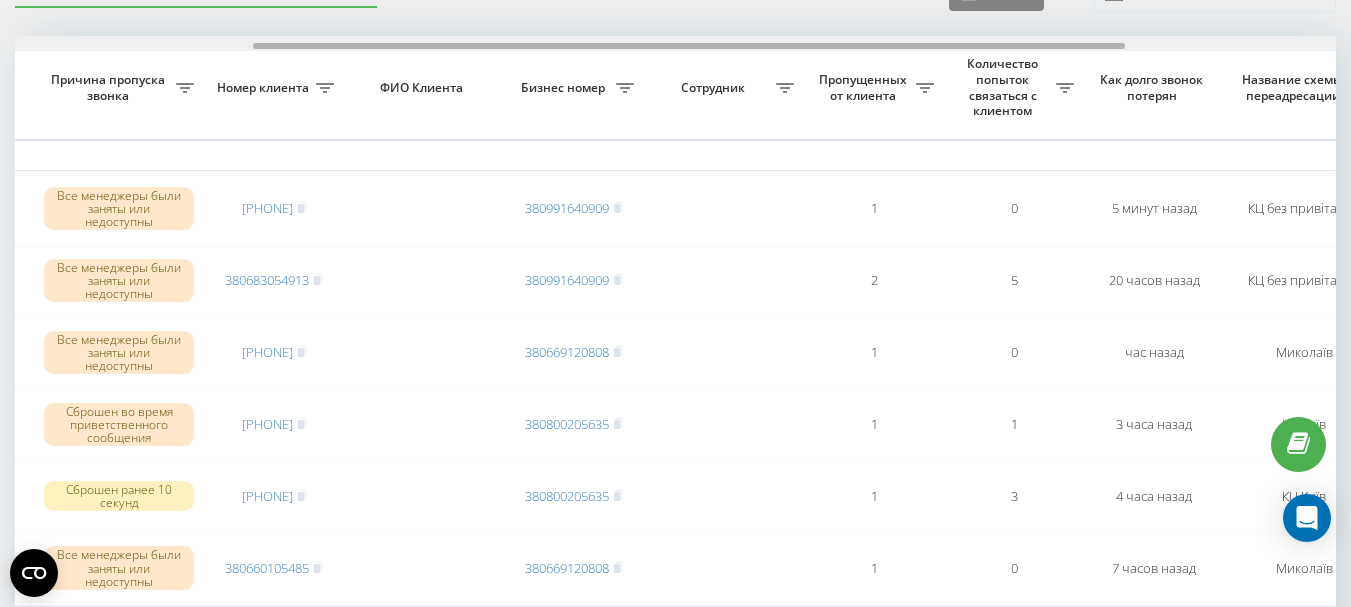 drag, startPoint x: 512, startPoint y: 43, endPoint x: 751, endPoint y: 56, distance: 239.3533 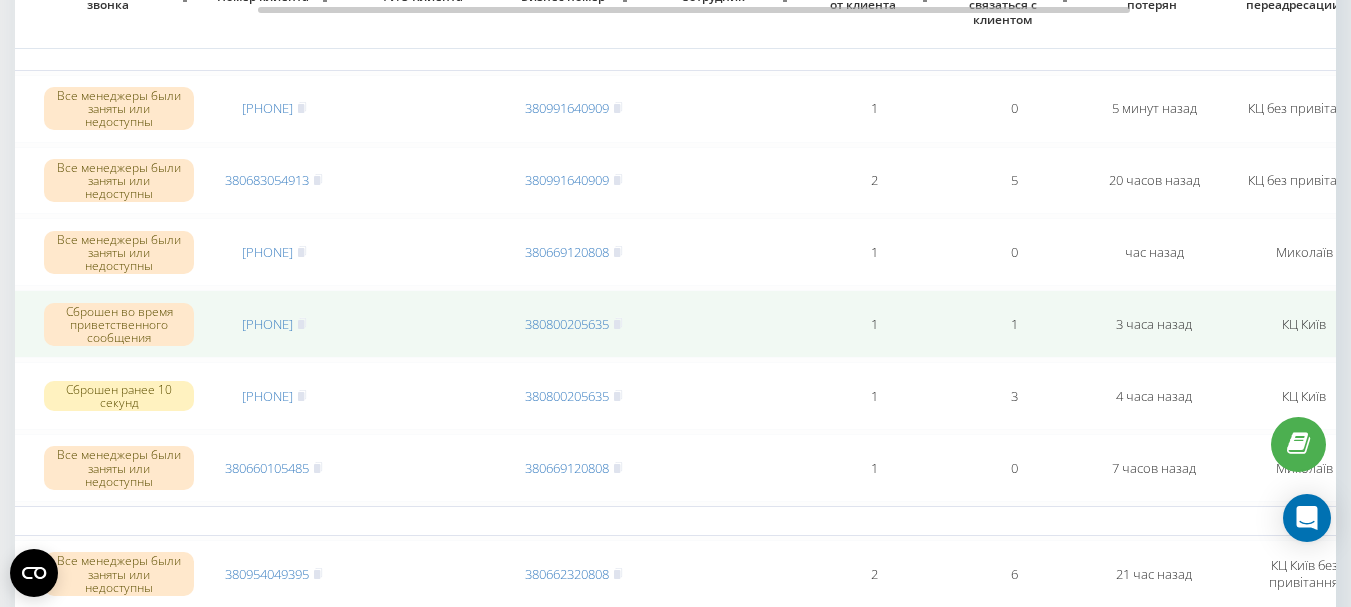scroll, scrollTop: 102, scrollLeft: 0, axis: vertical 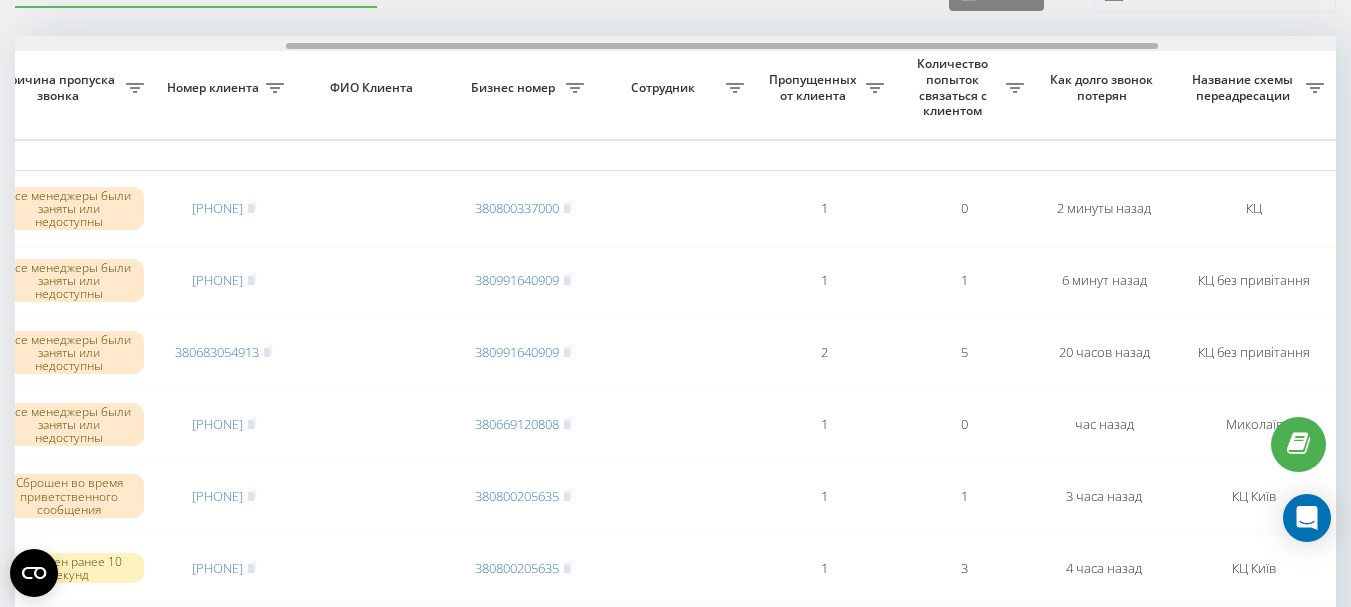drag, startPoint x: 546, startPoint y: 49, endPoint x: 818, endPoint y: 67, distance: 272.59494 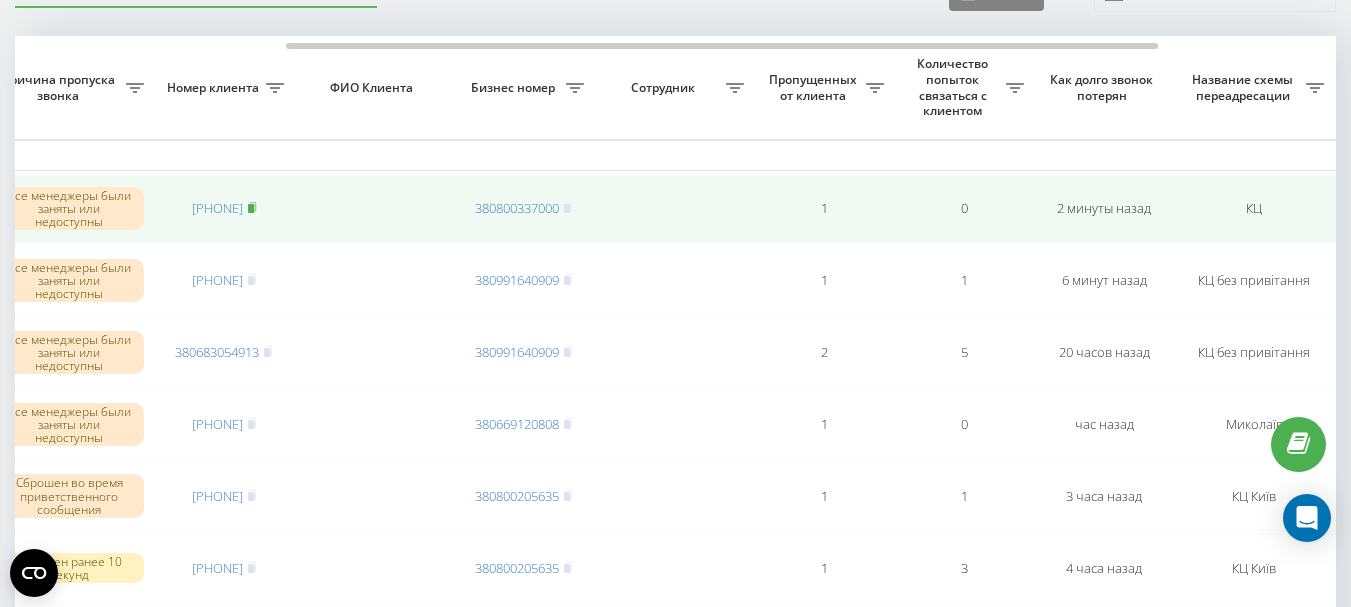 click 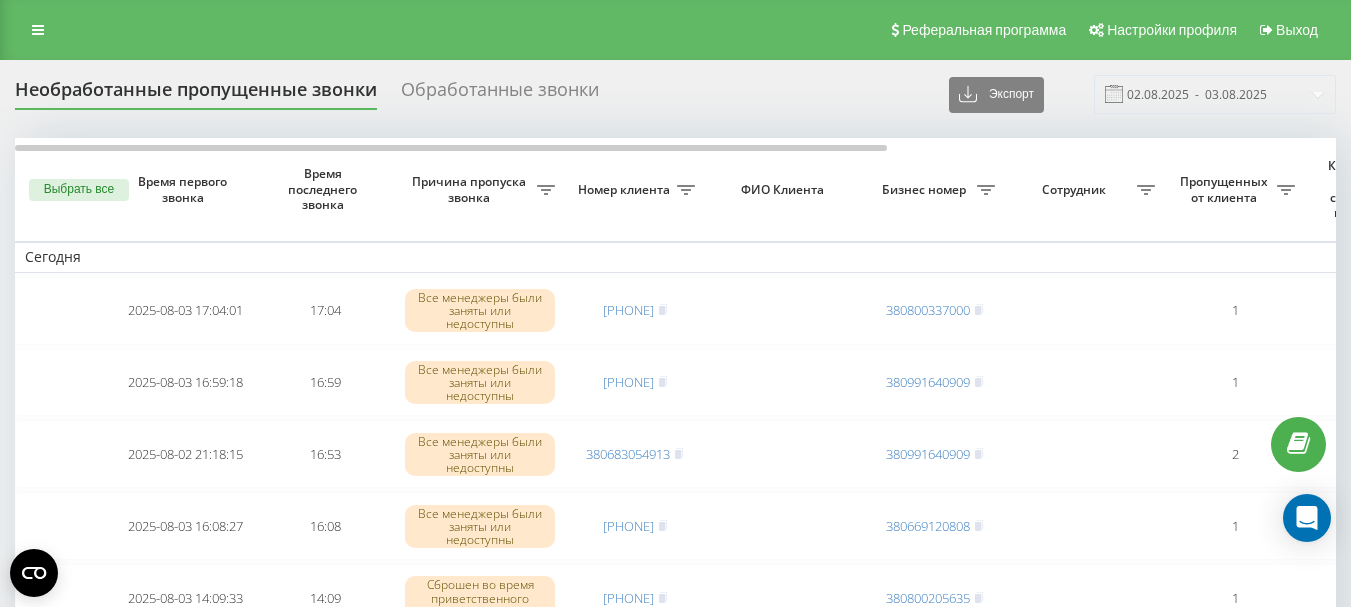 scroll, scrollTop: 102, scrollLeft: 0, axis: vertical 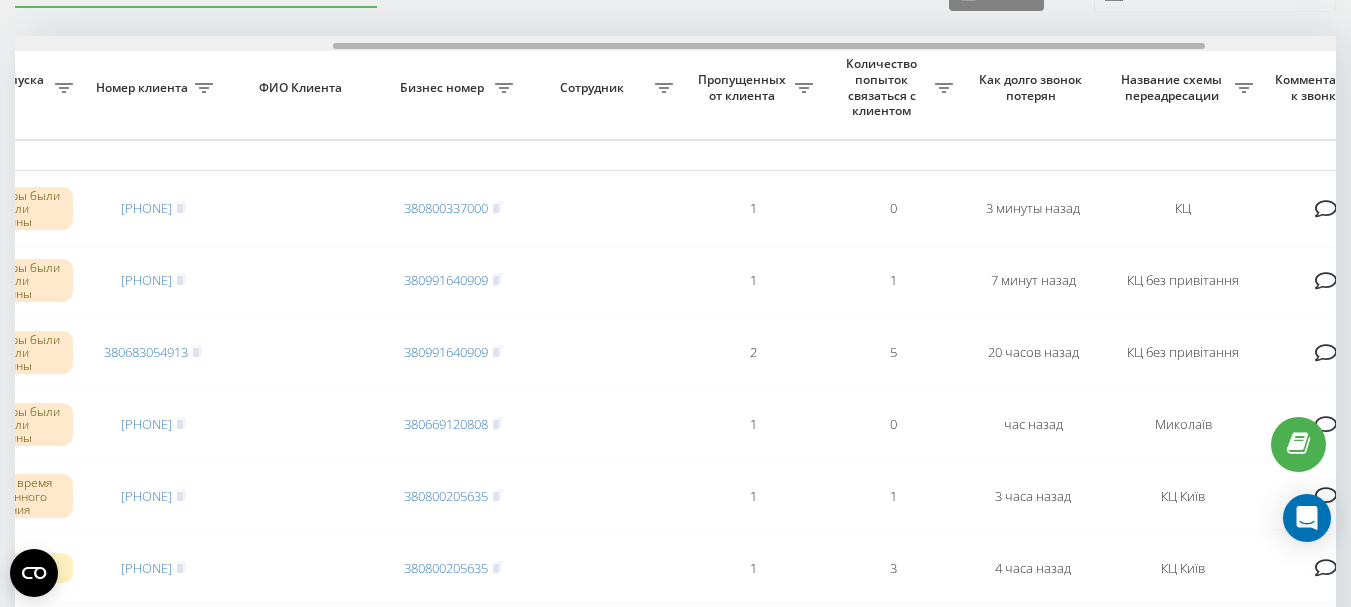 drag, startPoint x: 321, startPoint y: 45, endPoint x: 640, endPoint y: 43, distance: 319.00626 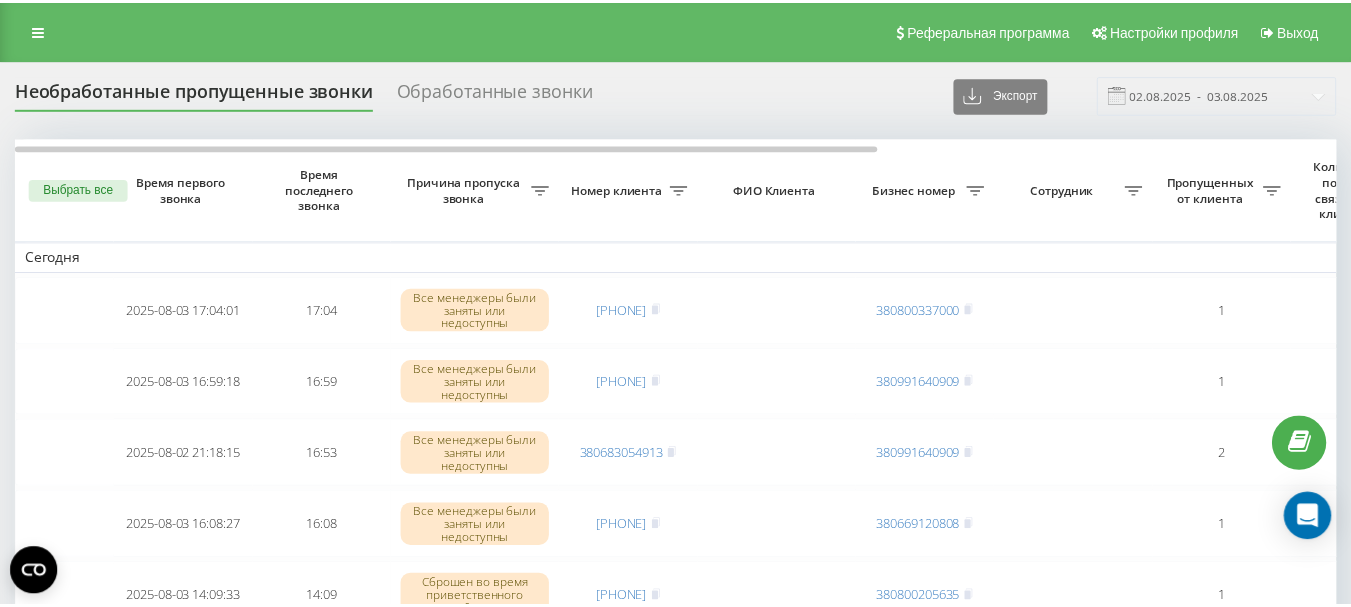 scroll, scrollTop: 0, scrollLeft: 0, axis: both 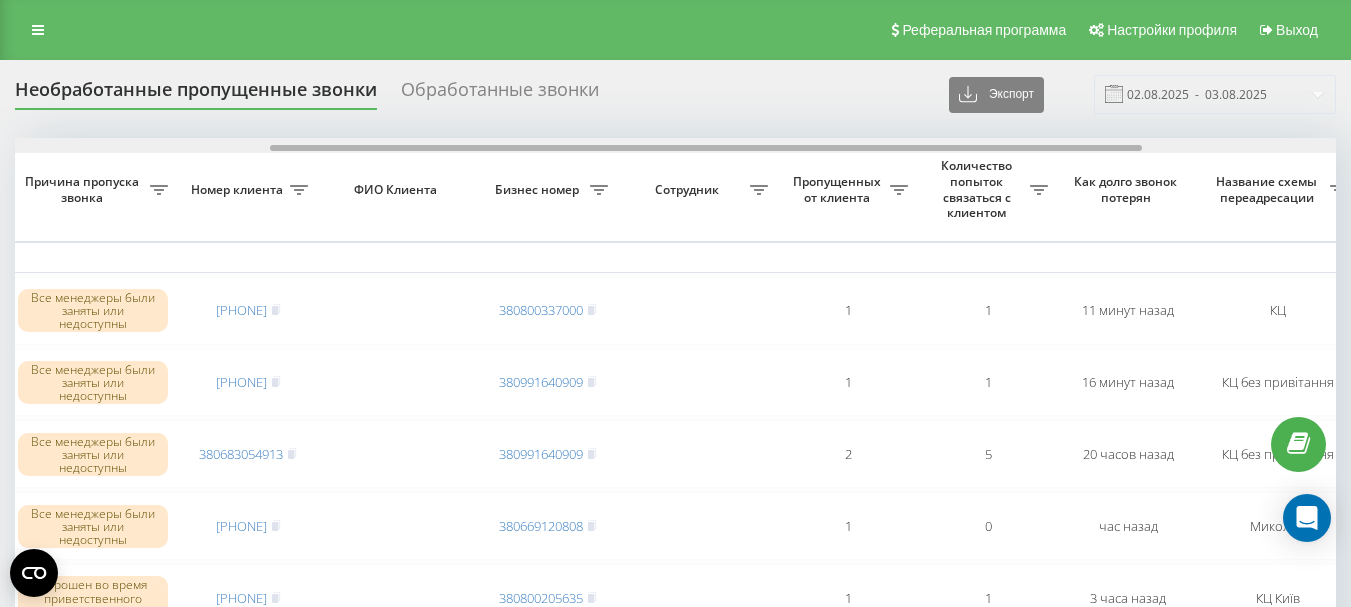 drag, startPoint x: 590, startPoint y: 148, endPoint x: 846, endPoint y: 164, distance: 256.4995 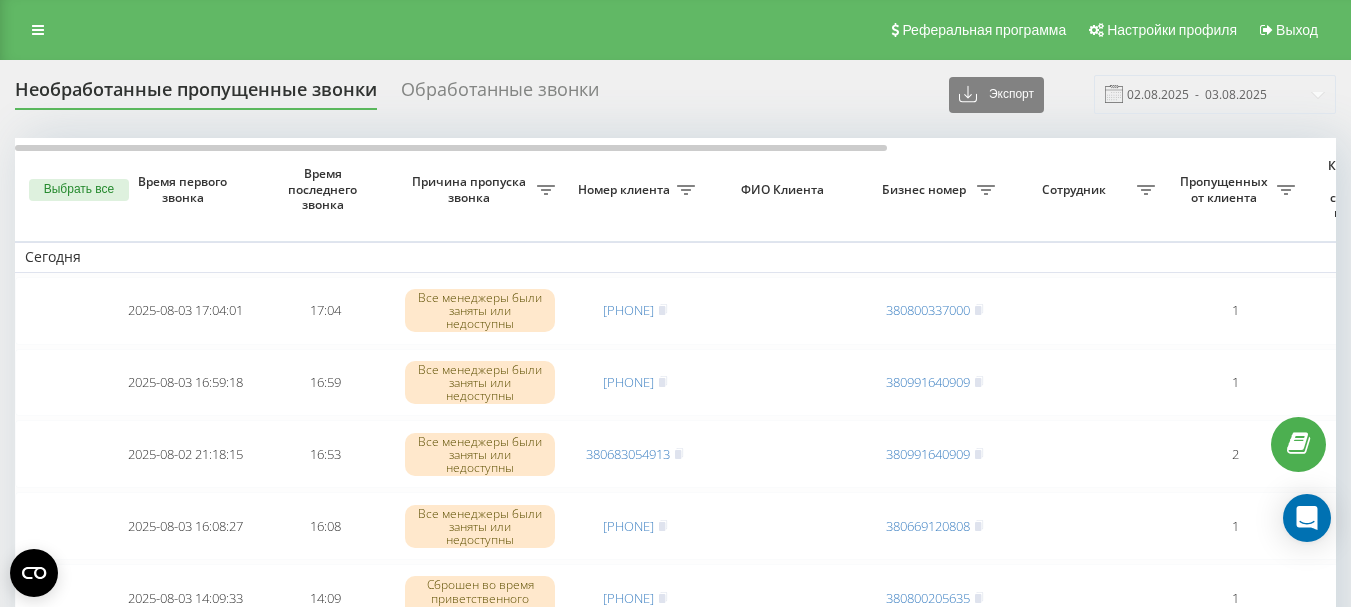scroll, scrollTop: 0, scrollLeft: 0, axis: both 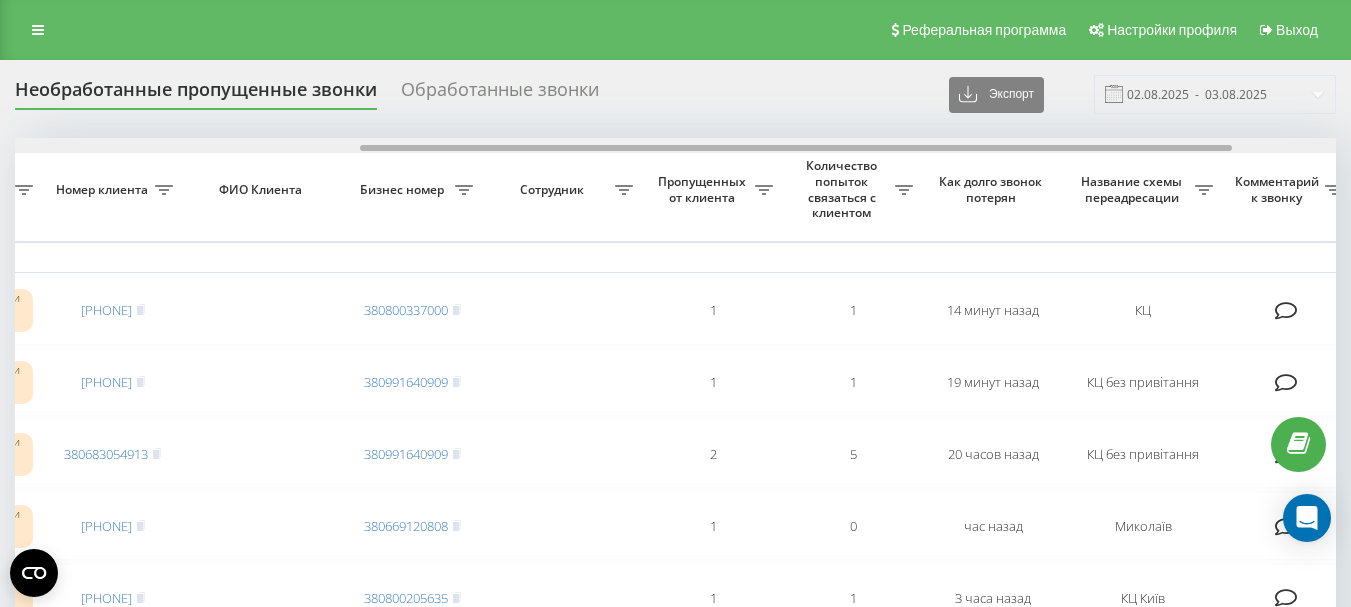 drag, startPoint x: 411, startPoint y: 149, endPoint x: 756, endPoint y: 184, distance: 346.7708 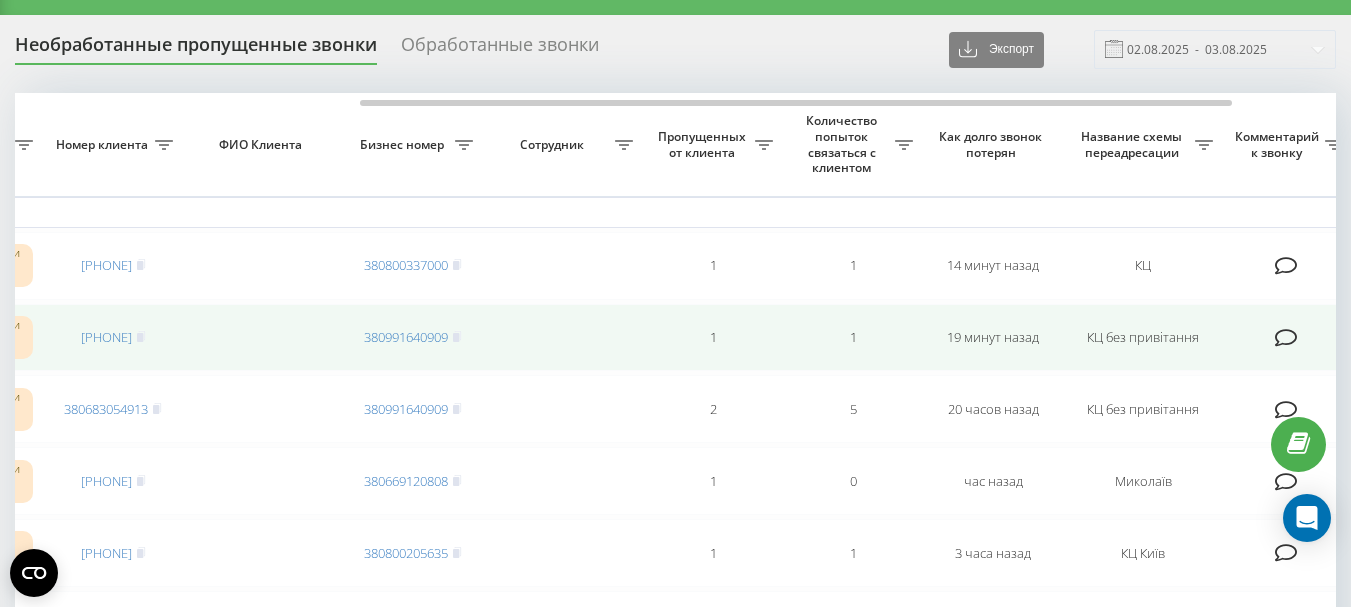 scroll, scrollTop: 0, scrollLeft: 0, axis: both 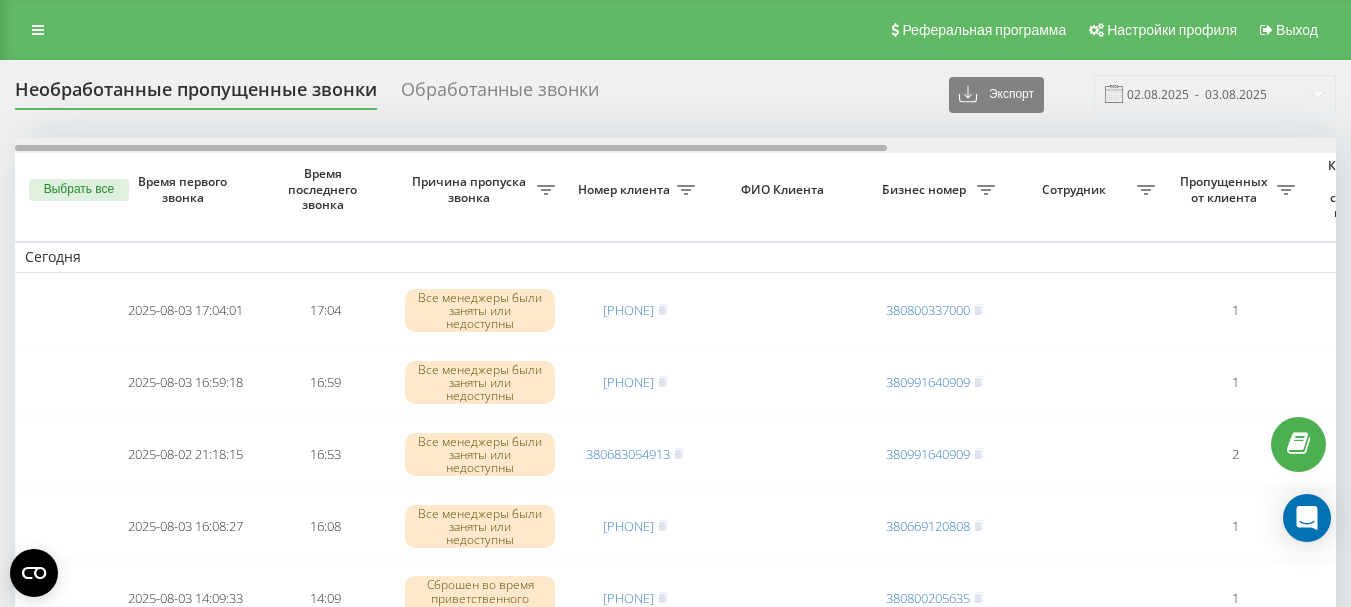 drag, startPoint x: 423, startPoint y: 147, endPoint x: 54, endPoint y: 132, distance: 369.30475 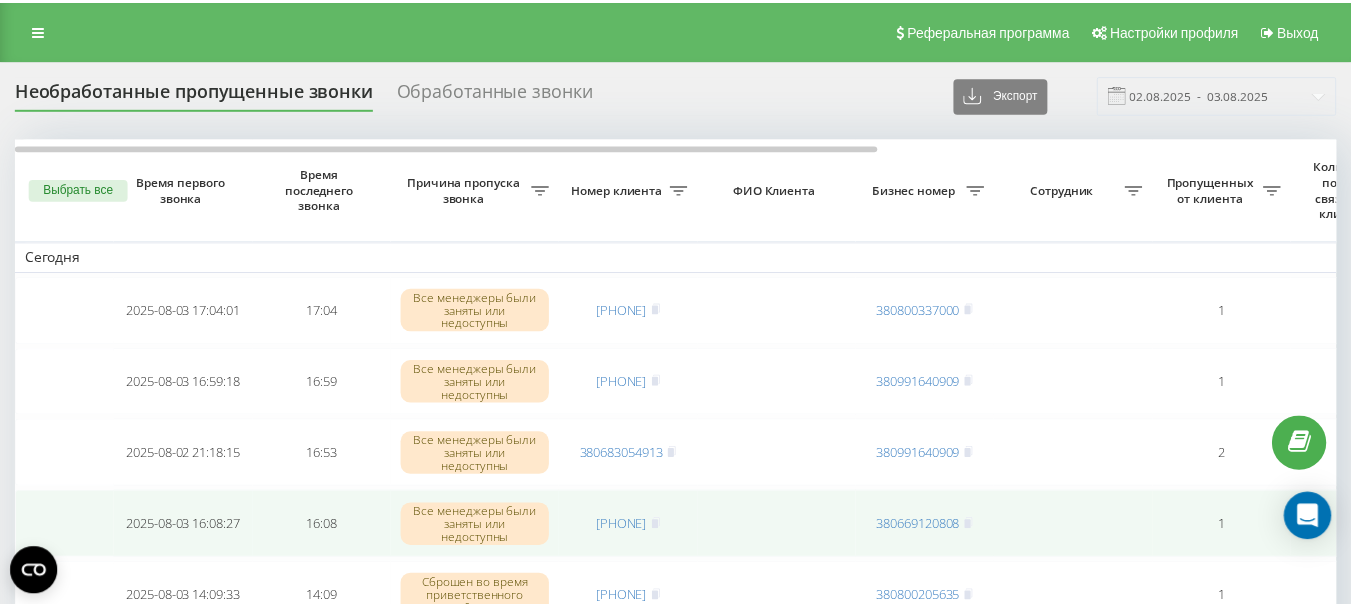 scroll, scrollTop: 0, scrollLeft: 0, axis: both 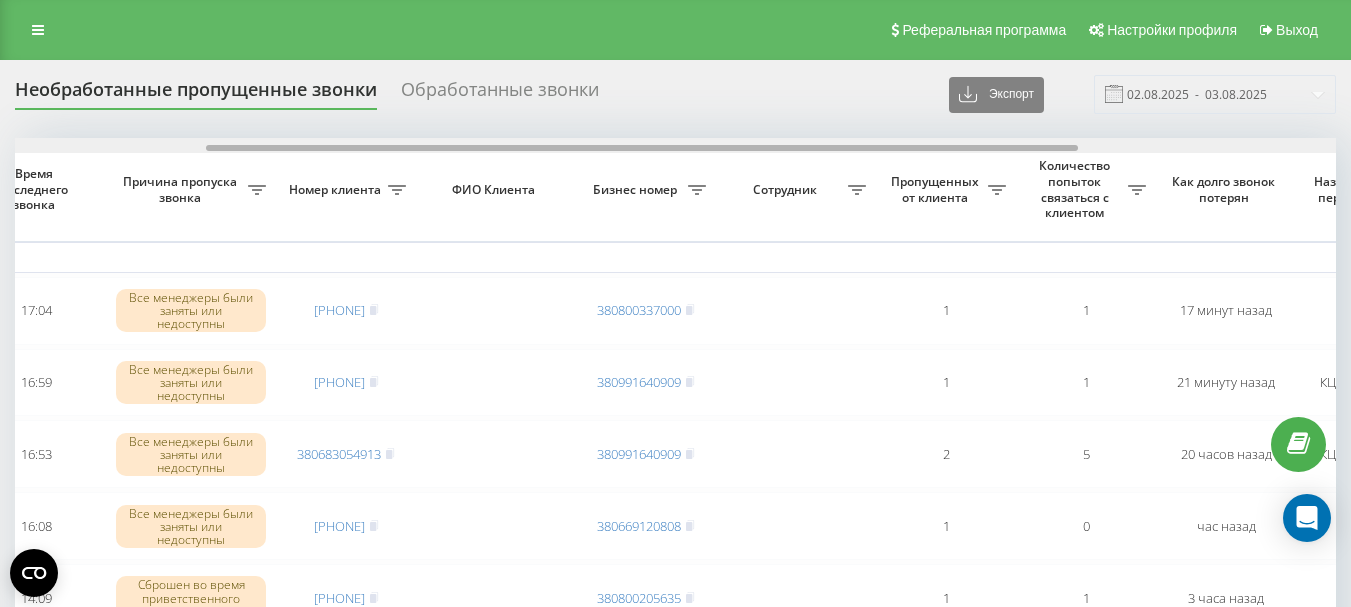drag, startPoint x: 614, startPoint y: 147, endPoint x: 805, endPoint y: 152, distance: 191.06543 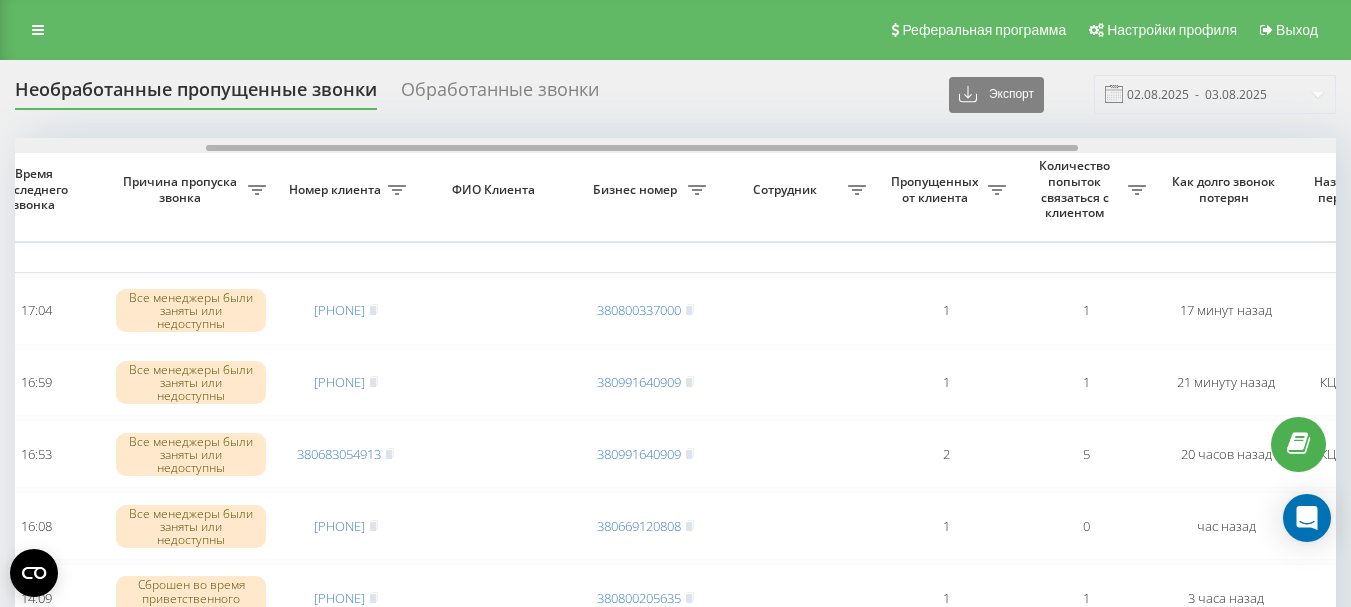 click at bounding box center (675, 145) 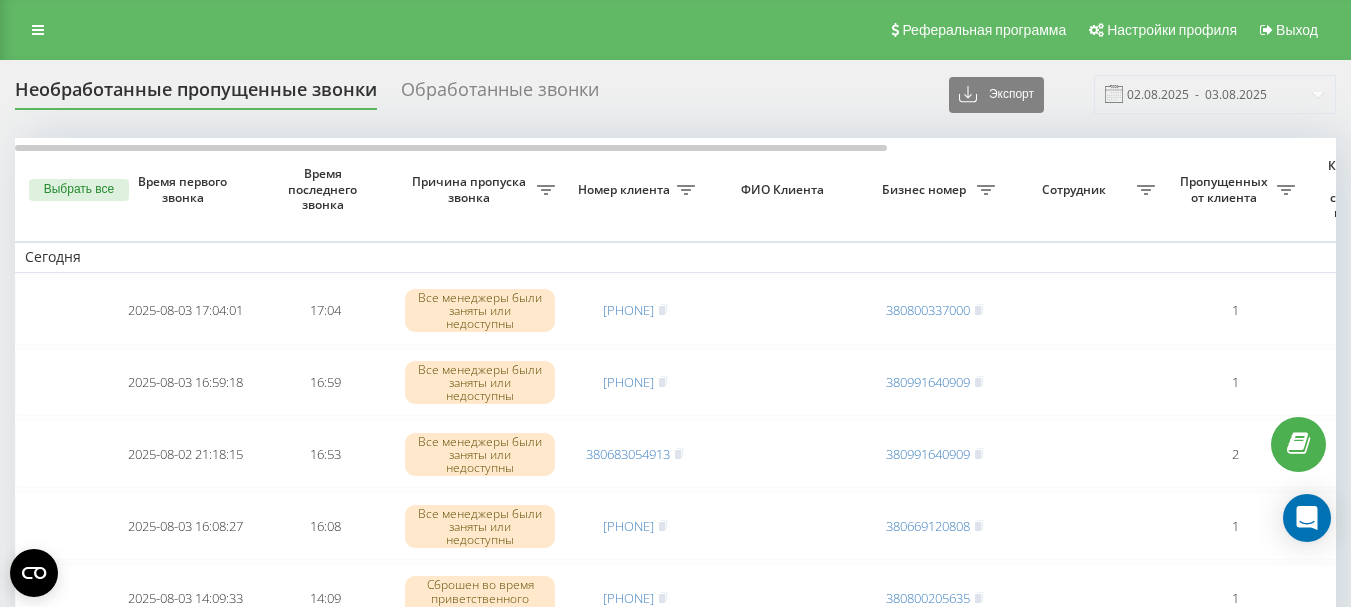 scroll, scrollTop: 0, scrollLeft: 0, axis: both 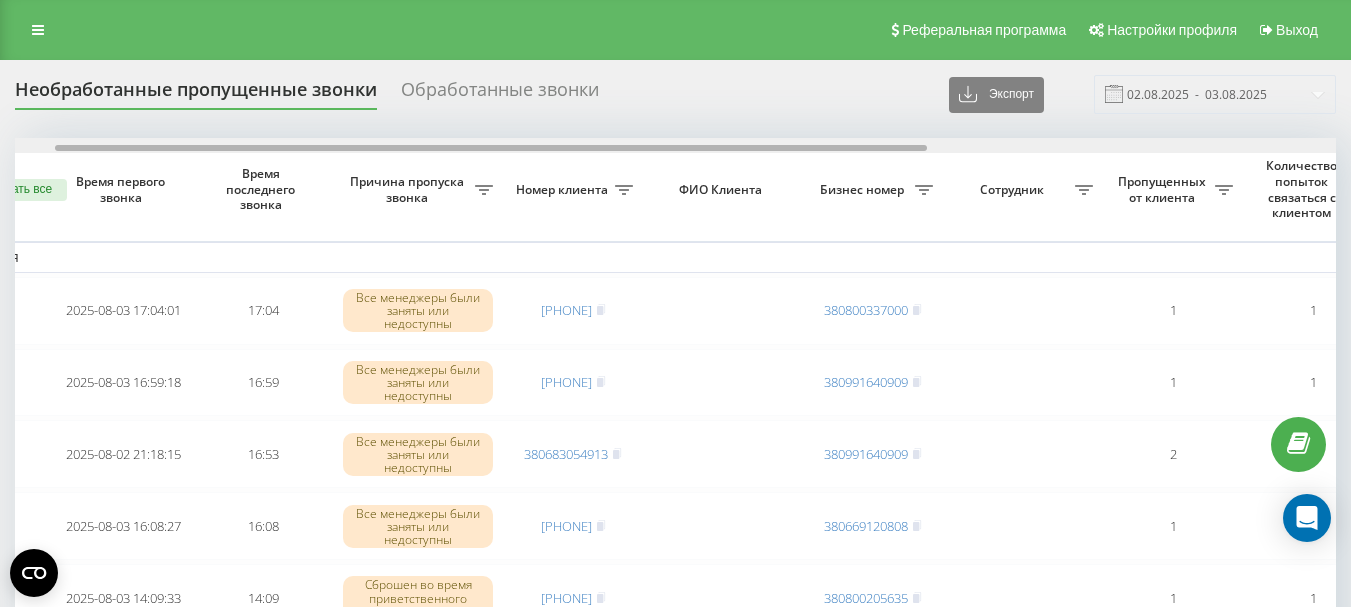 click at bounding box center [491, 148] 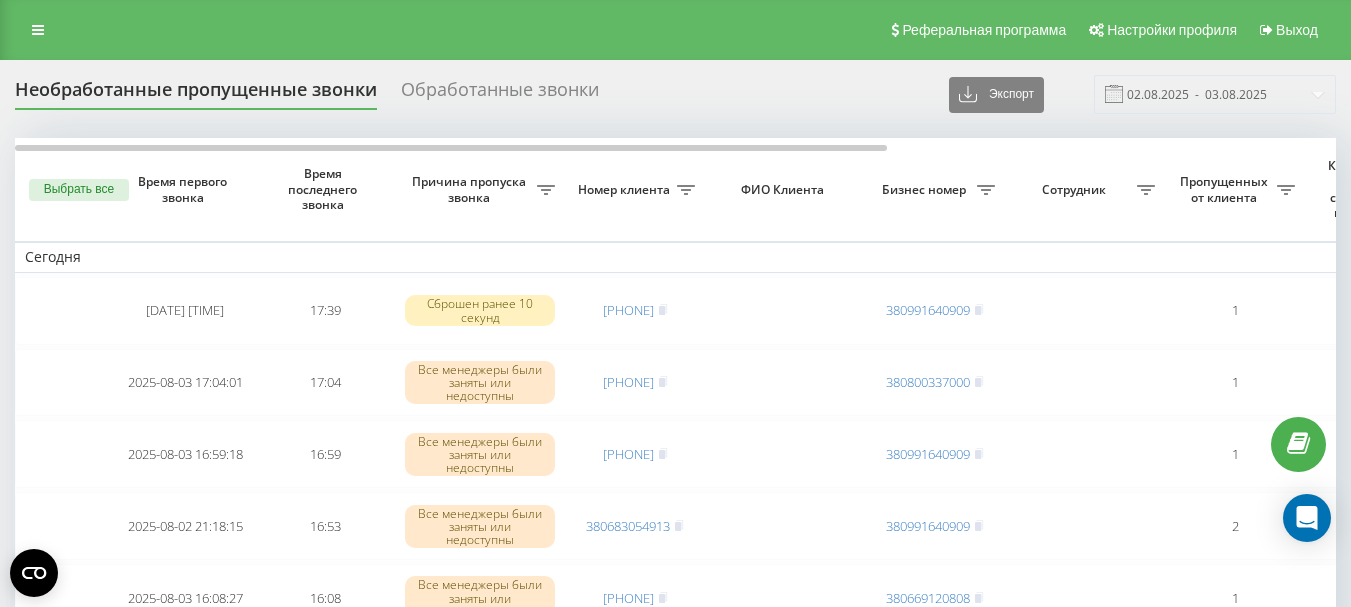 scroll, scrollTop: 0, scrollLeft: 0, axis: both 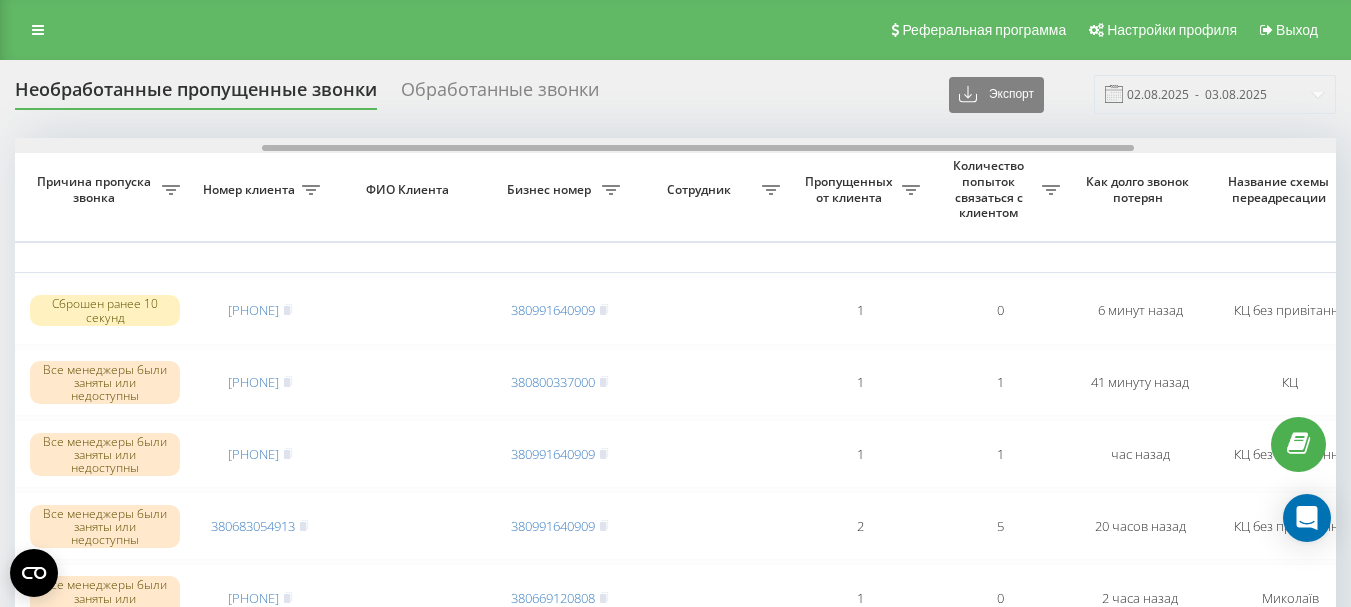 drag, startPoint x: 588, startPoint y: 146, endPoint x: 836, endPoint y: 173, distance: 249.46542 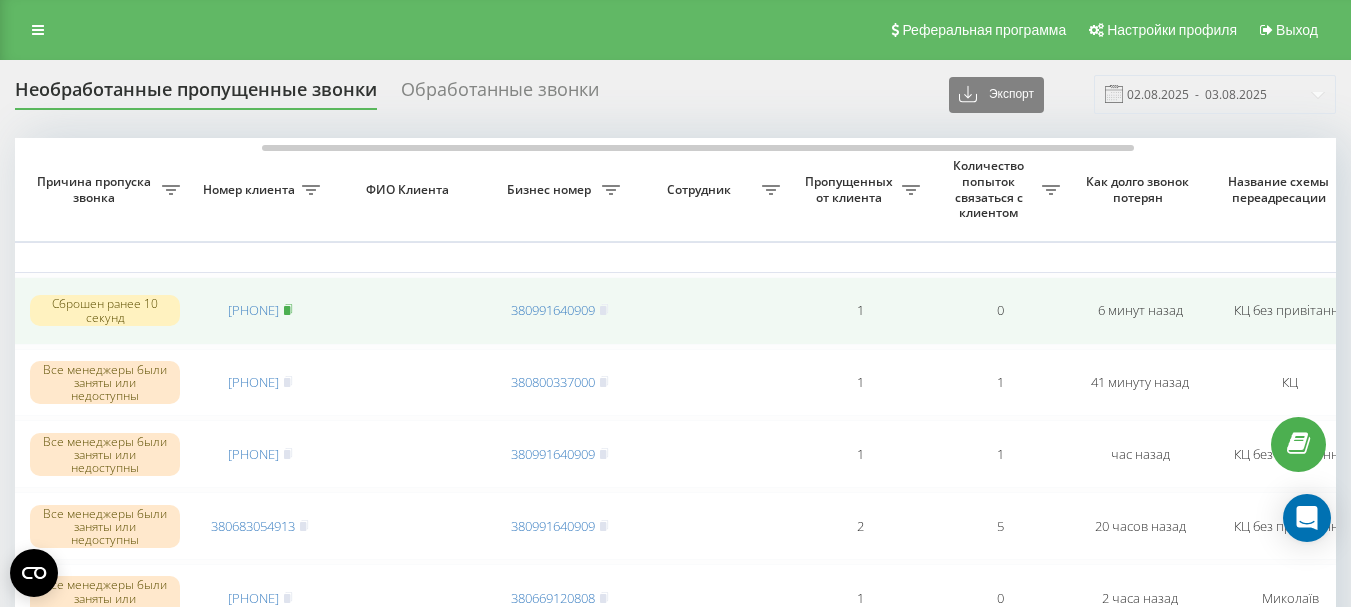click 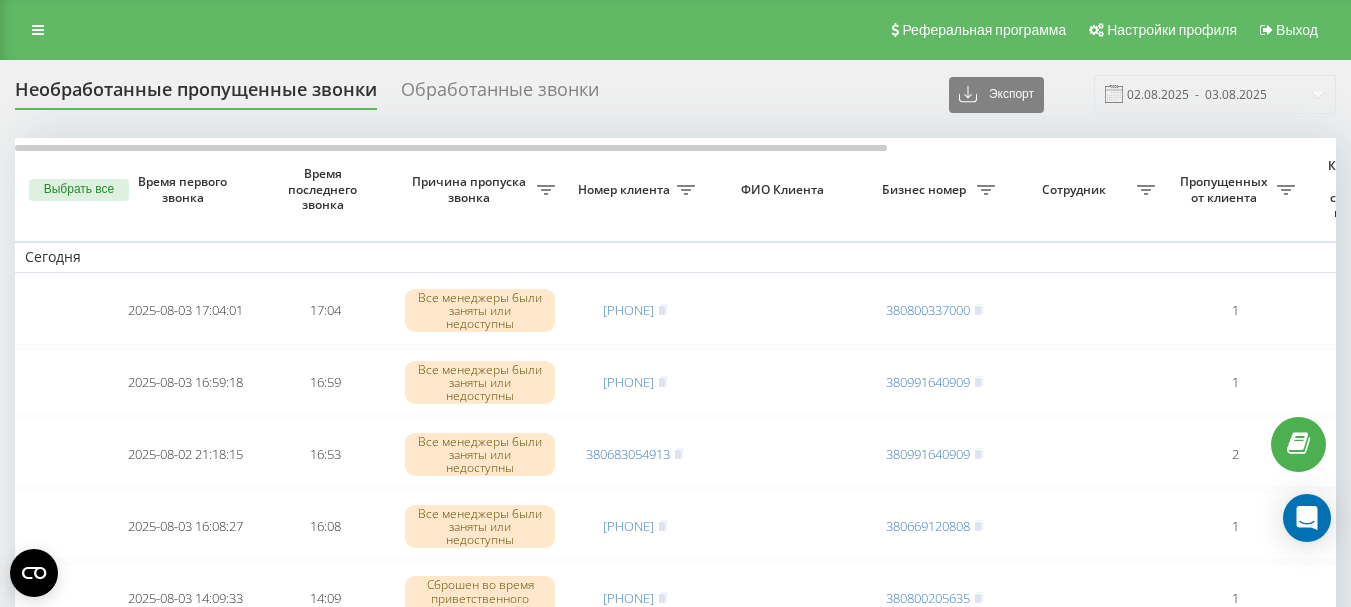 scroll, scrollTop: 0, scrollLeft: 0, axis: both 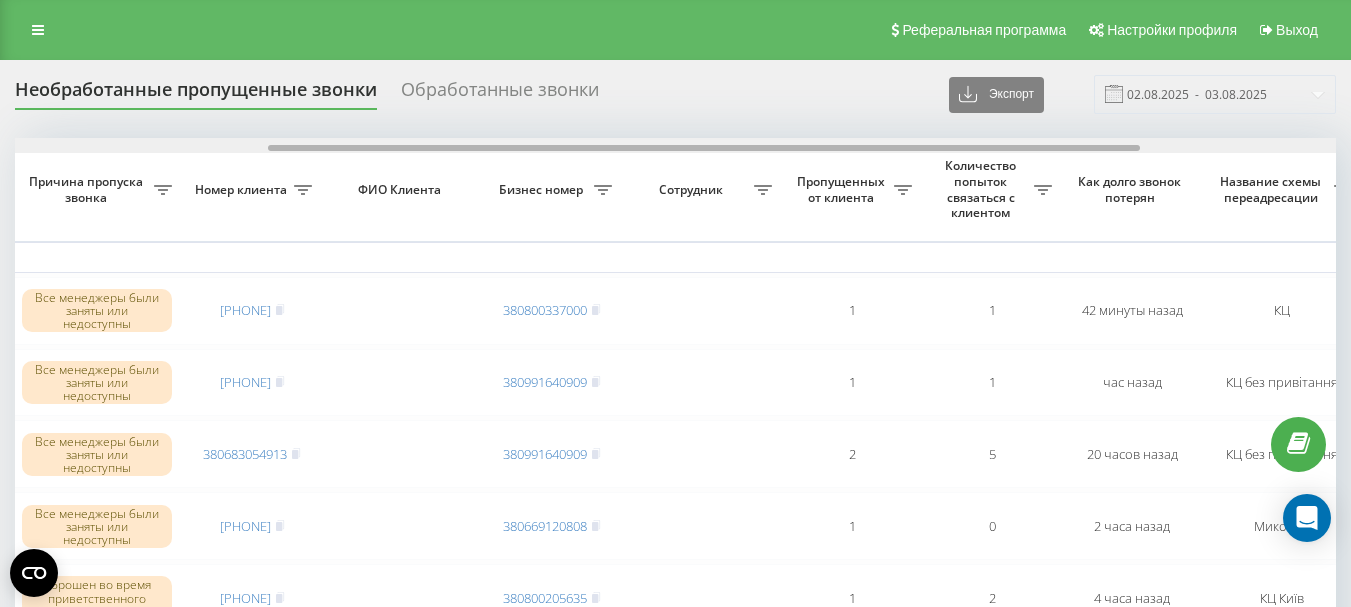 drag, startPoint x: 515, startPoint y: 149, endPoint x: 768, endPoint y: 172, distance: 254.0433 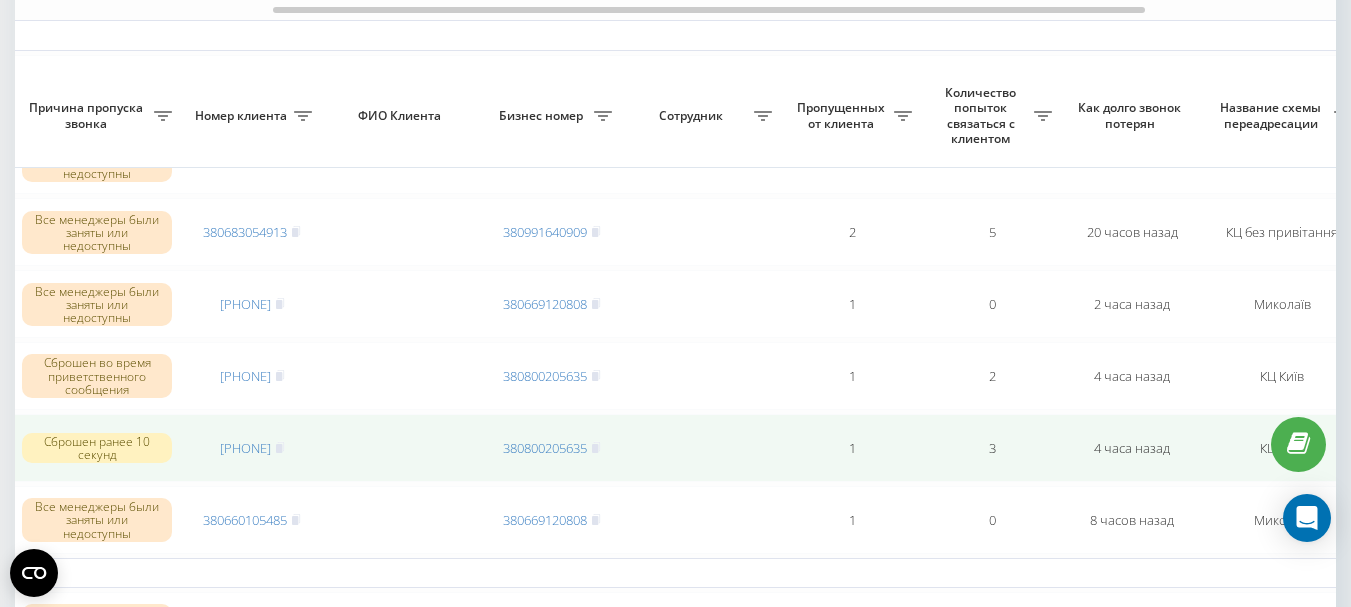 scroll, scrollTop: 300, scrollLeft: 0, axis: vertical 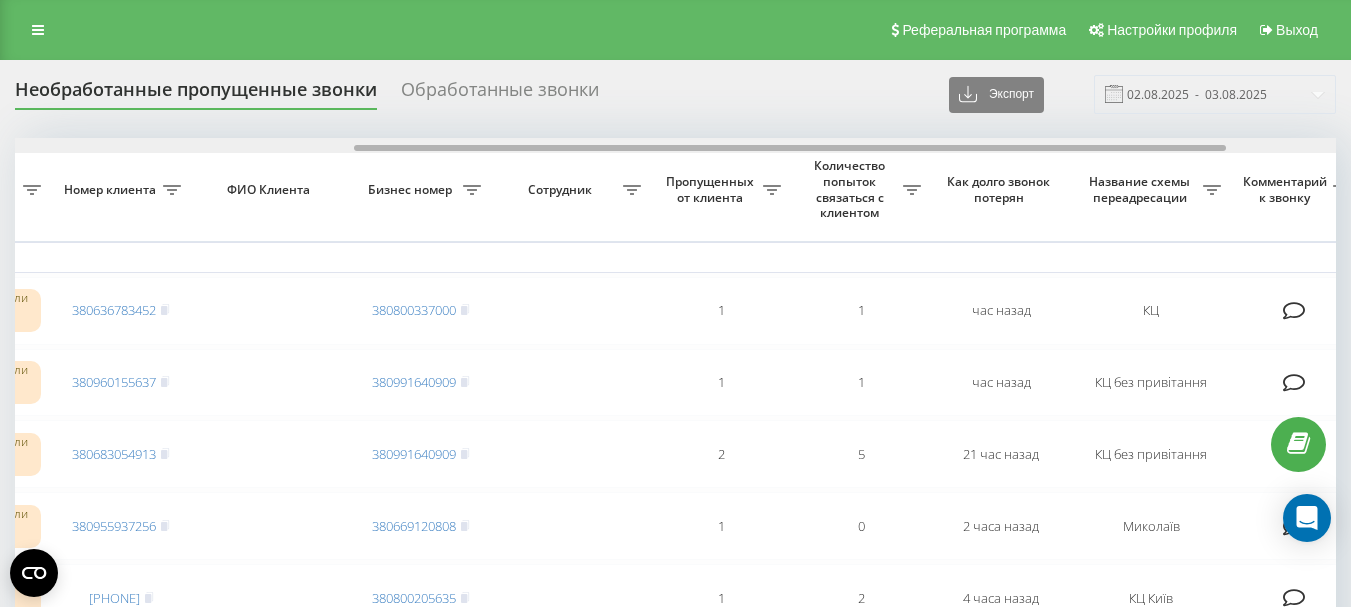 drag, startPoint x: 601, startPoint y: 145, endPoint x: 941, endPoint y: 153, distance: 340.09412 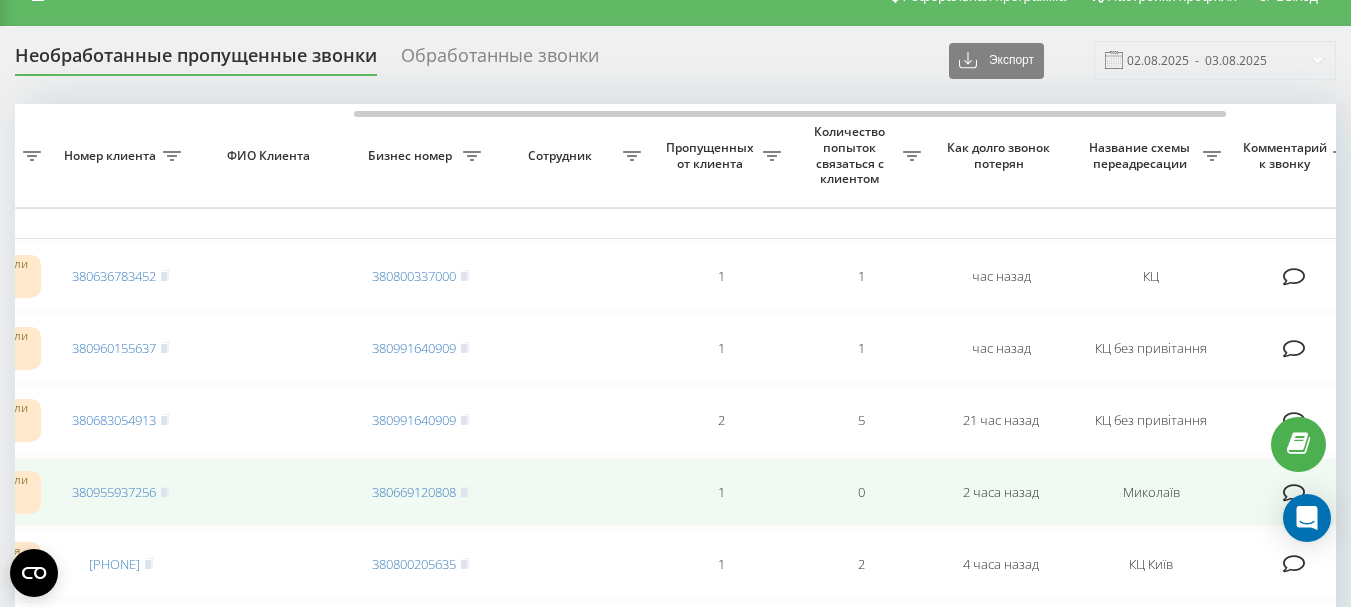 scroll, scrollTop: 0, scrollLeft: 0, axis: both 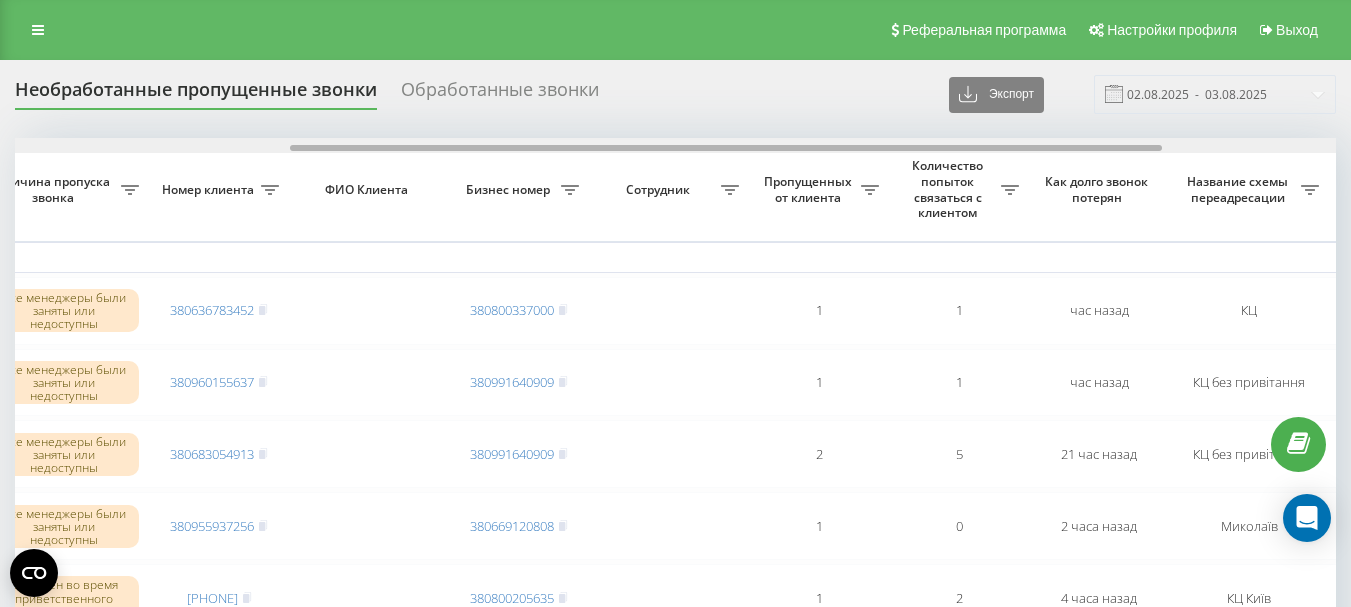 drag, startPoint x: 515, startPoint y: 148, endPoint x: 790, endPoint y: 157, distance: 275.14725 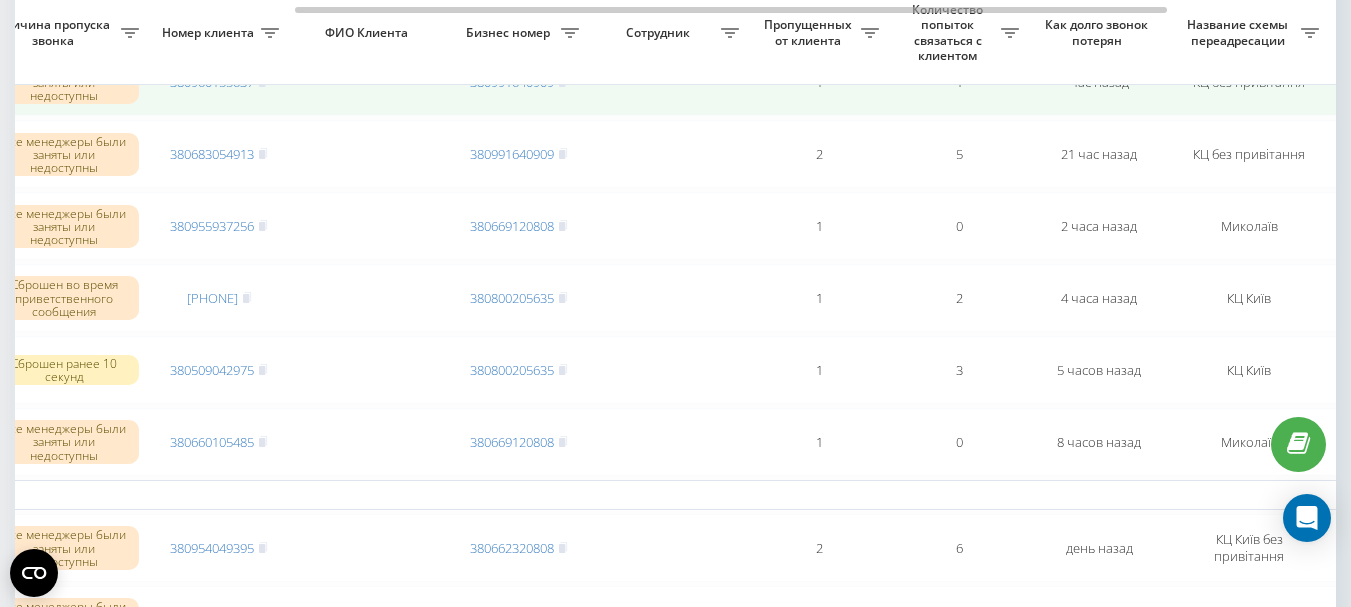scroll, scrollTop: 200, scrollLeft: 0, axis: vertical 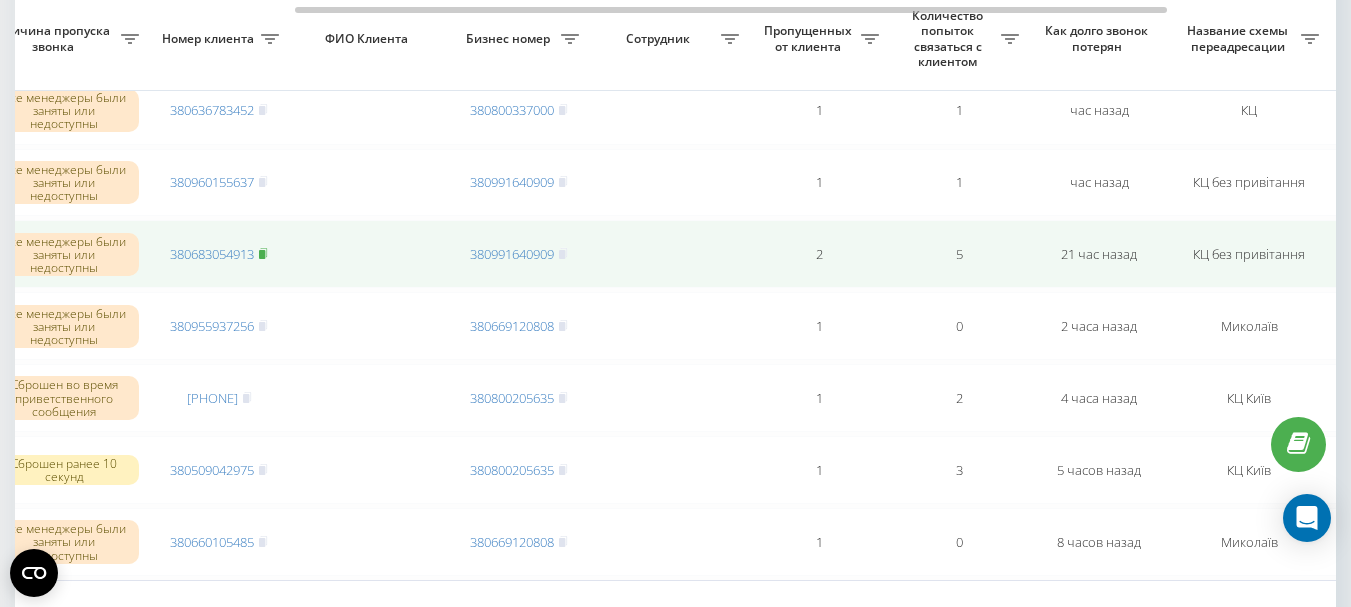 click 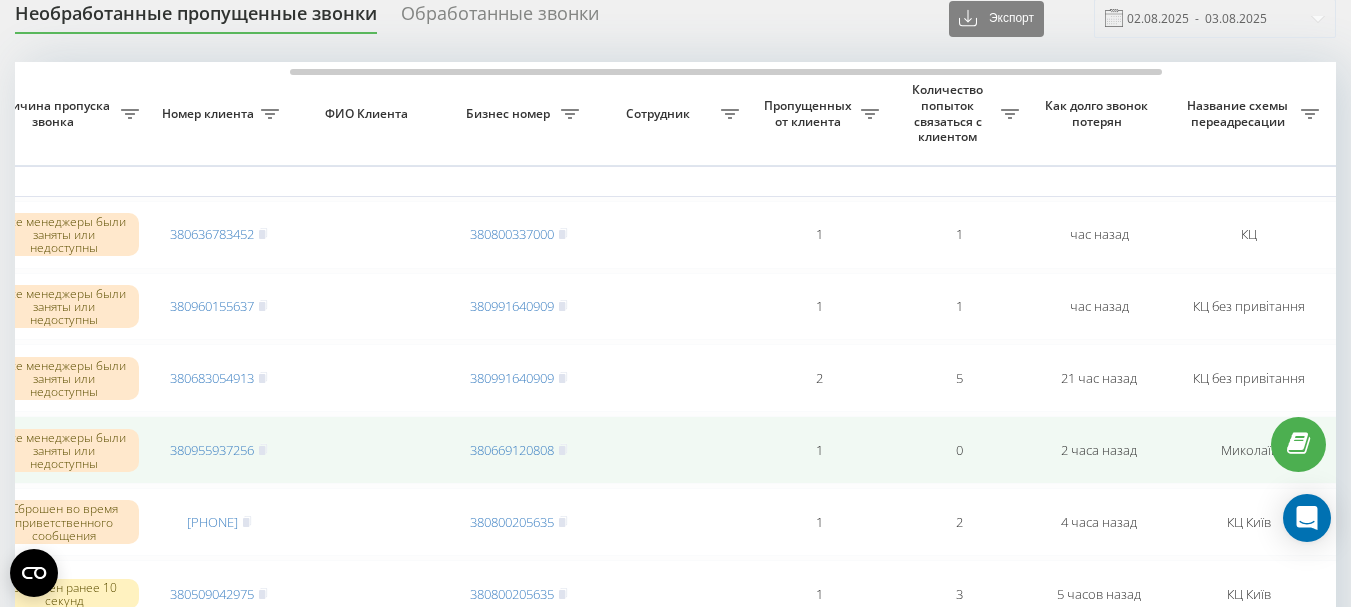 scroll, scrollTop: 0, scrollLeft: 0, axis: both 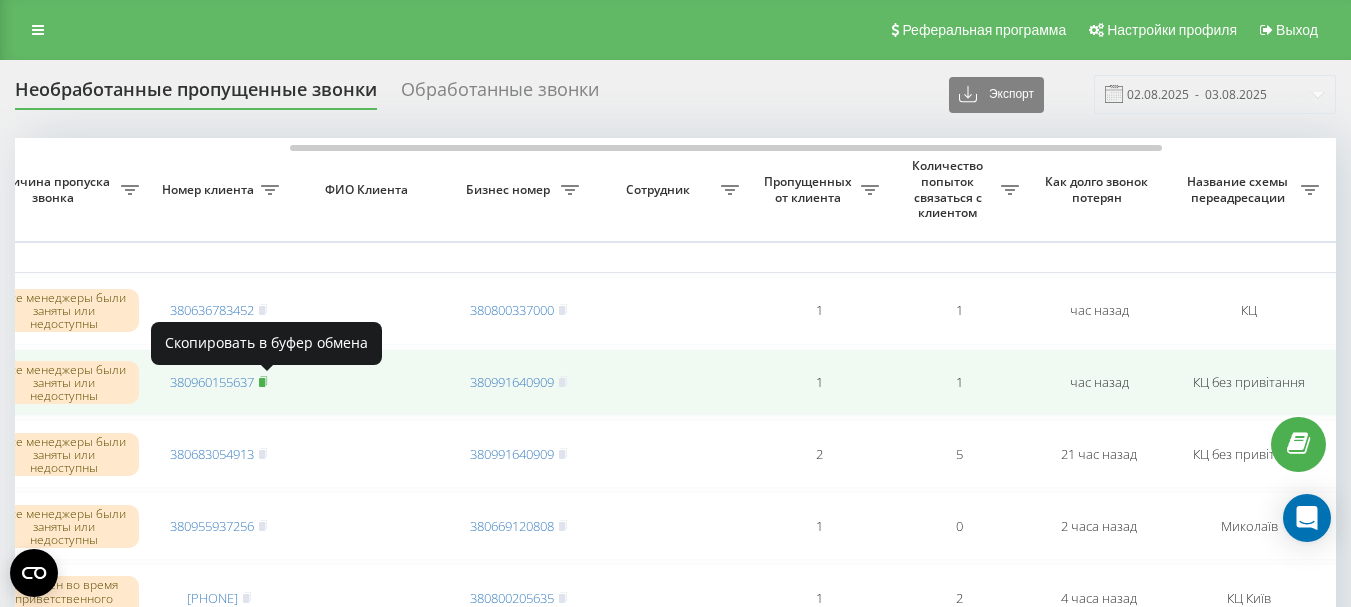 click 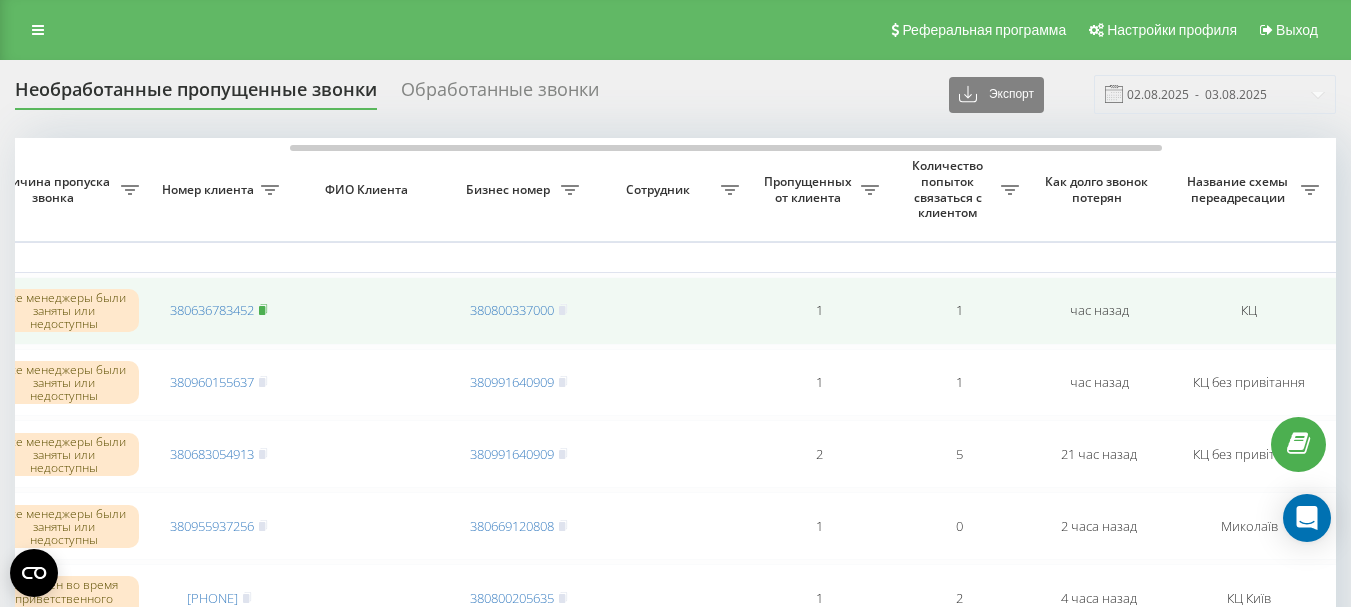 click 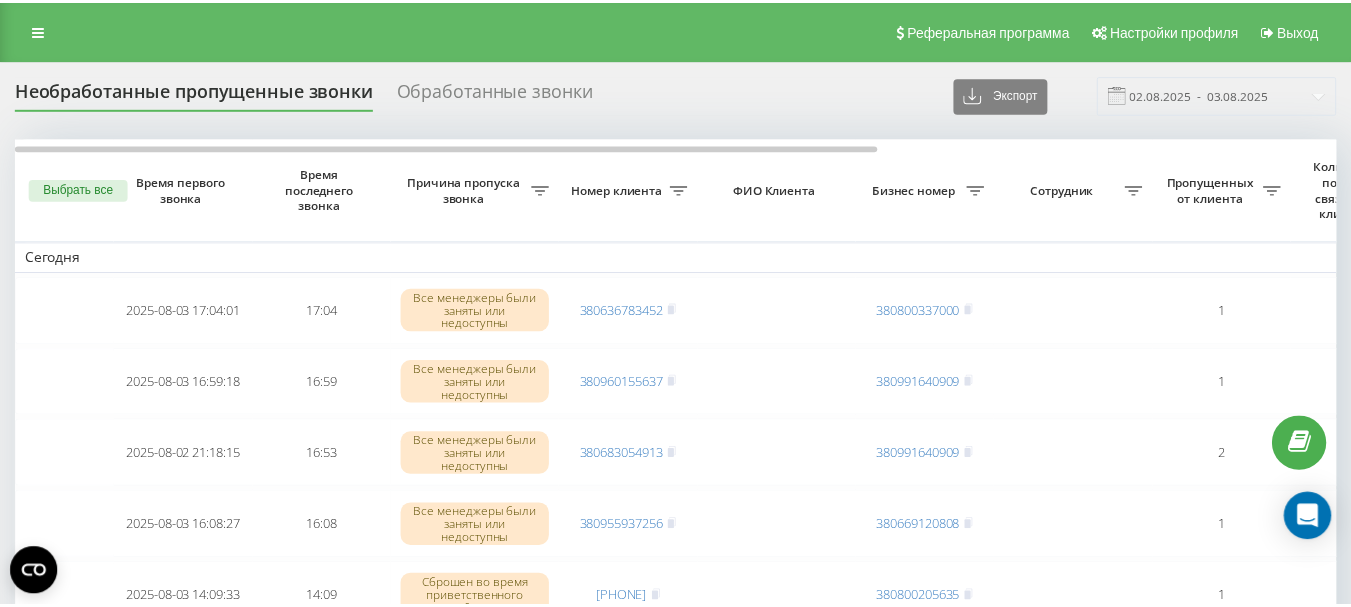 scroll, scrollTop: 0, scrollLeft: 0, axis: both 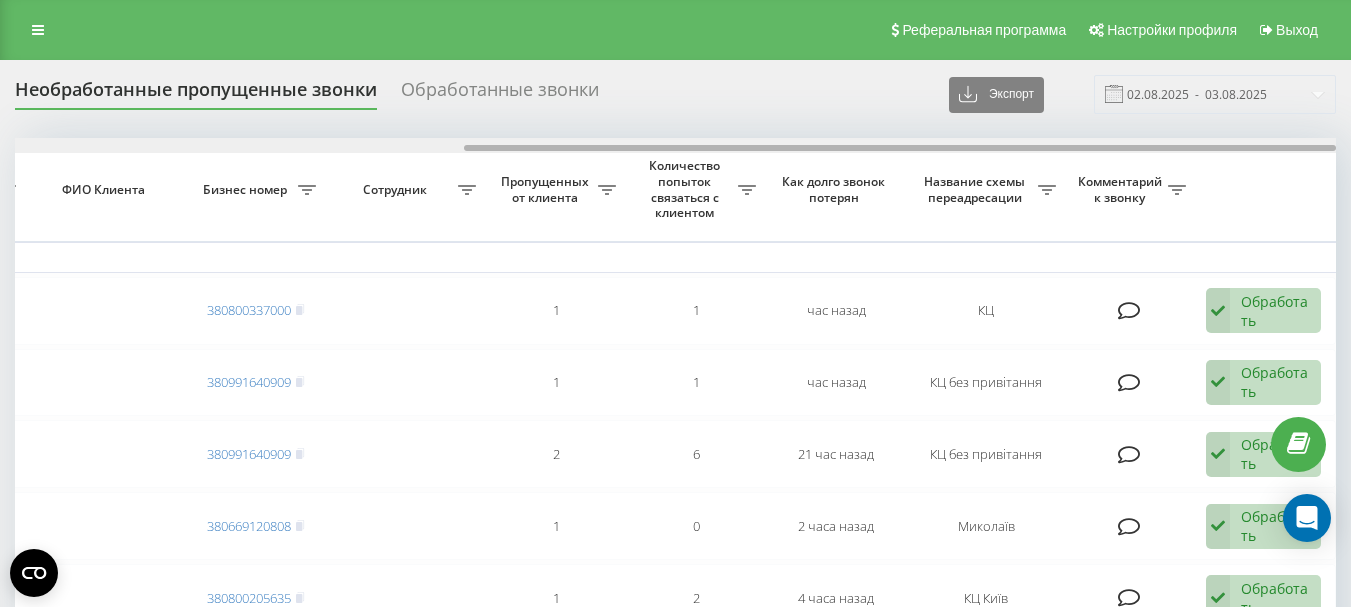 drag, startPoint x: 556, startPoint y: 143, endPoint x: 691, endPoint y: 152, distance: 135.29967 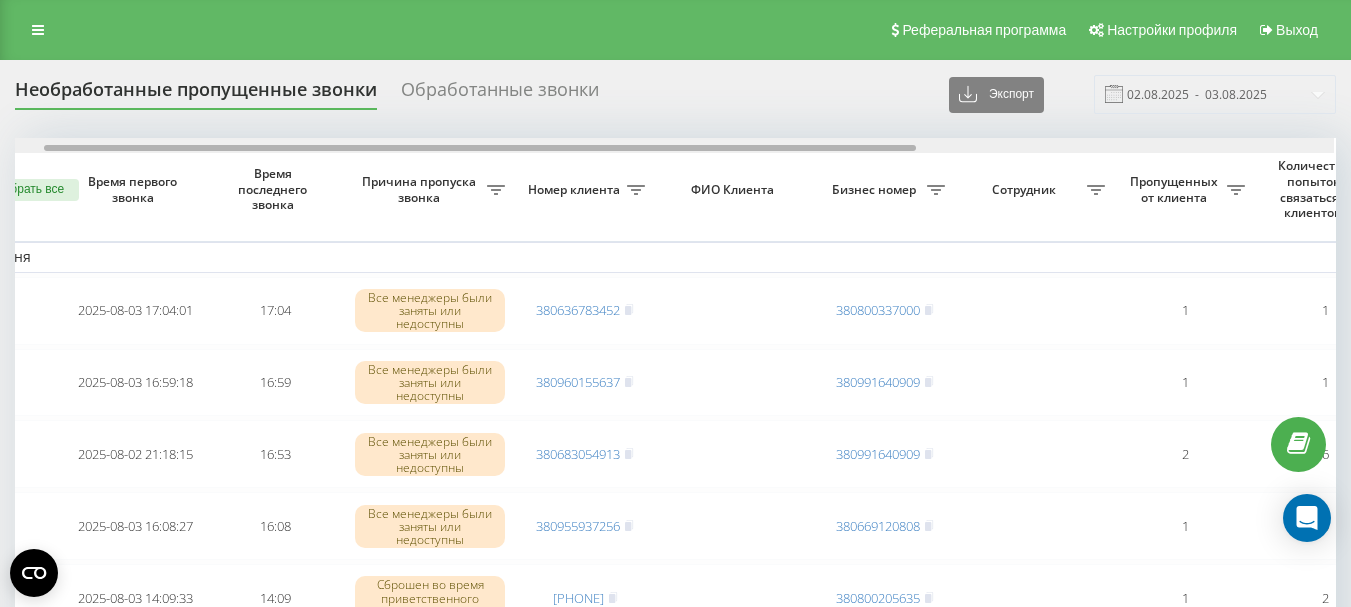 scroll, scrollTop: 0, scrollLeft: 47, axis: horizontal 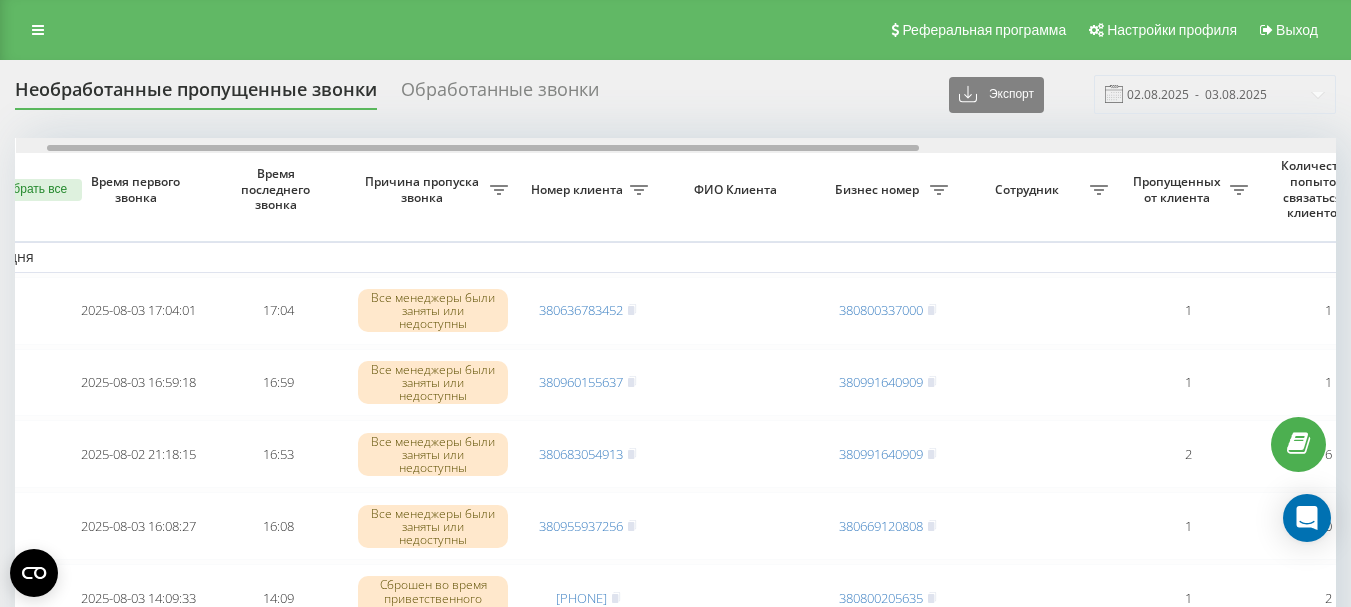 drag, startPoint x: 715, startPoint y: 150, endPoint x: 297, endPoint y: 152, distance: 418.0048 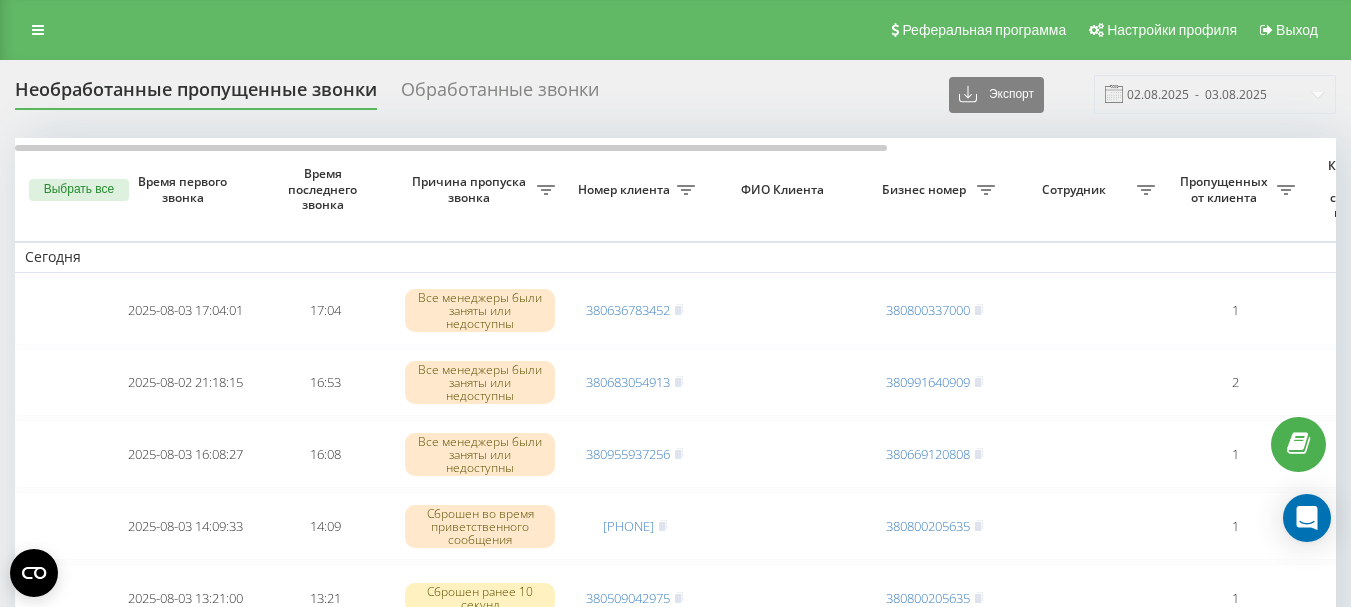 scroll, scrollTop: 0, scrollLeft: 0, axis: both 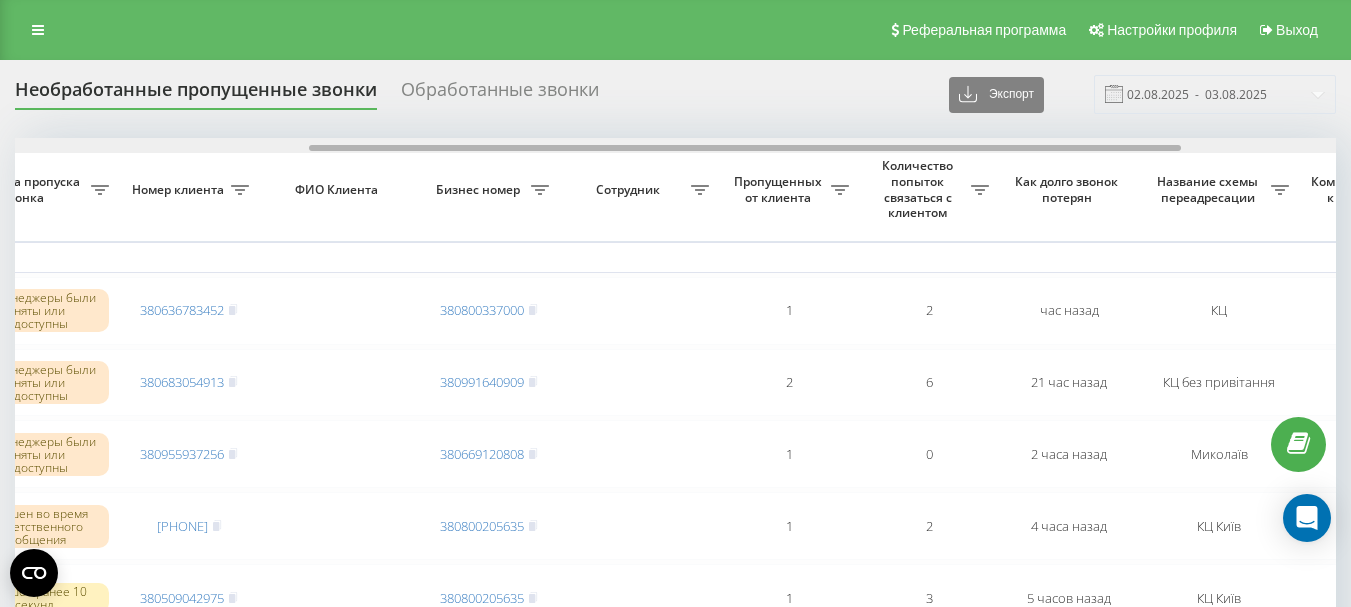 drag, startPoint x: 489, startPoint y: 147, endPoint x: 784, endPoint y: 165, distance: 295.54865 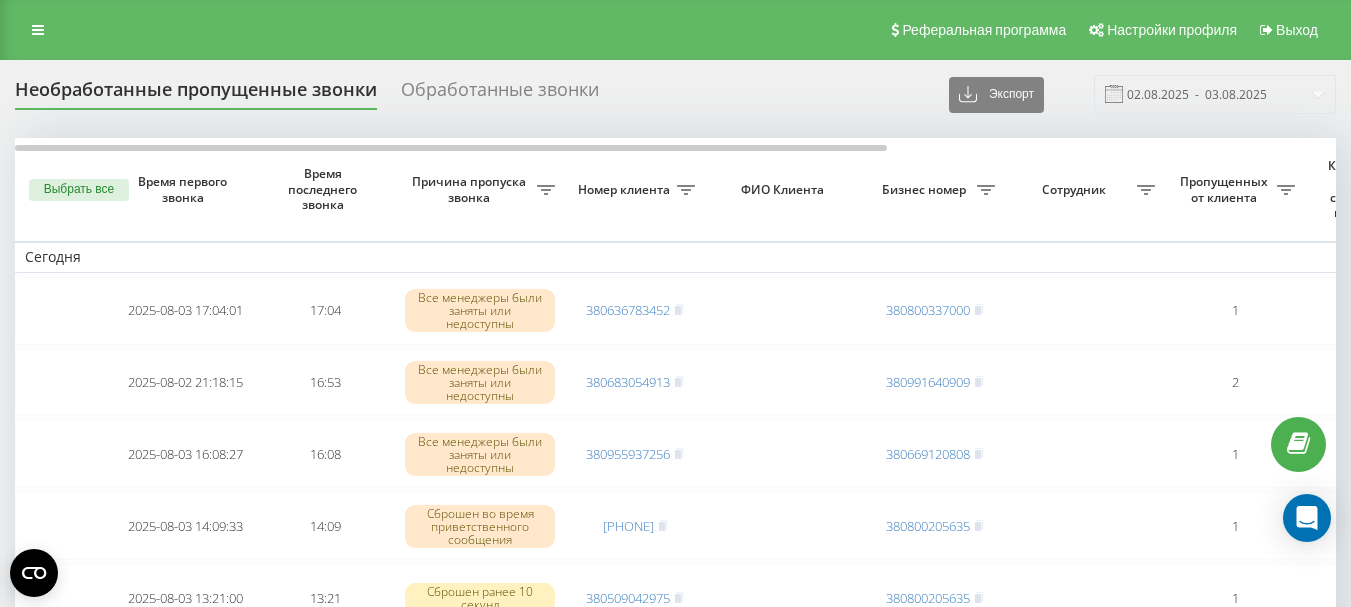scroll, scrollTop: 0, scrollLeft: 0, axis: both 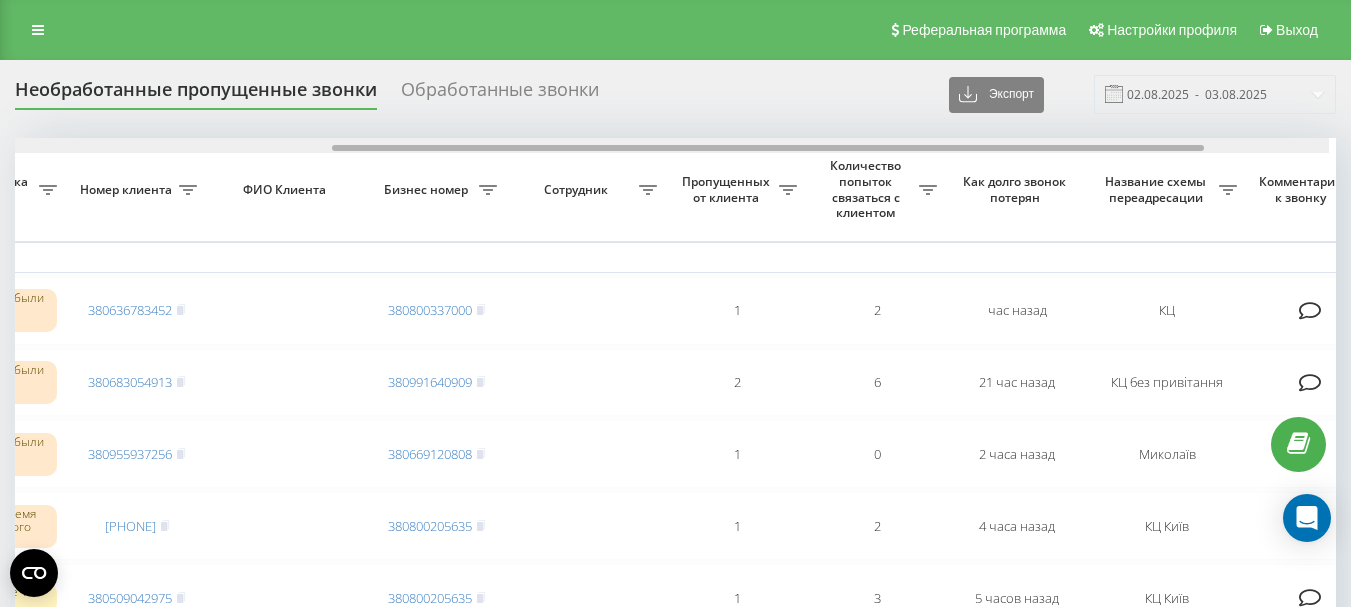drag, startPoint x: 352, startPoint y: 149, endPoint x: 681, endPoint y: 176, distance: 330.10605 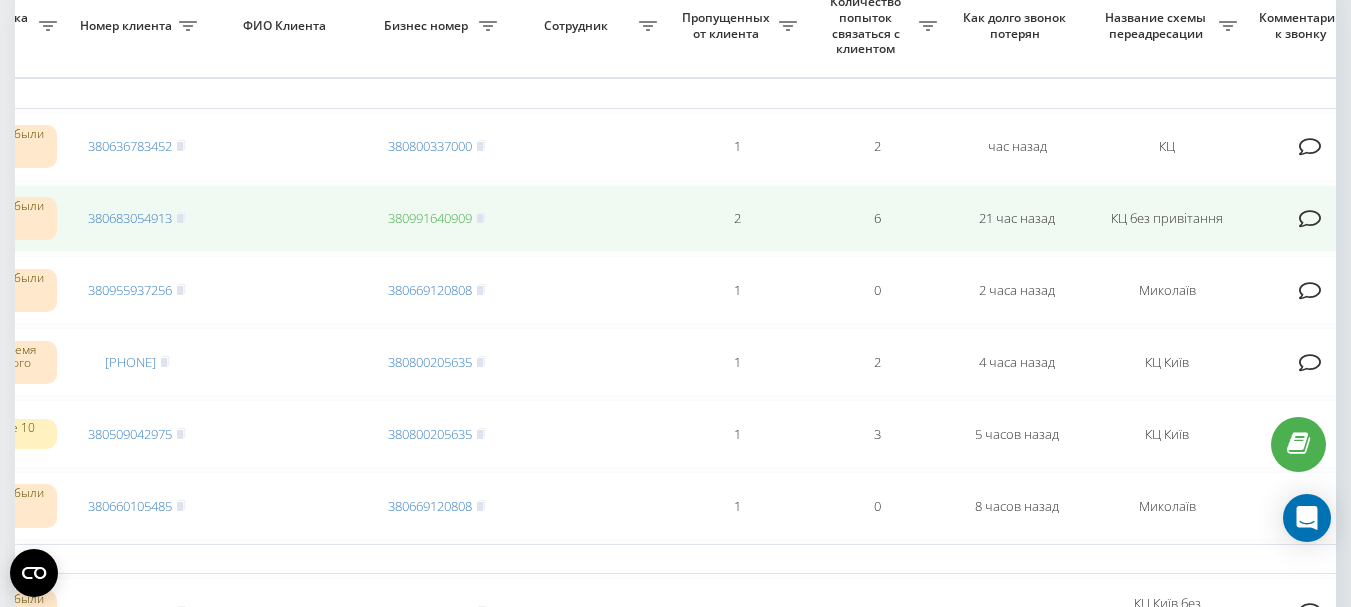 scroll, scrollTop: 0, scrollLeft: 0, axis: both 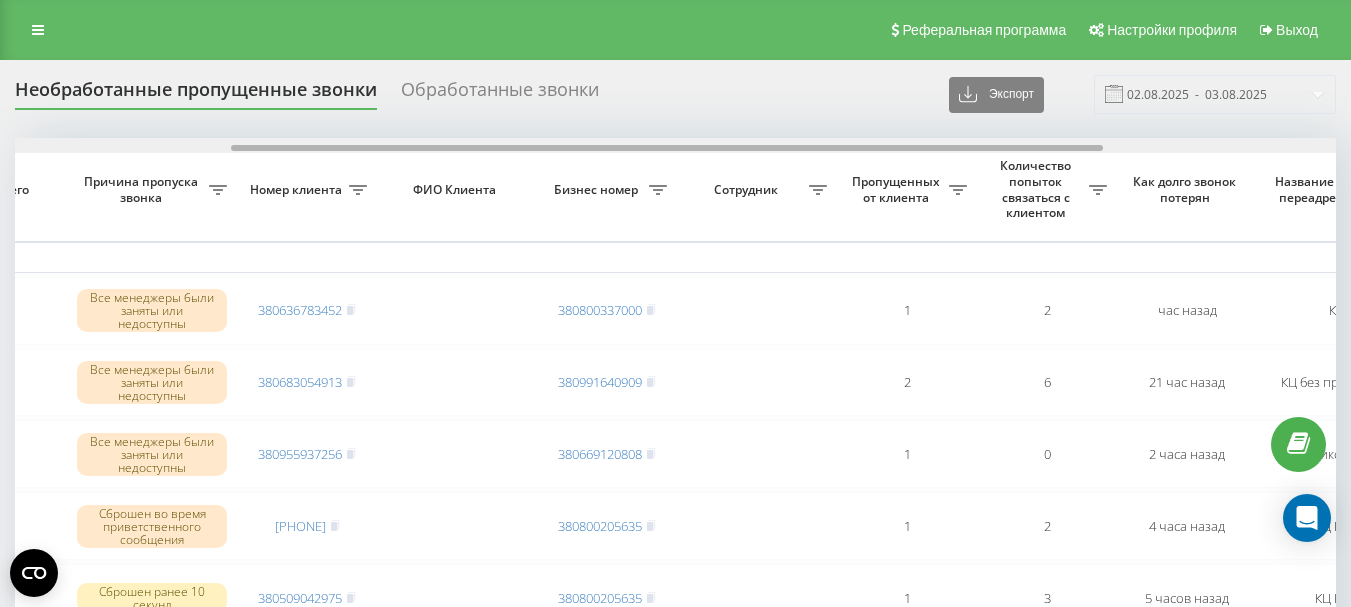 drag, startPoint x: 549, startPoint y: 148, endPoint x: 766, endPoint y: 171, distance: 218.21548 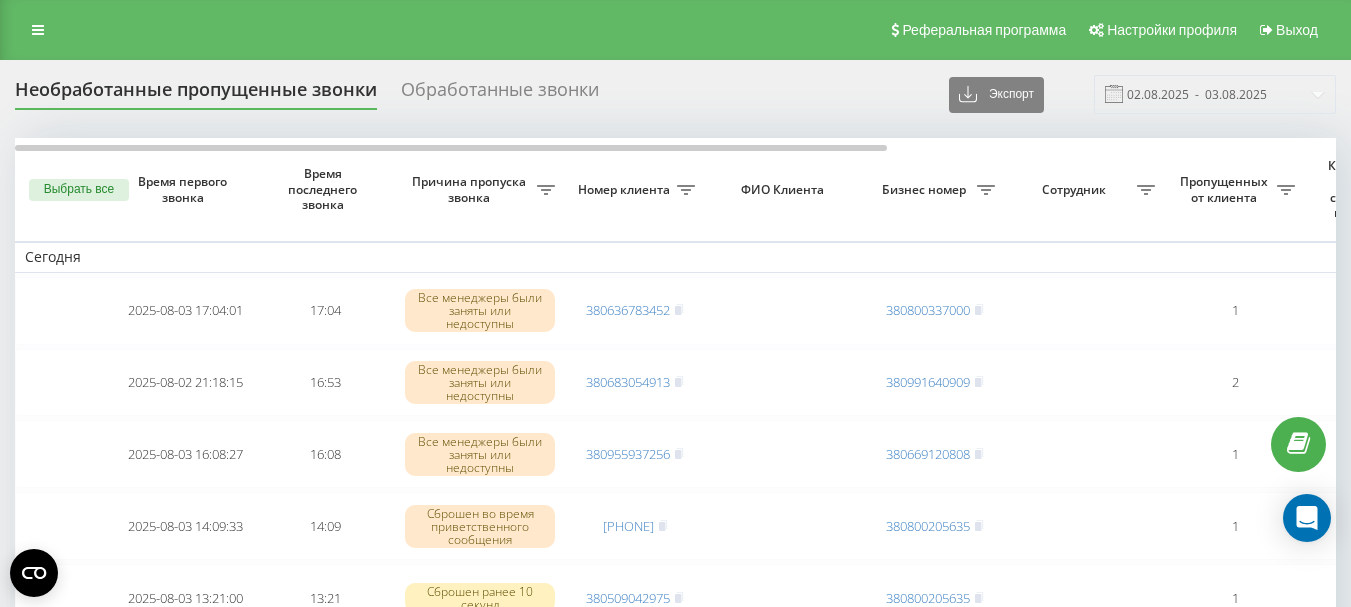 scroll, scrollTop: 0, scrollLeft: 0, axis: both 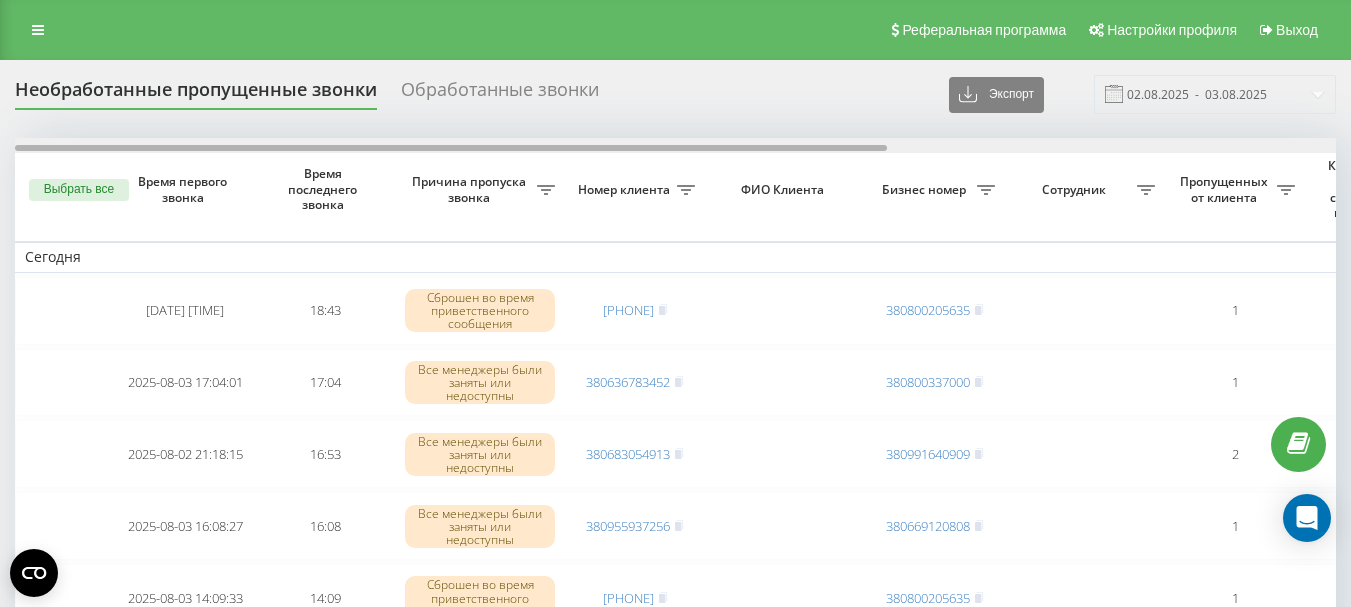 drag, startPoint x: 549, startPoint y: 148, endPoint x: 472, endPoint y: 208, distance: 97.6166 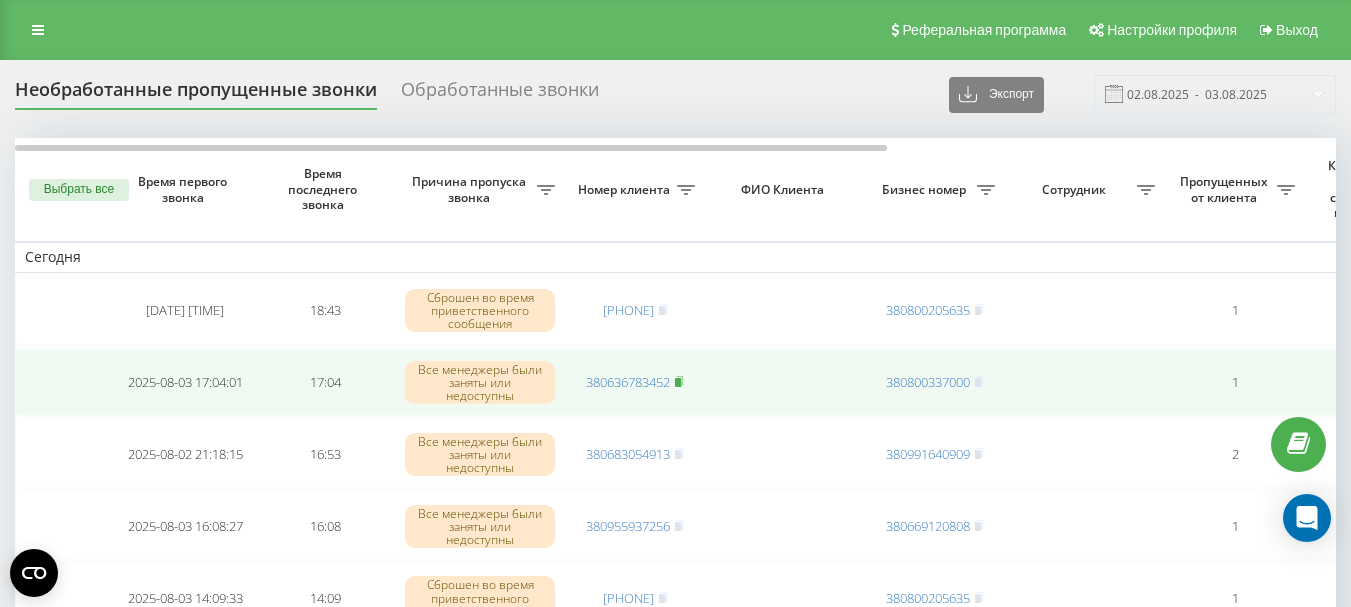 click 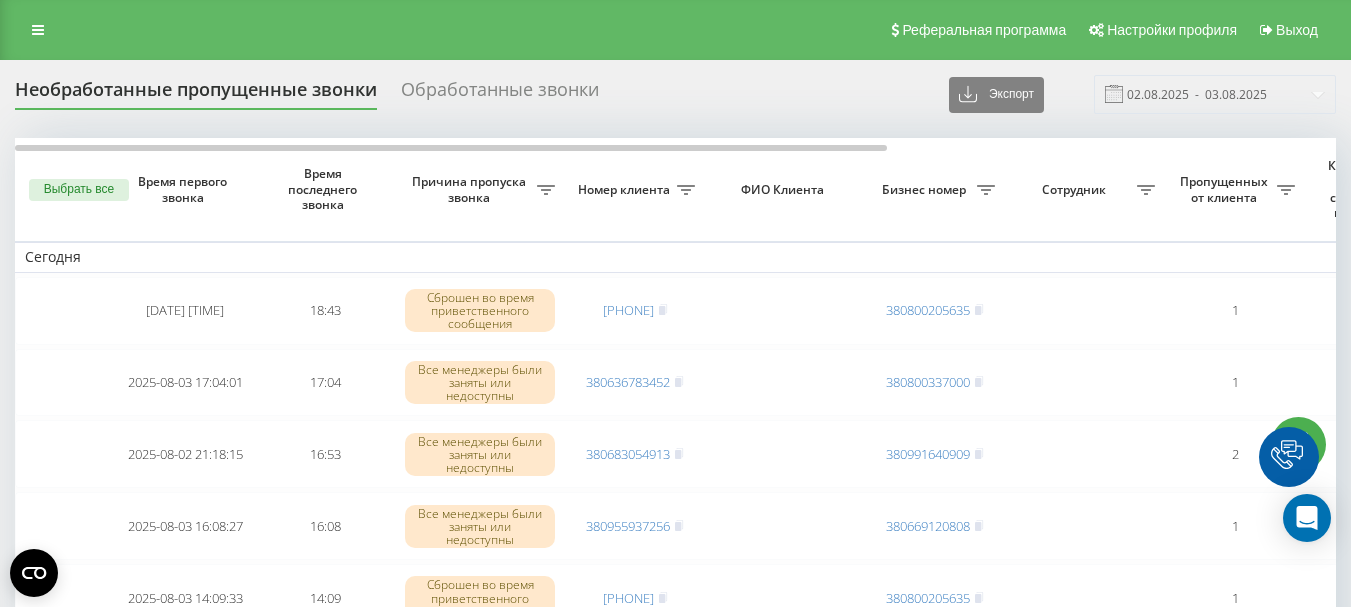 scroll, scrollTop: 0, scrollLeft: 0, axis: both 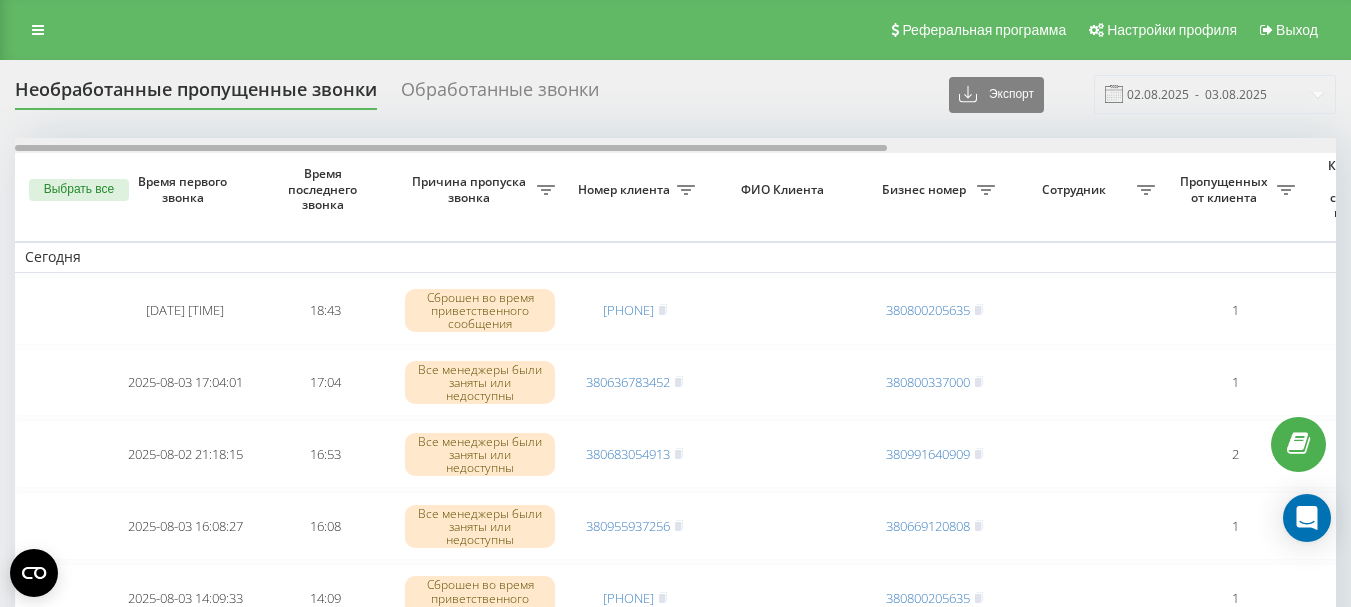 drag, startPoint x: 411, startPoint y: 146, endPoint x: 317, endPoint y: 177, distance: 98.9798 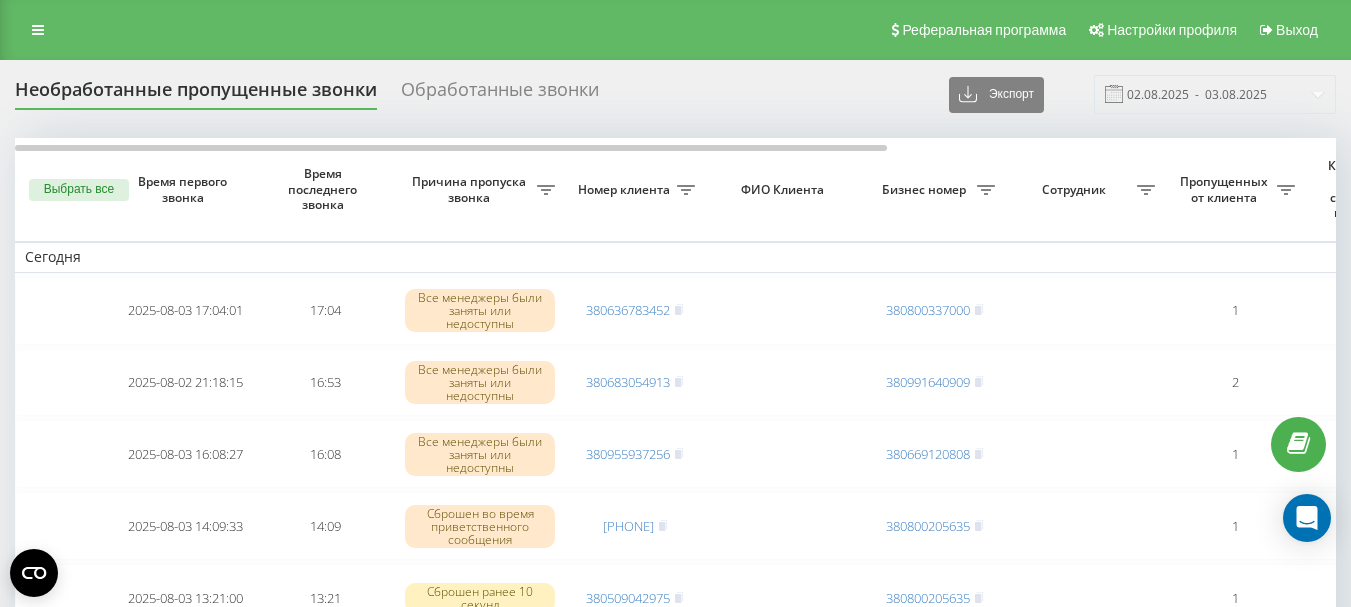 scroll, scrollTop: 0, scrollLeft: 0, axis: both 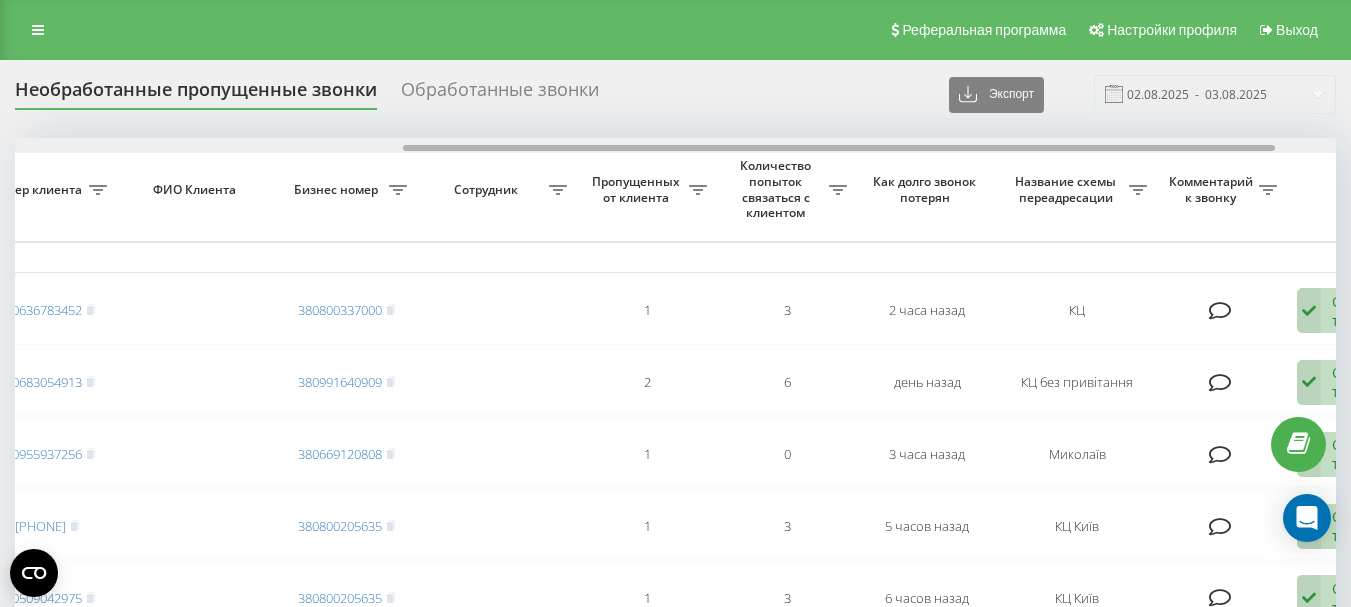 drag, startPoint x: 550, startPoint y: 147, endPoint x: 939, endPoint y: 146, distance: 389.00128 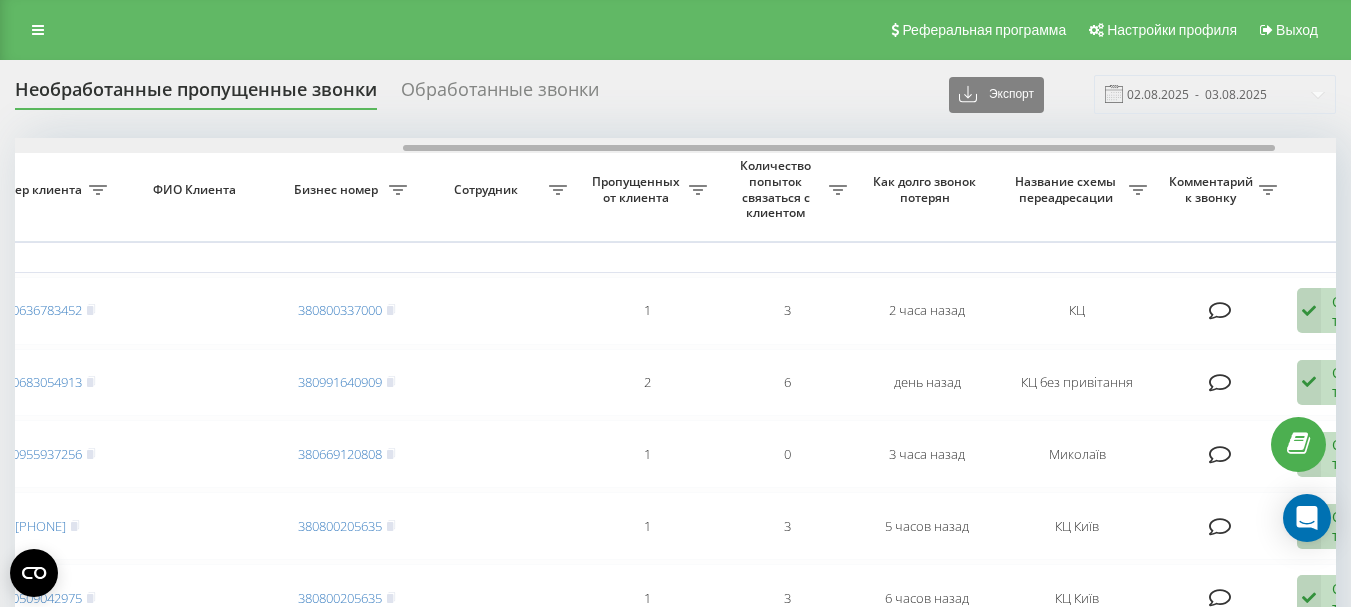 click at bounding box center [839, 148] 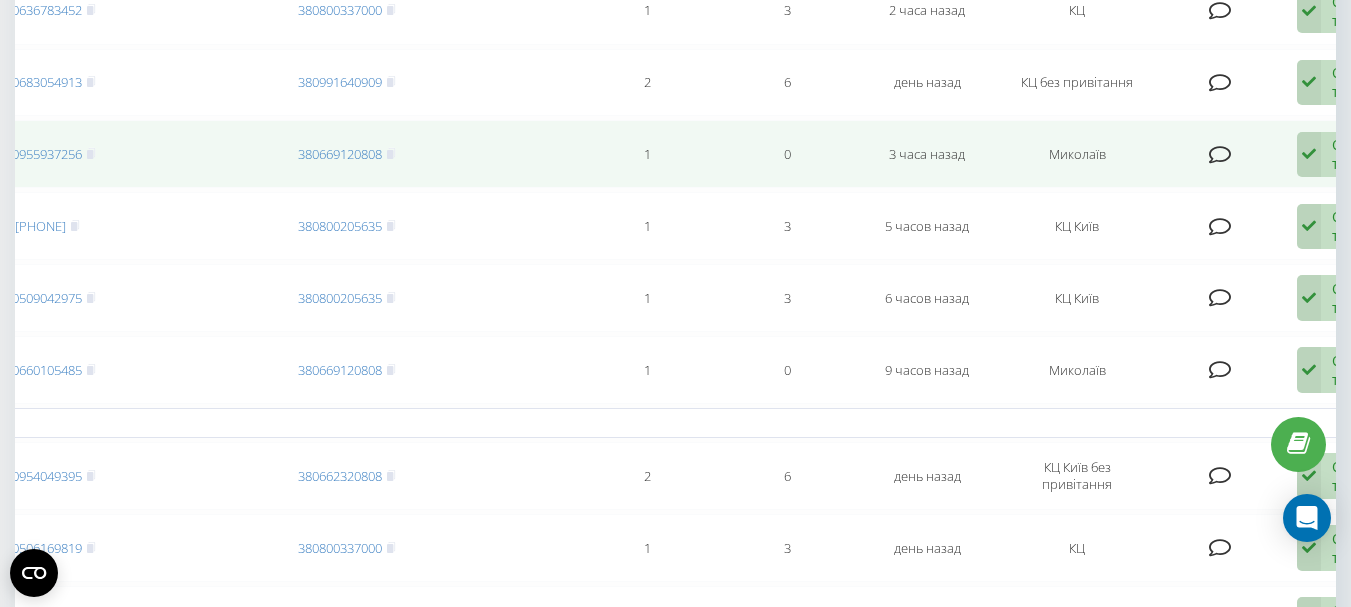 scroll, scrollTop: 0, scrollLeft: 0, axis: both 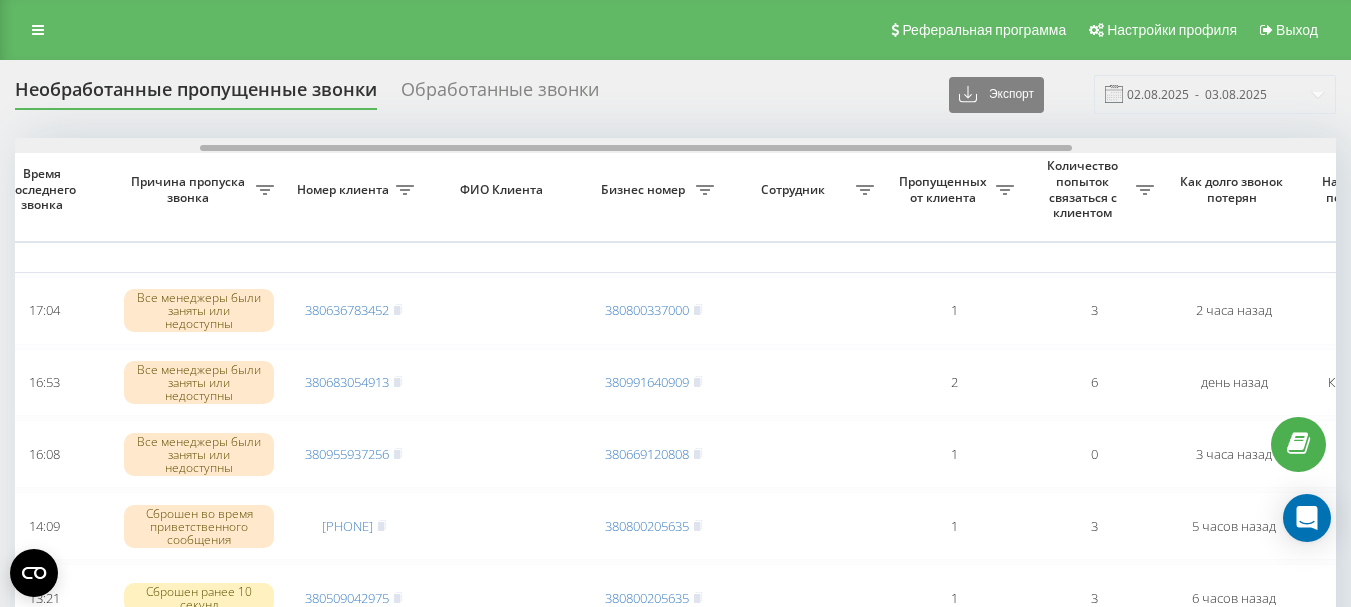 drag, startPoint x: 489, startPoint y: 150, endPoint x: 675, endPoint y: 148, distance: 186.01076 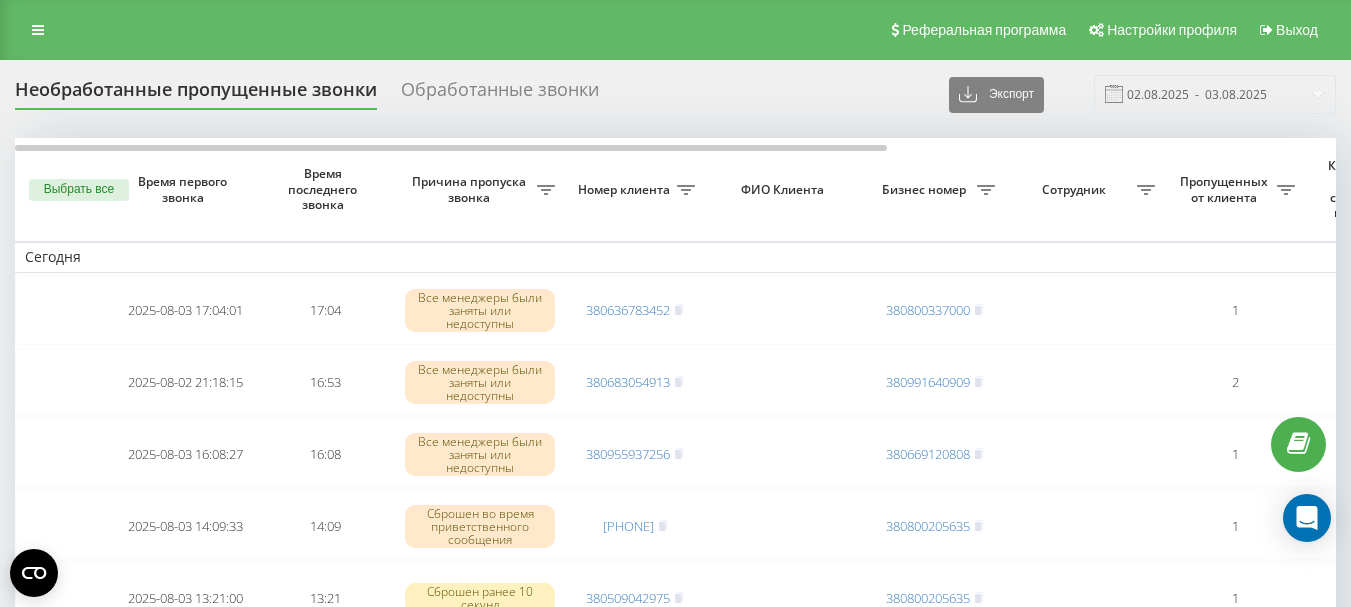 scroll, scrollTop: 0, scrollLeft: 0, axis: both 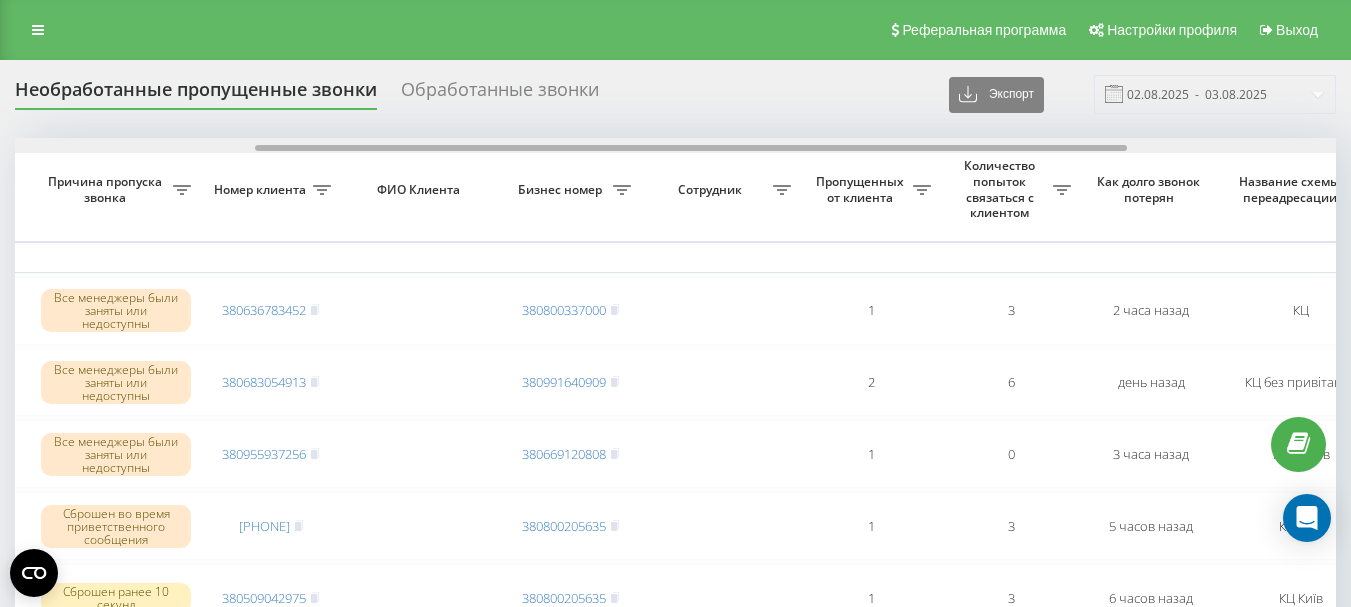 drag, startPoint x: 711, startPoint y: 150, endPoint x: 952, endPoint y: 142, distance: 241.13274 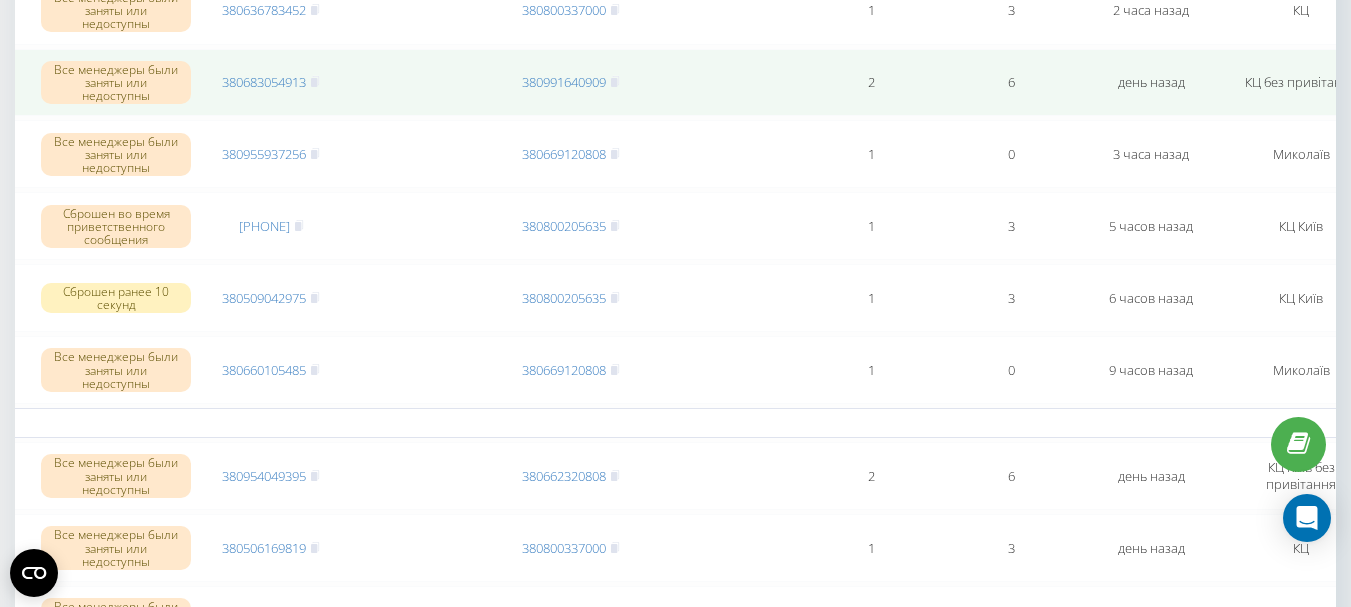 scroll, scrollTop: 0, scrollLeft: 0, axis: both 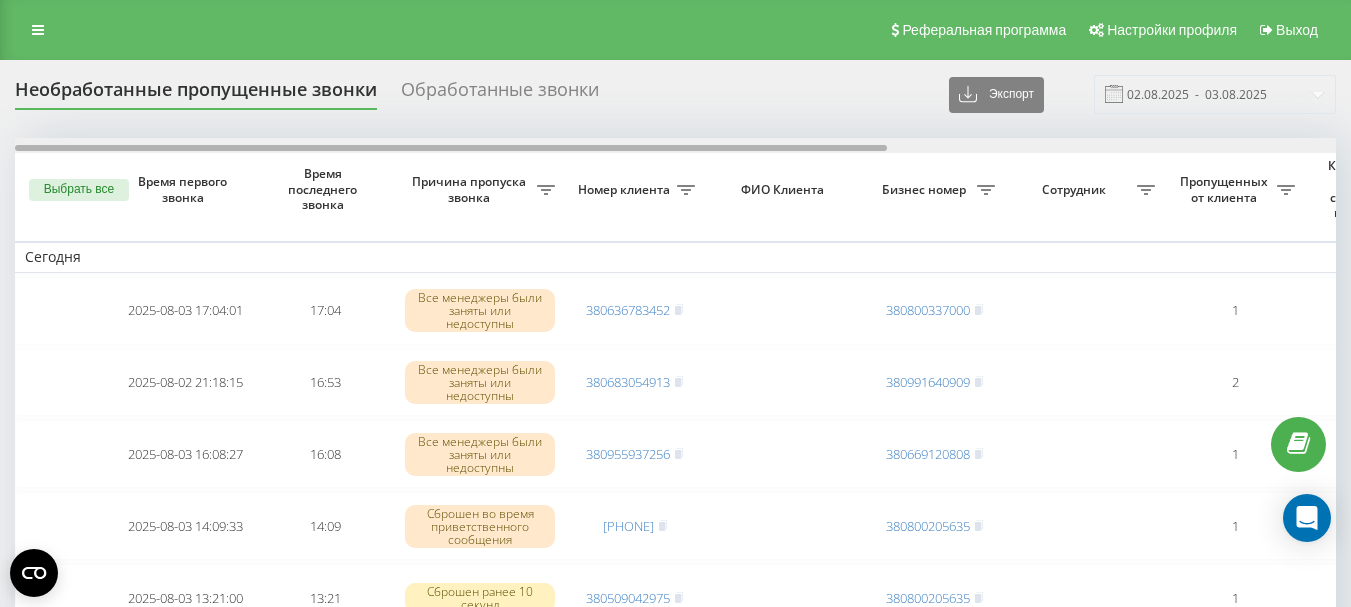 drag, startPoint x: 453, startPoint y: 147, endPoint x: 381, endPoint y: 144, distance: 72.06247 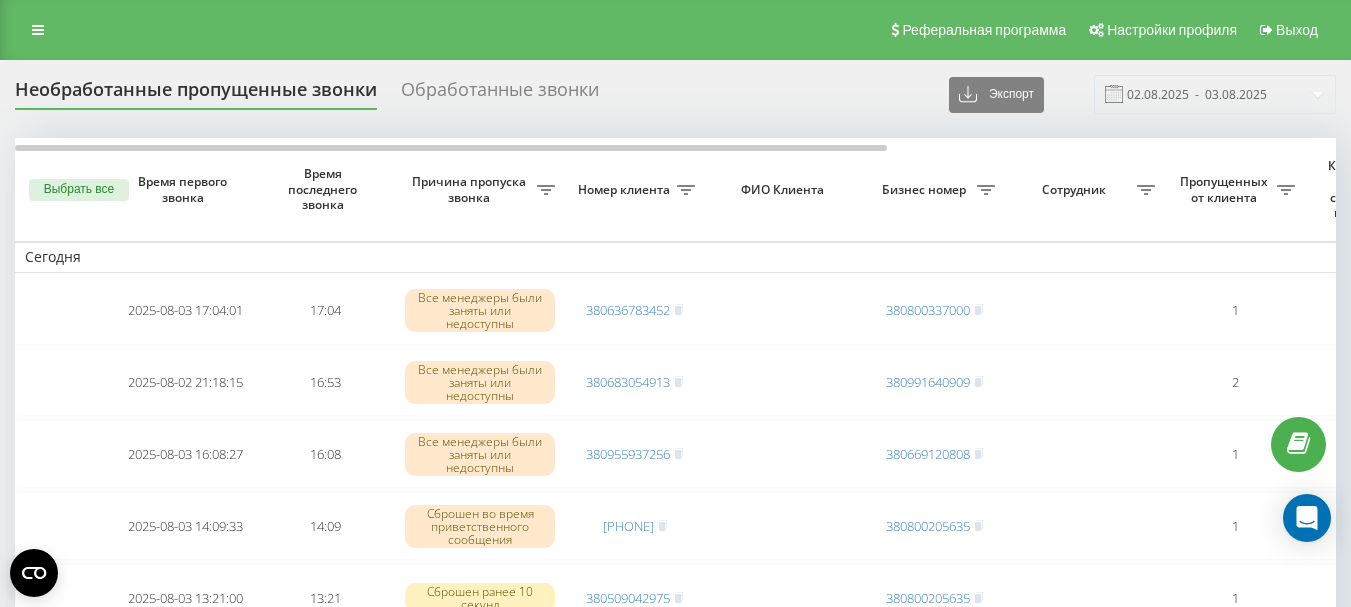 scroll, scrollTop: 0, scrollLeft: 0, axis: both 